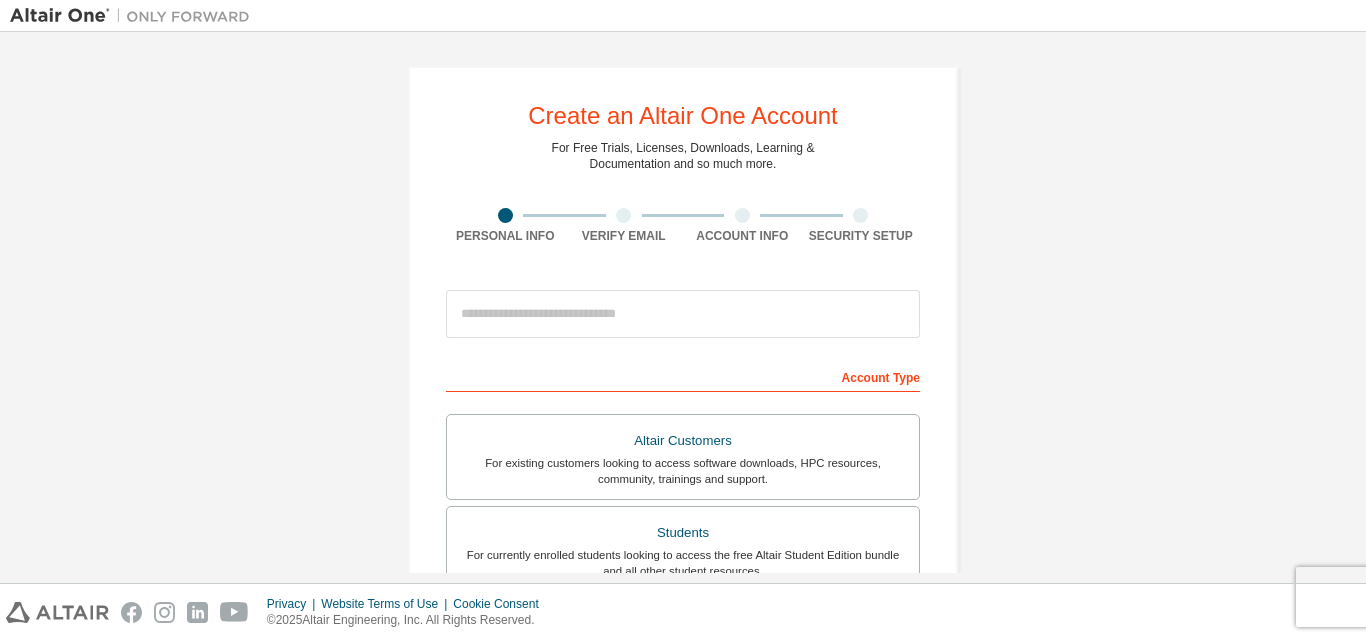 scroll, scrollTop: 0, scrollLeft: 0, axis: both 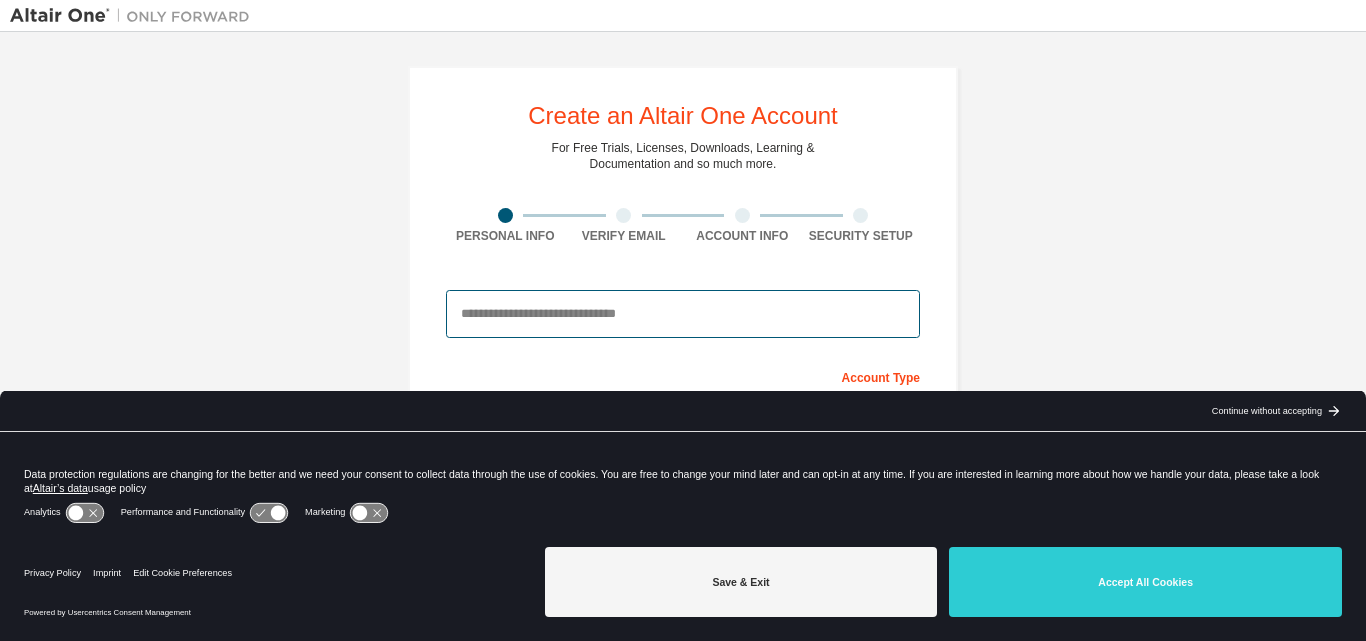 click at bounding box center [683, 314] 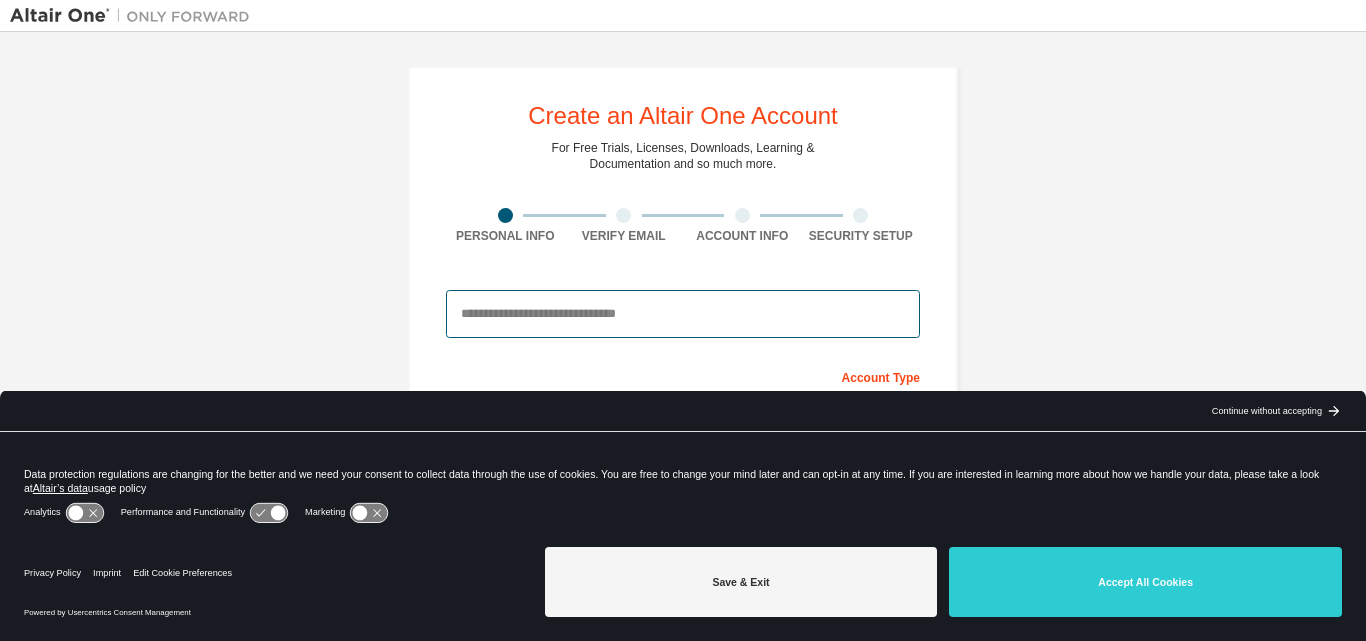 type on "**********" 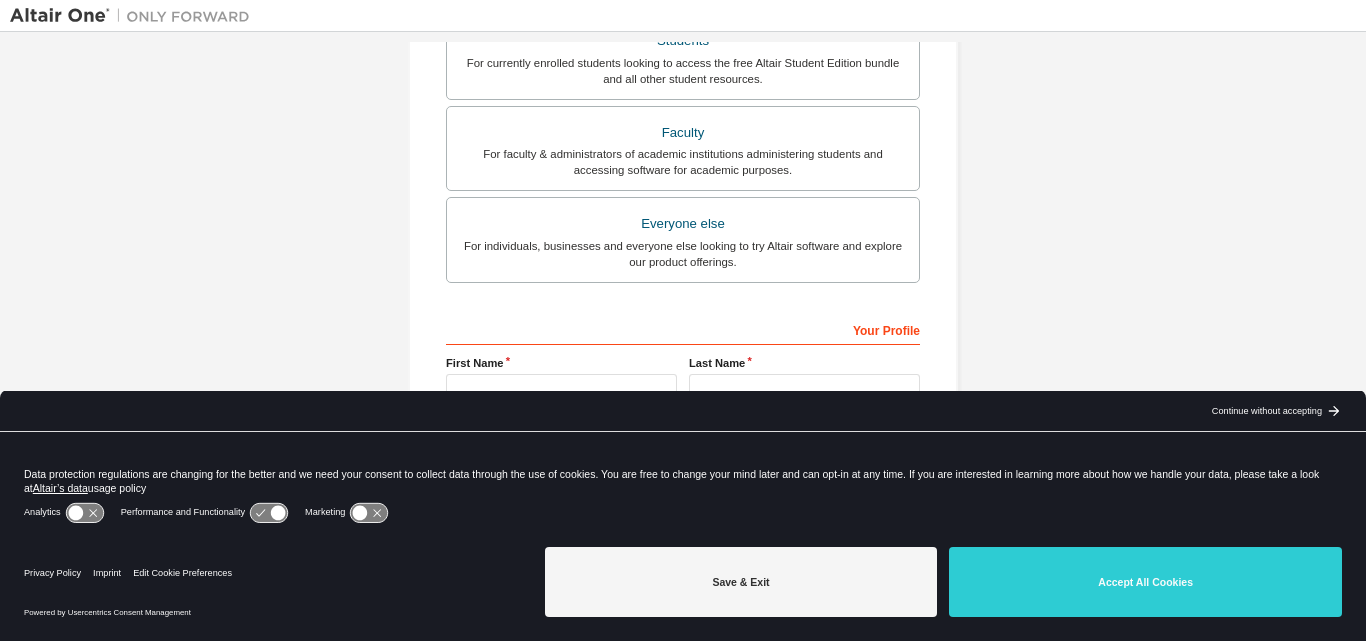 scroll, scrollTop: 528, scrollLeft: 0, axis: vertical 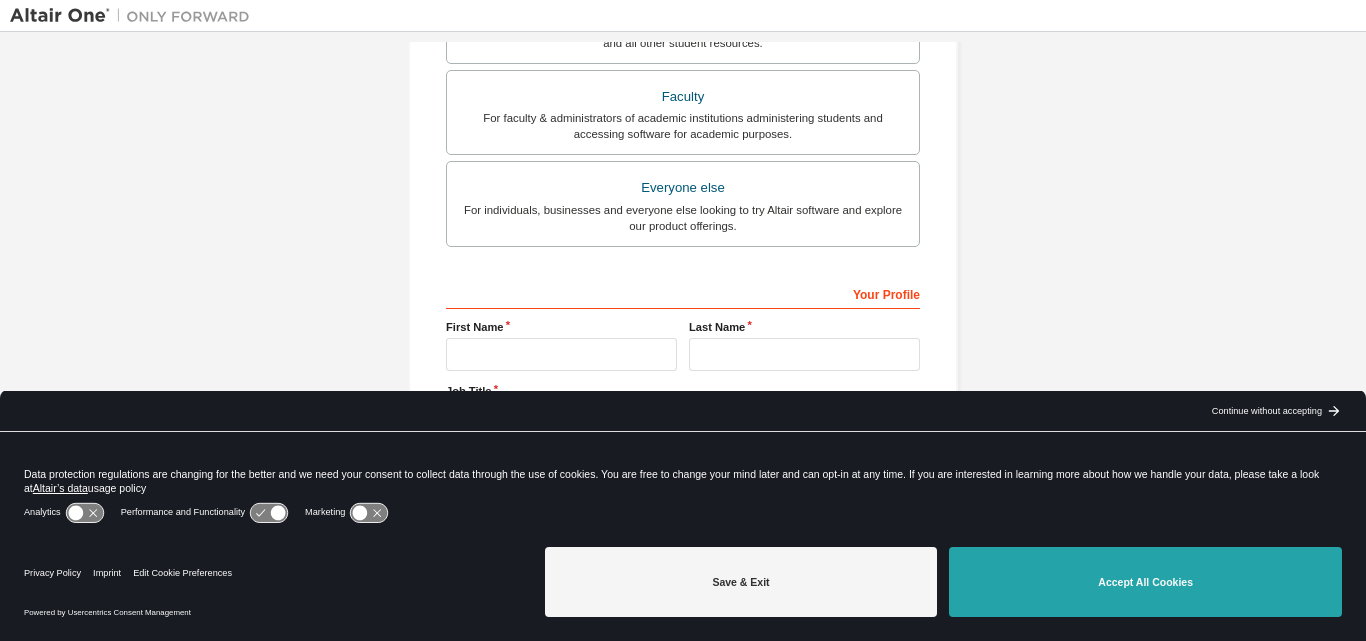 click on "Accept All Cookies" at bounding box center (1145, 582) 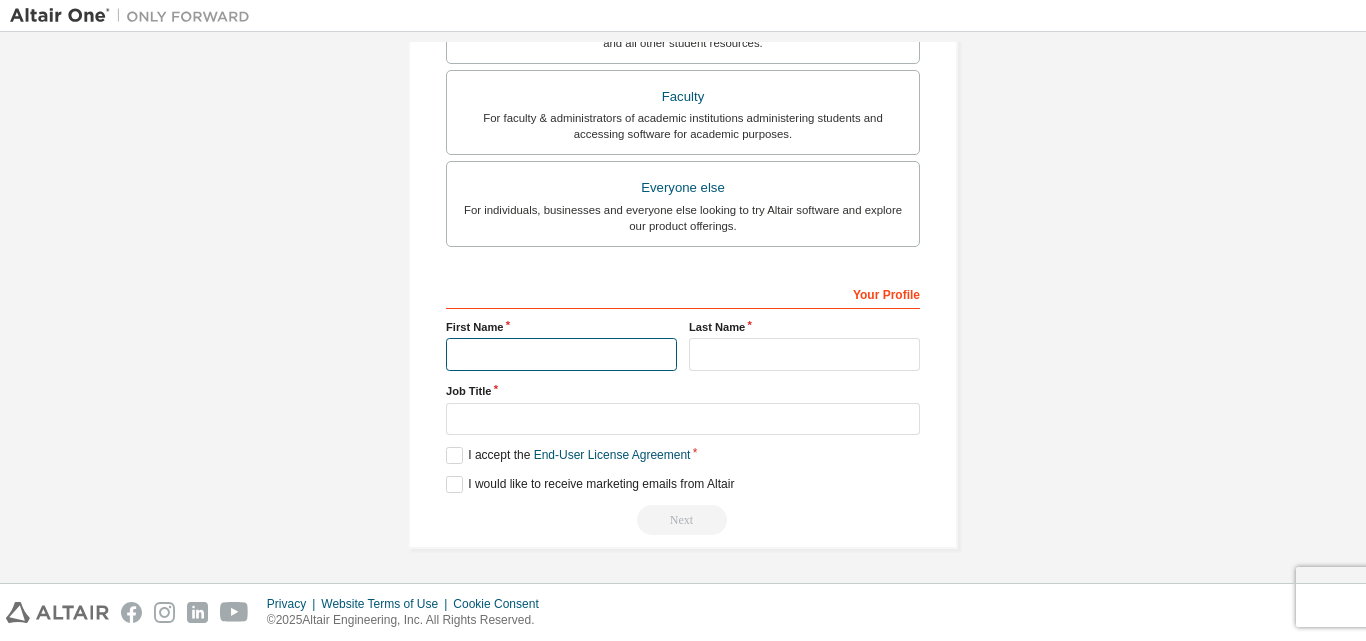 click at bounding box center (561, 354) 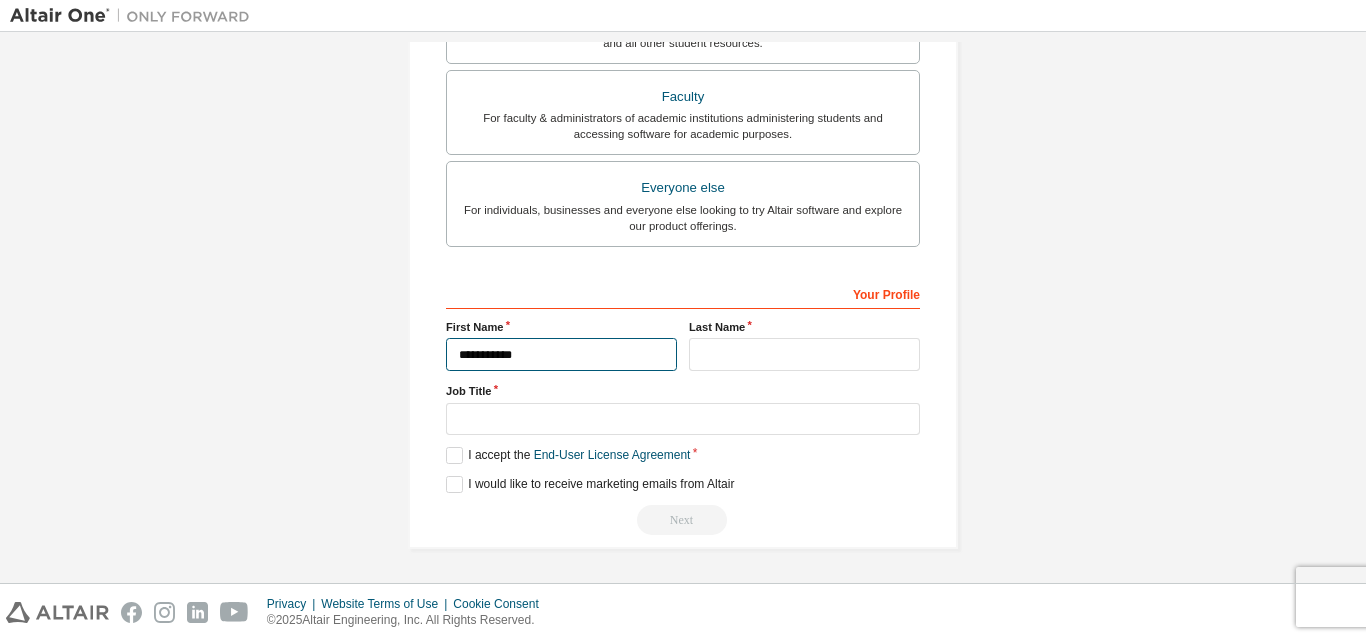 type on "*******" 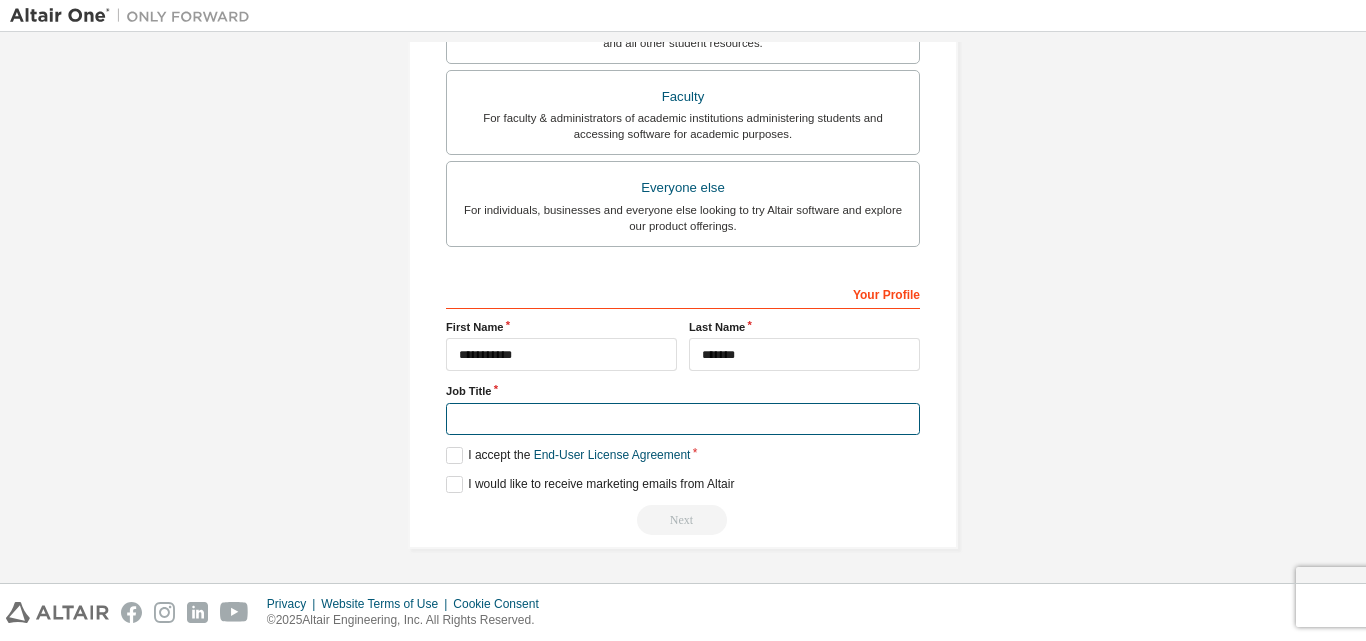 click at bounding box center [683, 419] 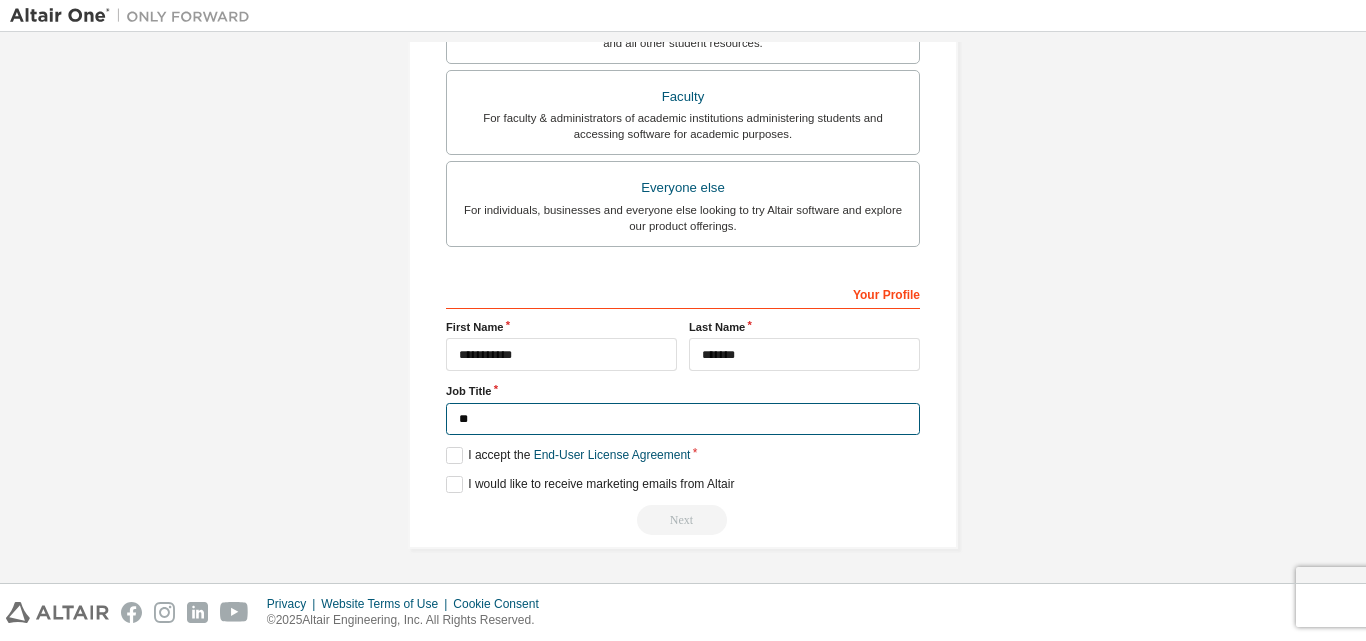type on "*" 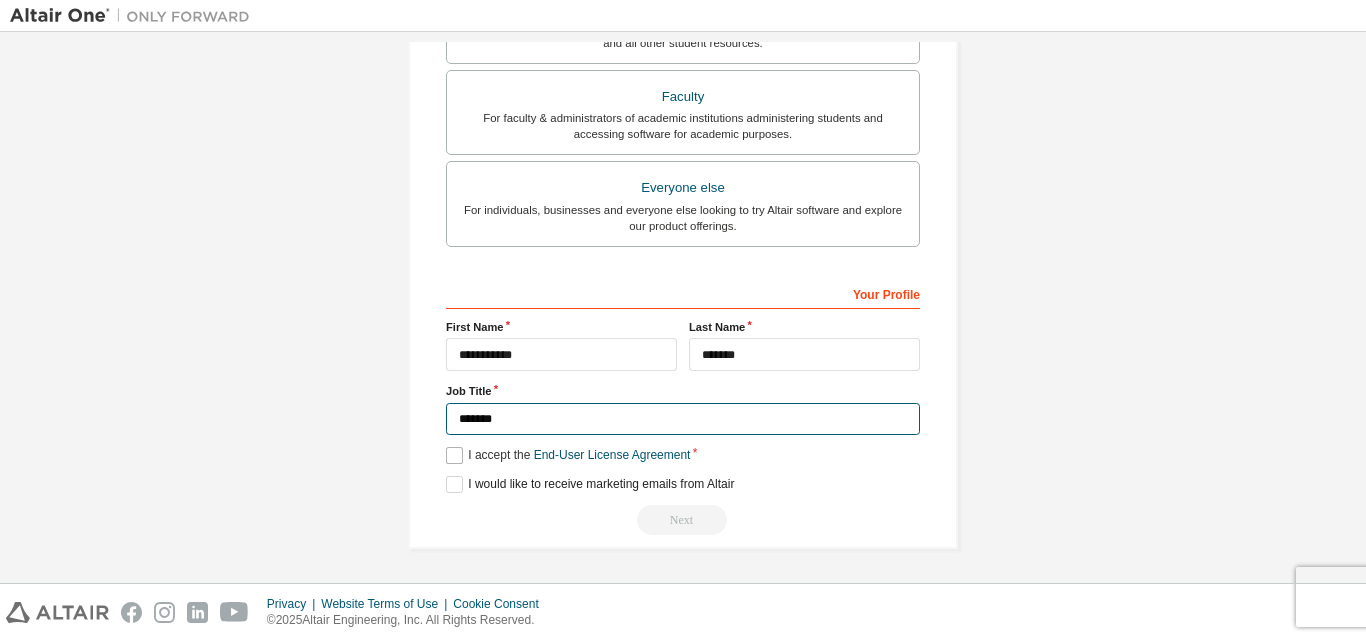 type on "*******" 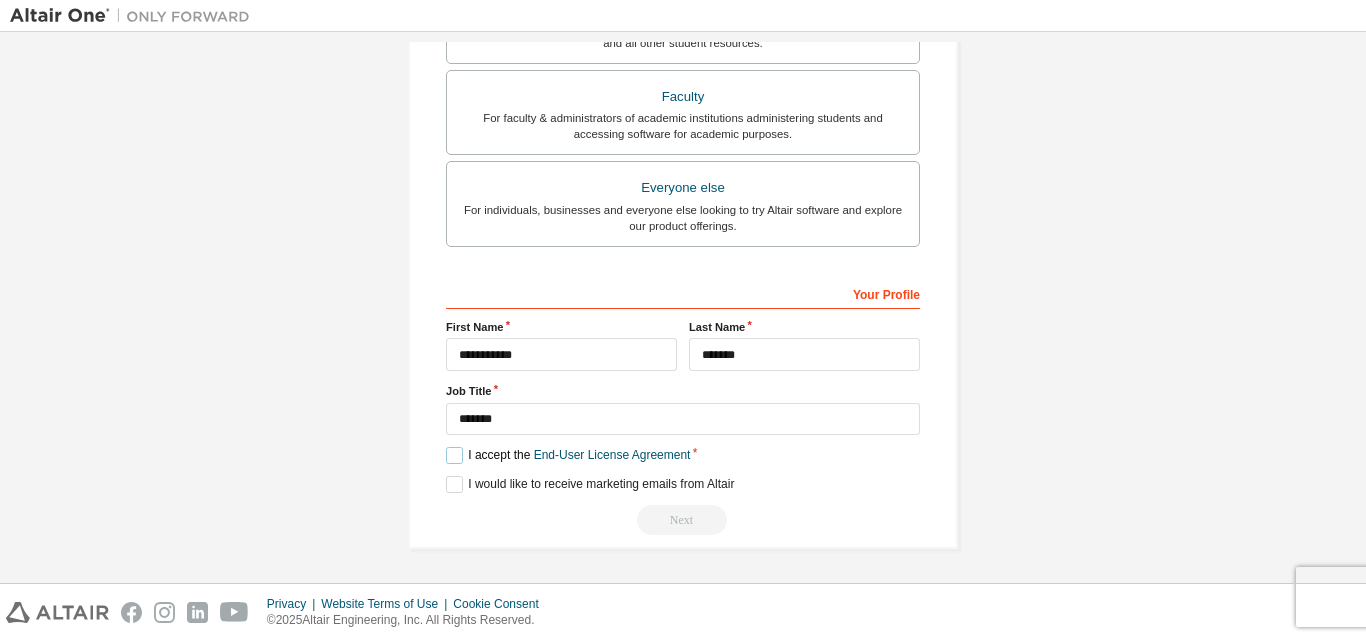 click on "I accept the    End-User License Agreement" at bounding box center (568, 455) 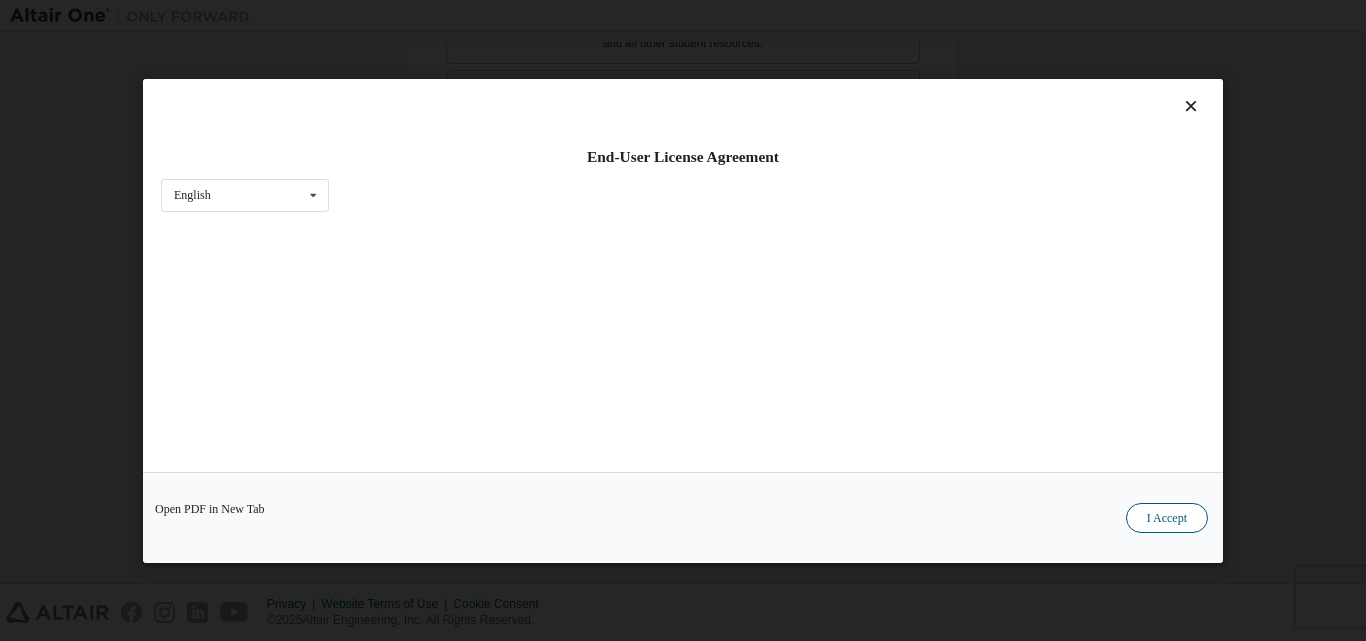 click on "I Accept" at bounding box center [1167, 517] 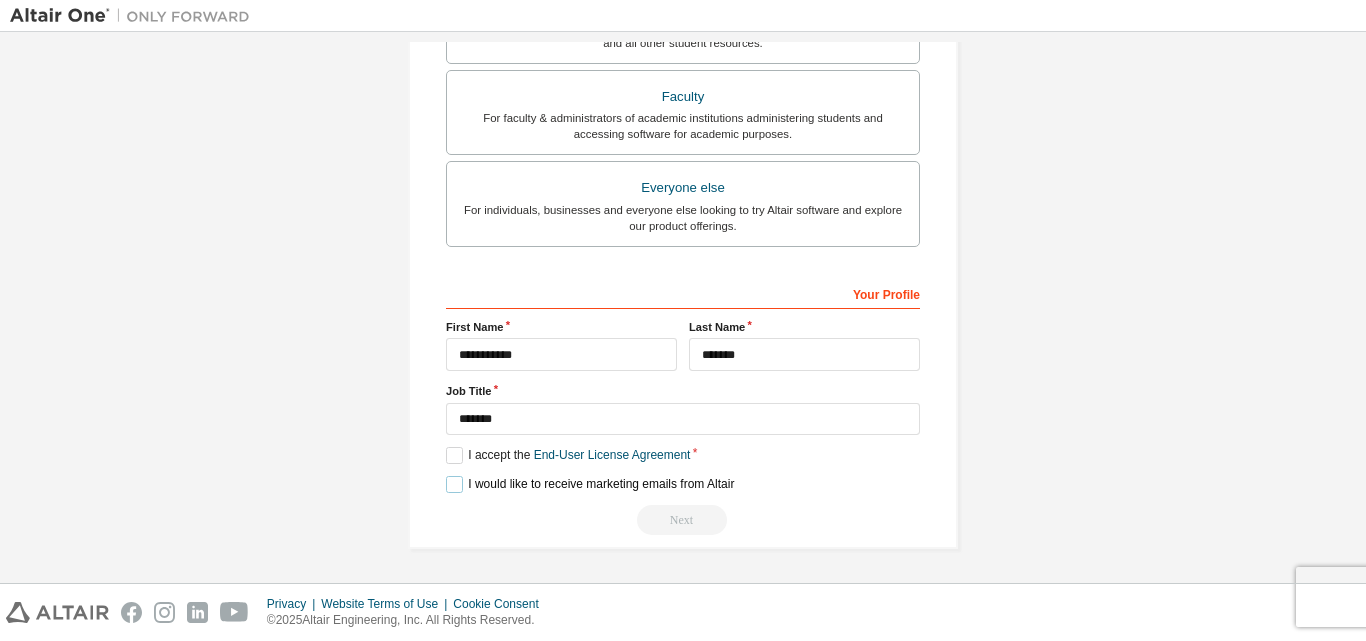 click on "I would like to receive marketing emails from Altair" at bounding box center [590, 484] 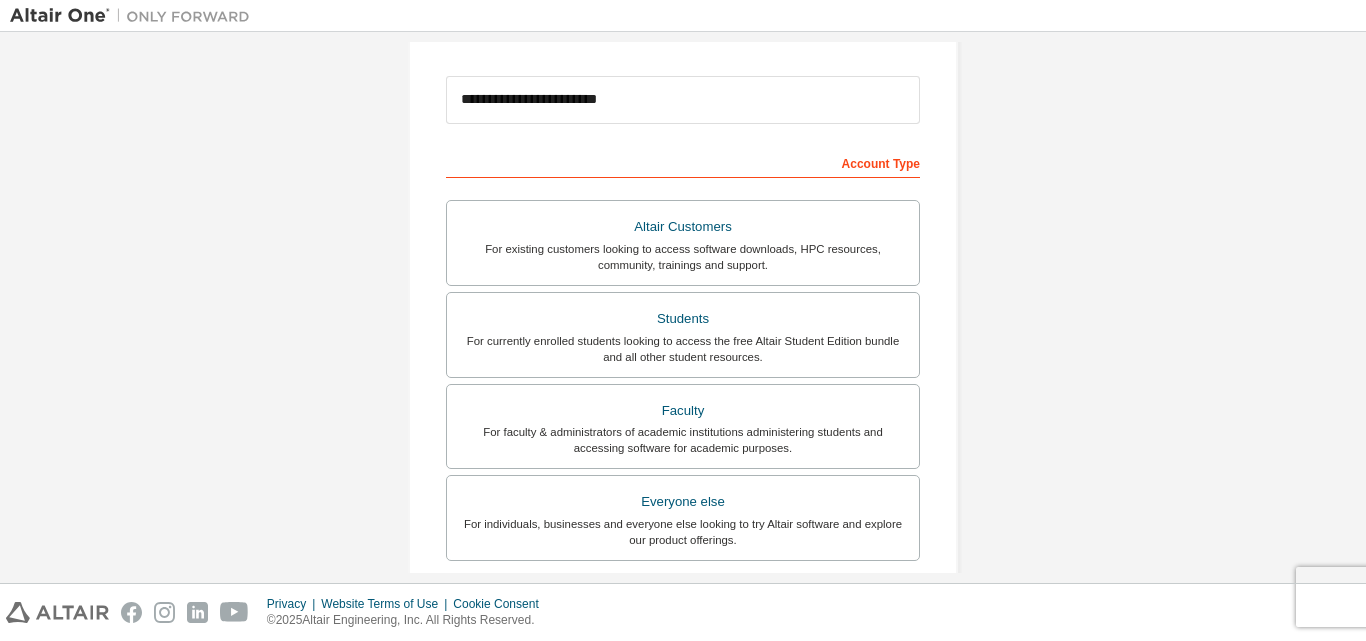 scroll, scrollTop: 216, scrollLeft: 0, axis: vertical 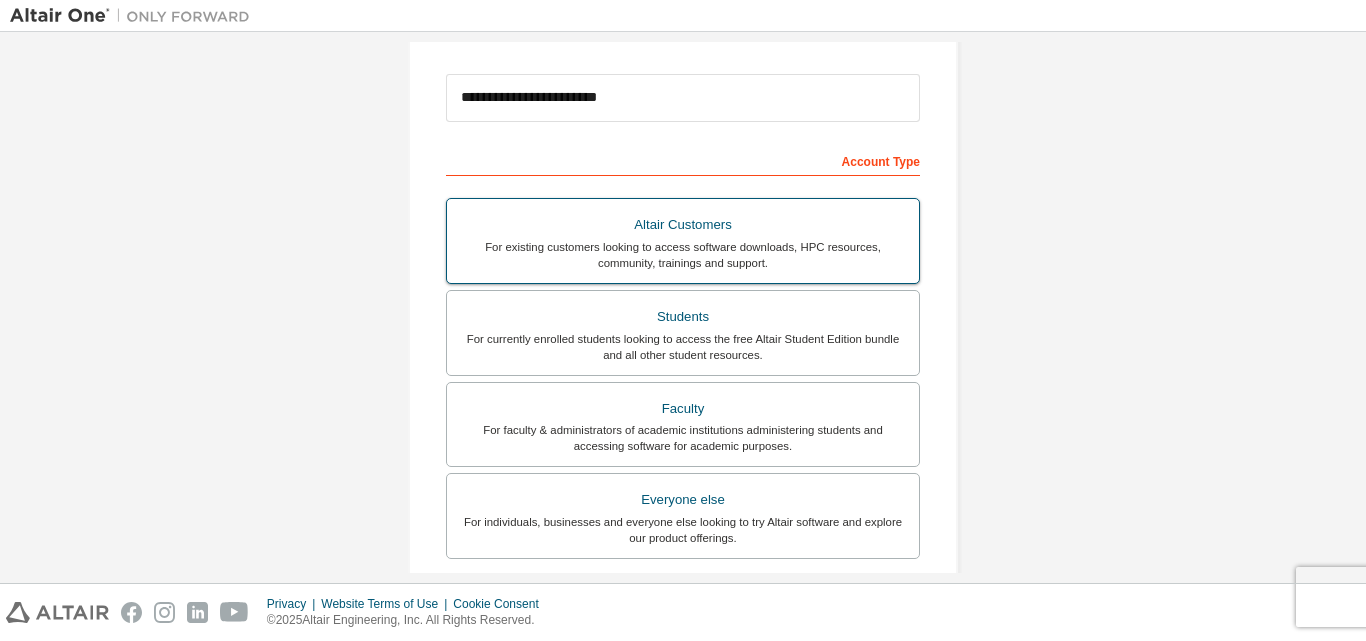 click on "Altair Customers For existing customers looking to access software downloads, HPC resources, community, trainings and support." at bounding box center [683, 241] 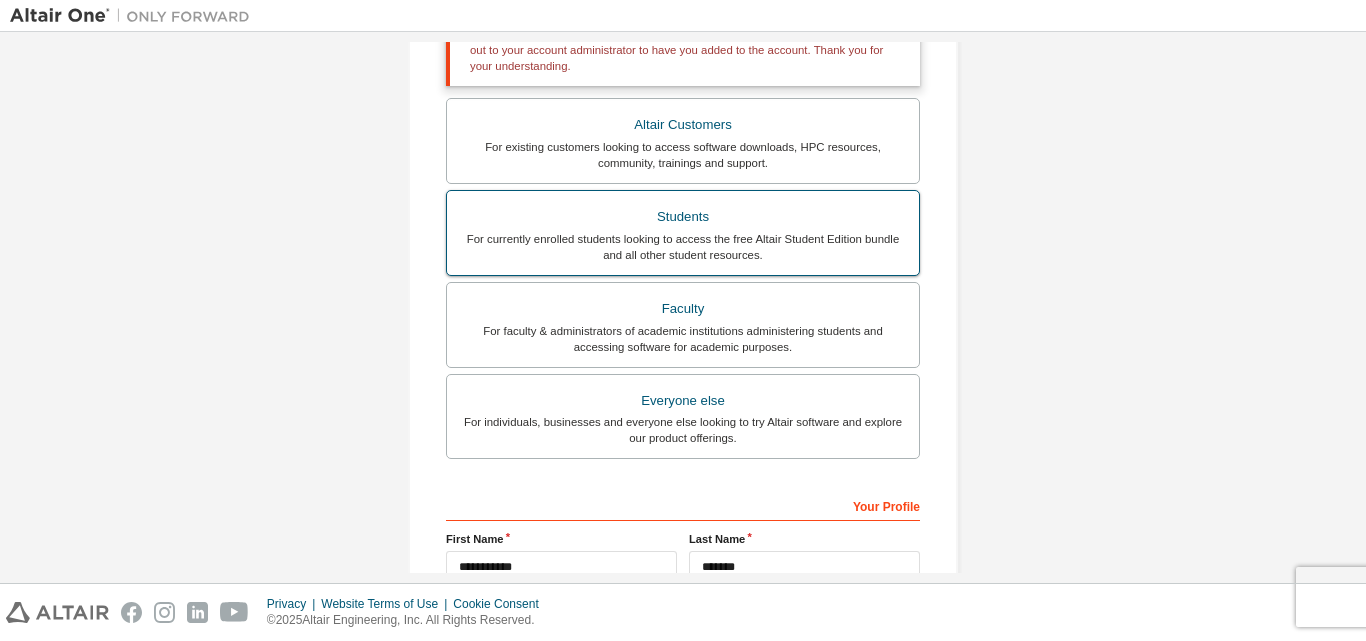 click on "For currently enrolled students looking to access the free Altair Student Edition bundle and all other student resources." at bounding box center [683, 247] 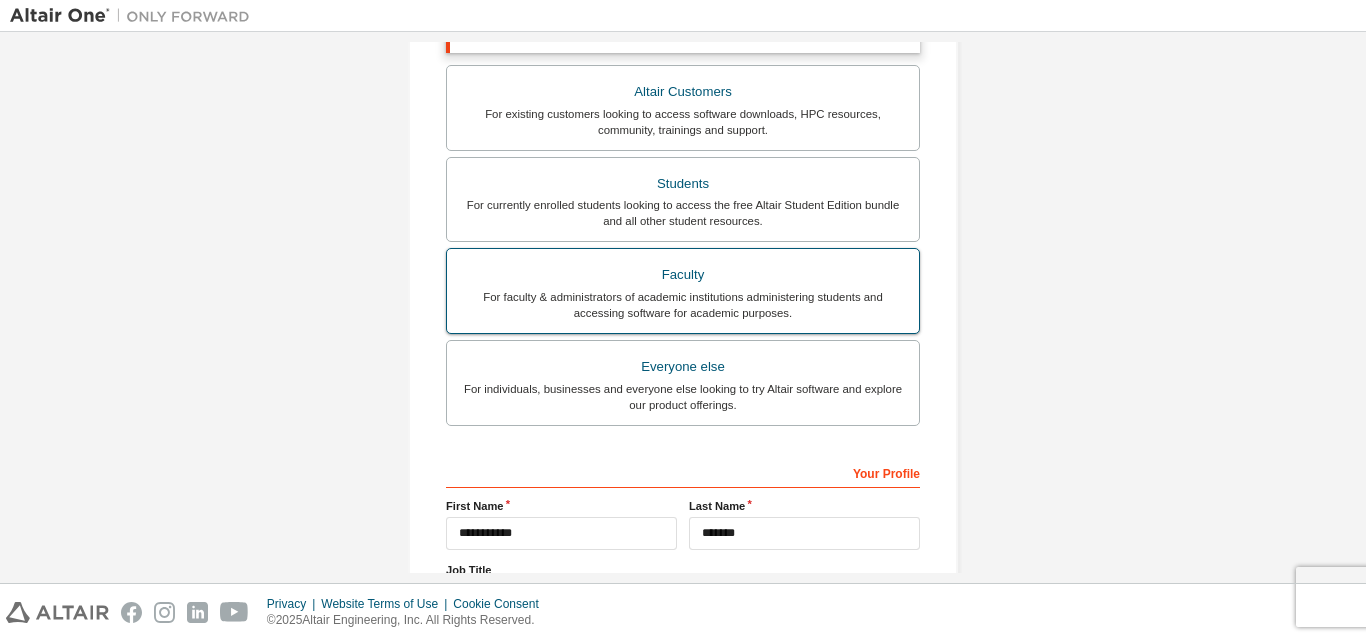 click on "For faculty & administrators of academic institutions administering students and accessing software for academic purposes." at bounding box center [683, 305] 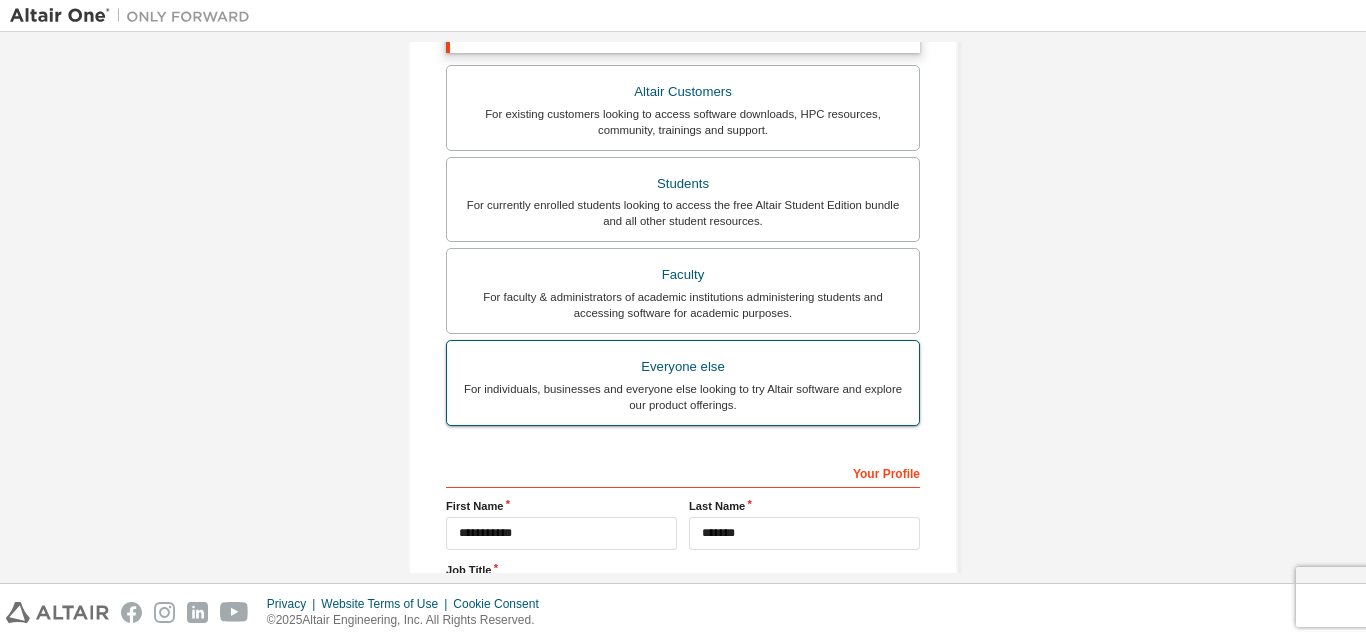 click on "Everyone else" at bounding box center [683, 367] 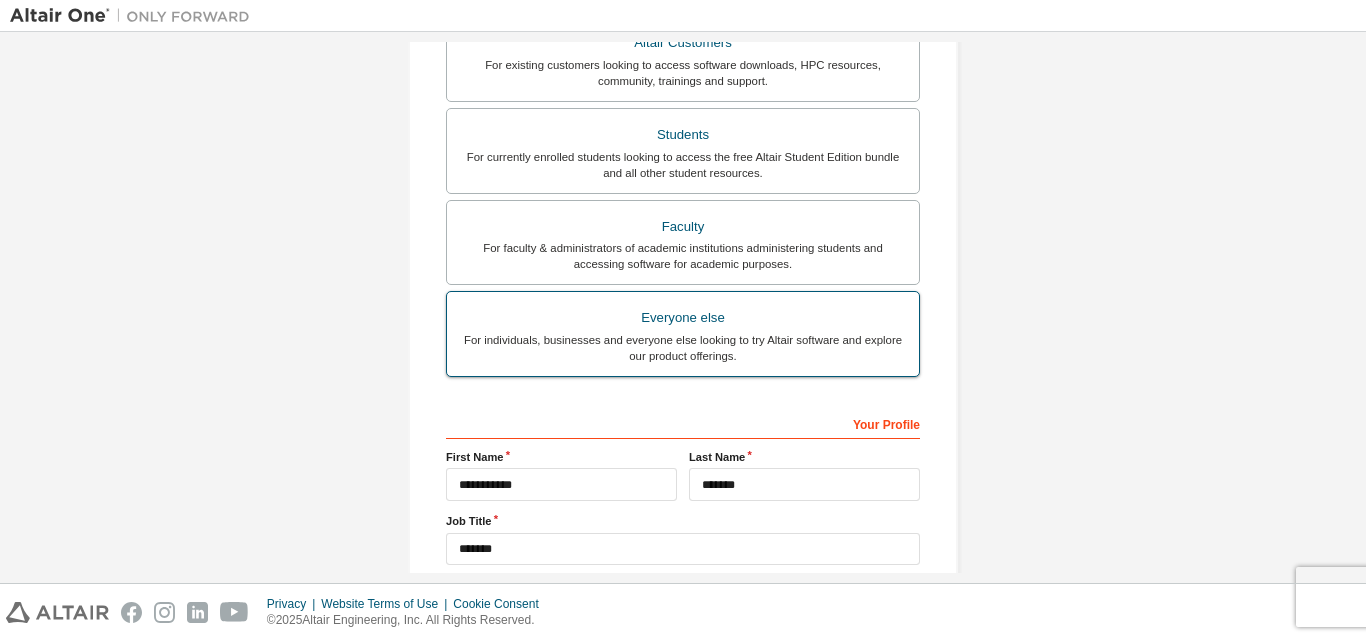 scroll, scrollTop: 528, scrollLeft: 0, axis: vertical 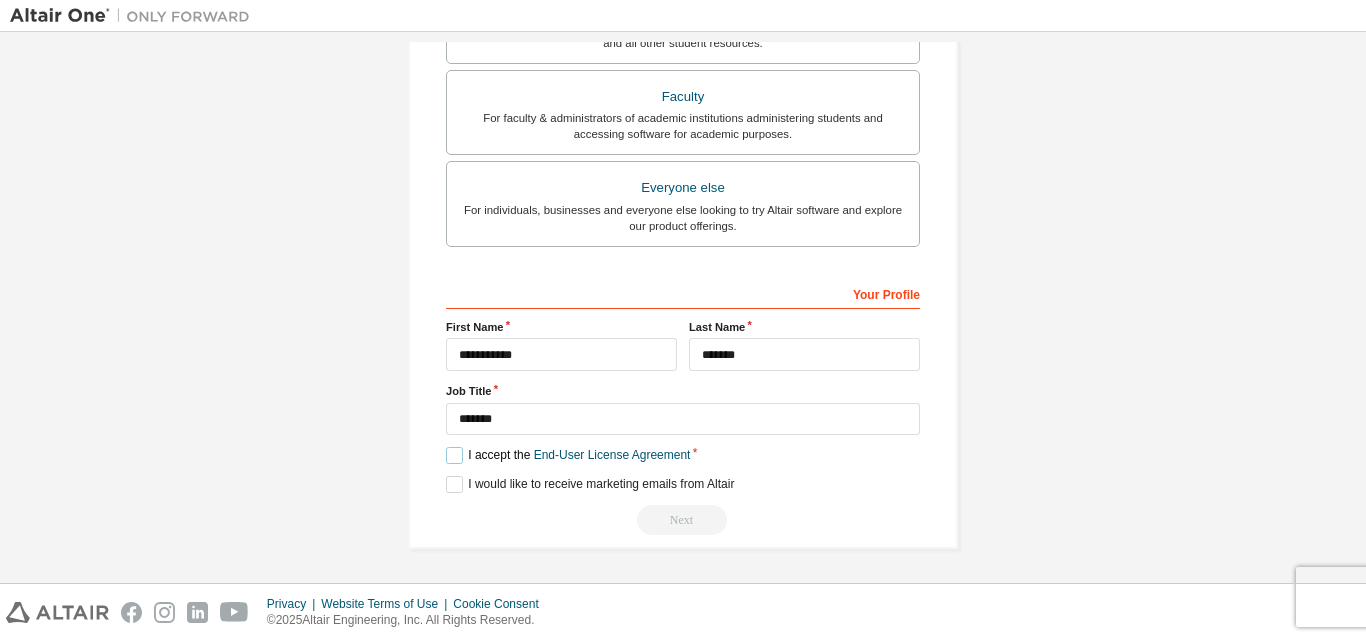 click on "I accept the    End-User License Agreement" at bounding box center [568, 455] 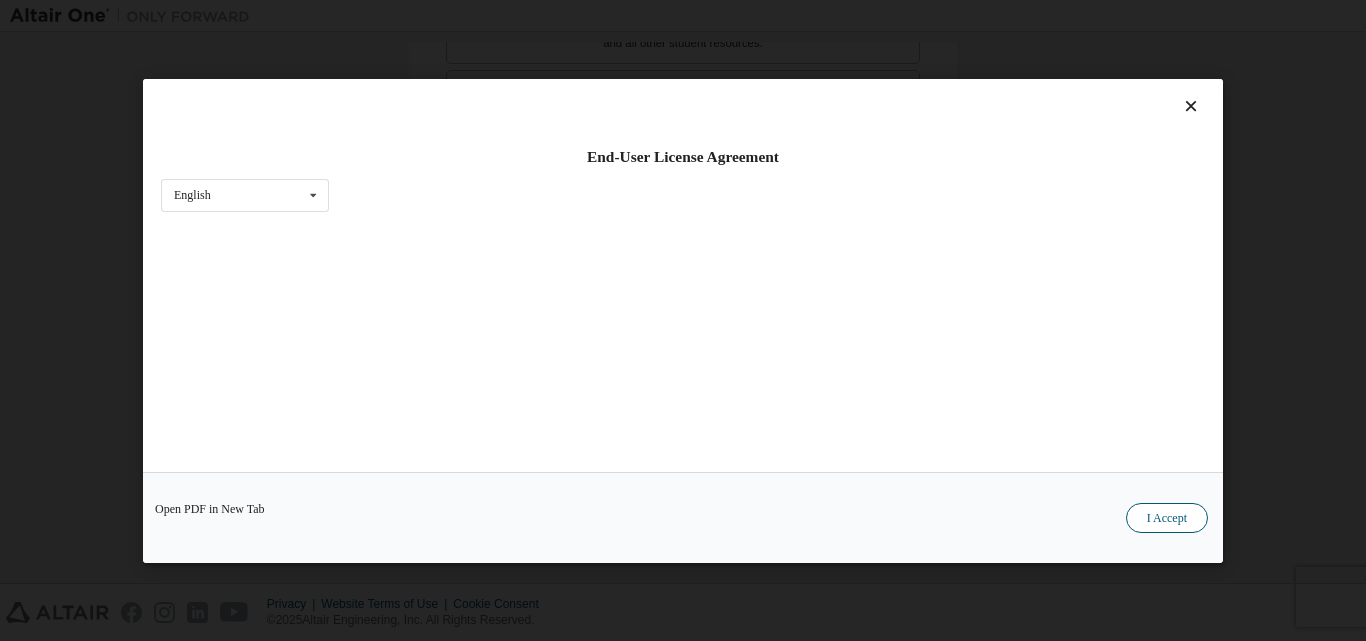 click on "I Accept" at bounding box center [1167, 517] 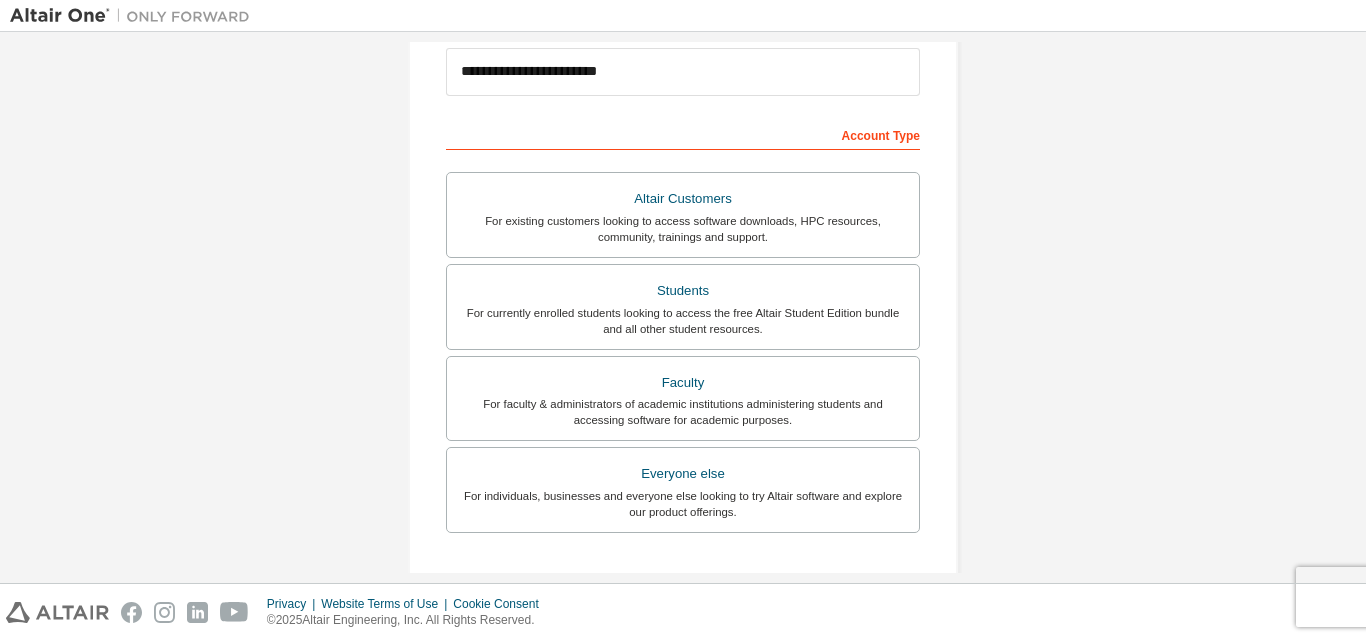 scroll, scrollTop: 206, scrollLeft: 0, axis: vertical 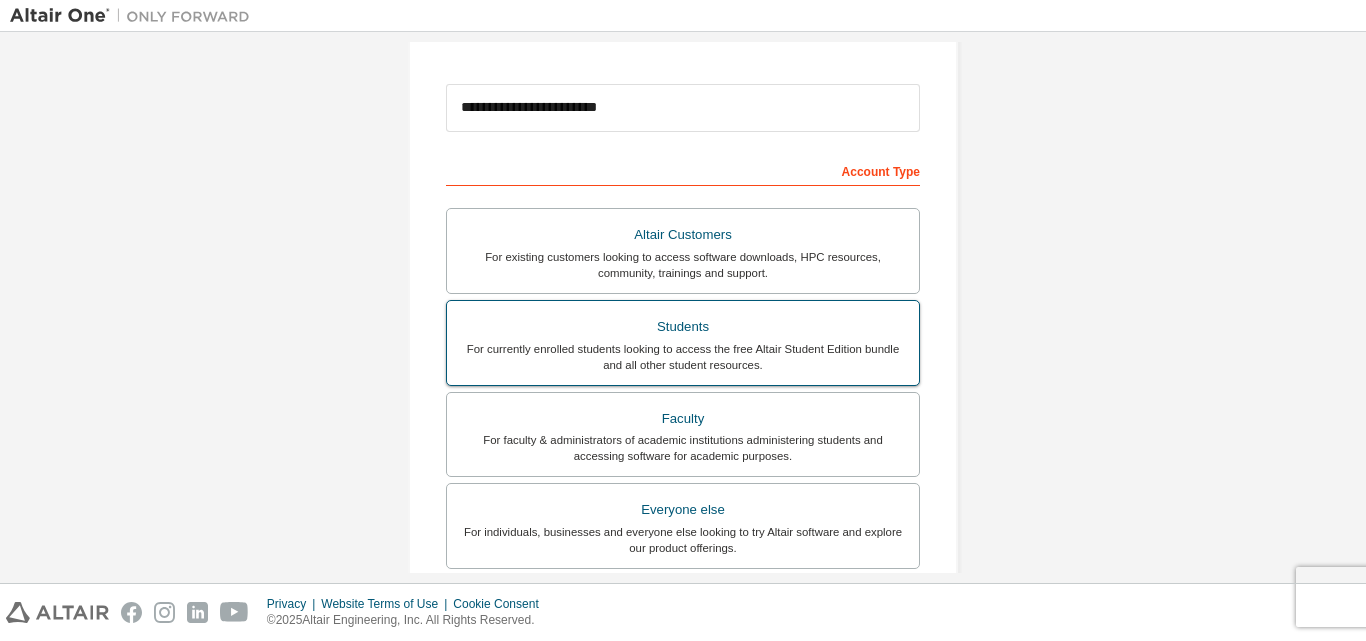 click on "Students" at bounding box center (683, 327) 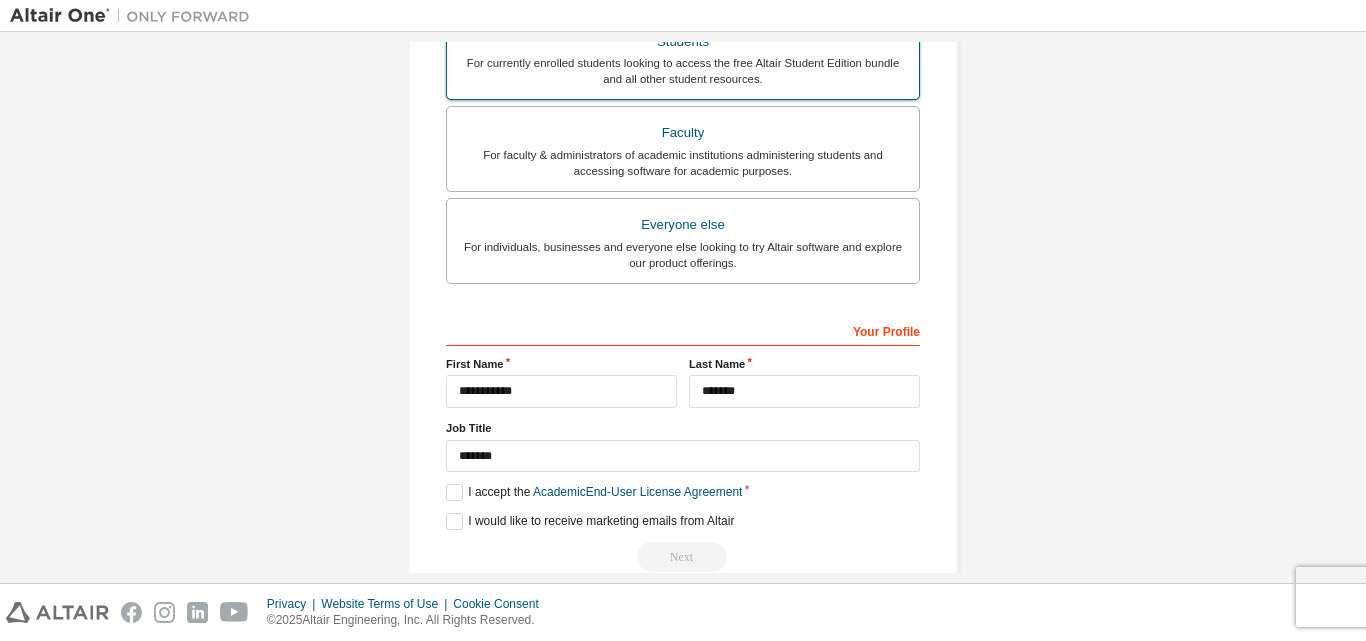 scroll, scrollTop: 597, scrollLeft: 0, axis: vertical 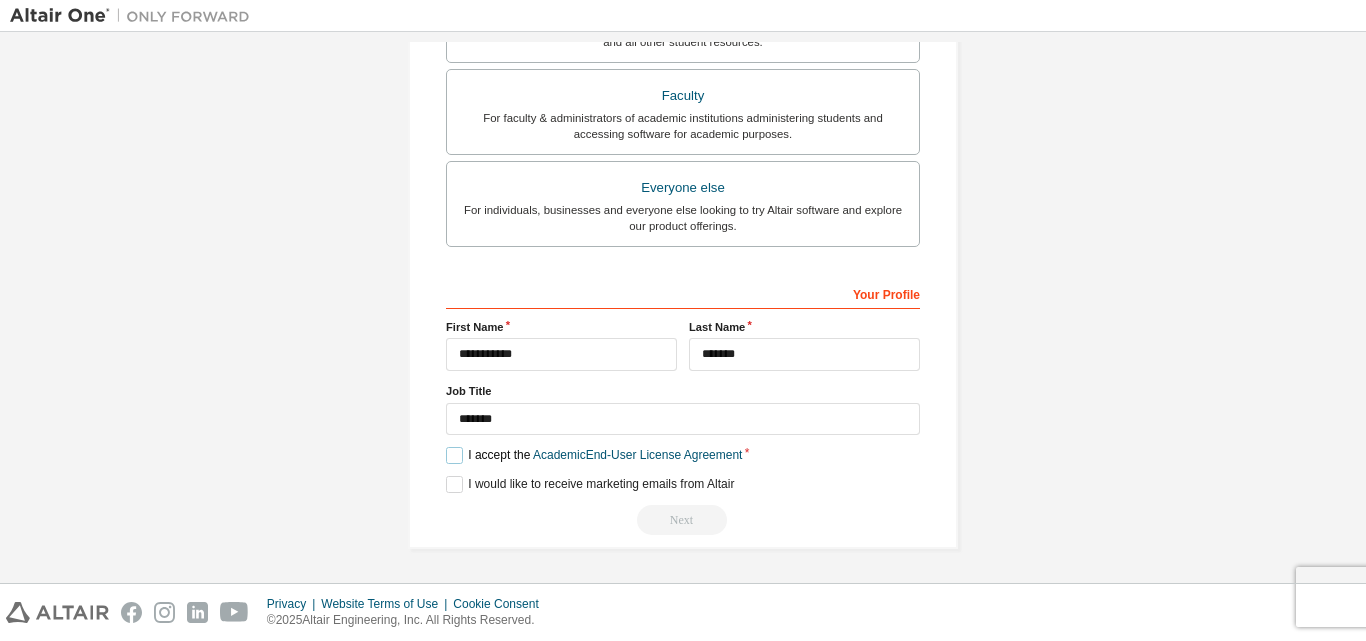 click on "I accept the   Academic   End-User License Agreement" at bounding box center (594, 455) 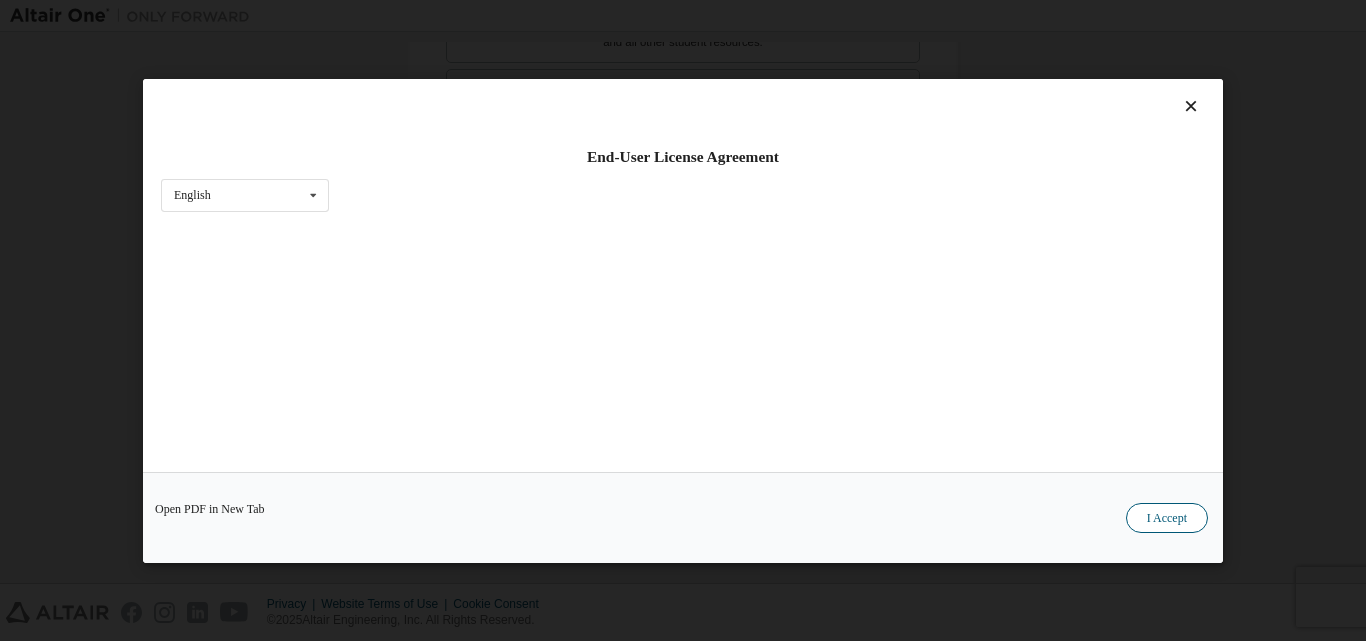 click on "I Accept" at bounding box center [1167, 517] 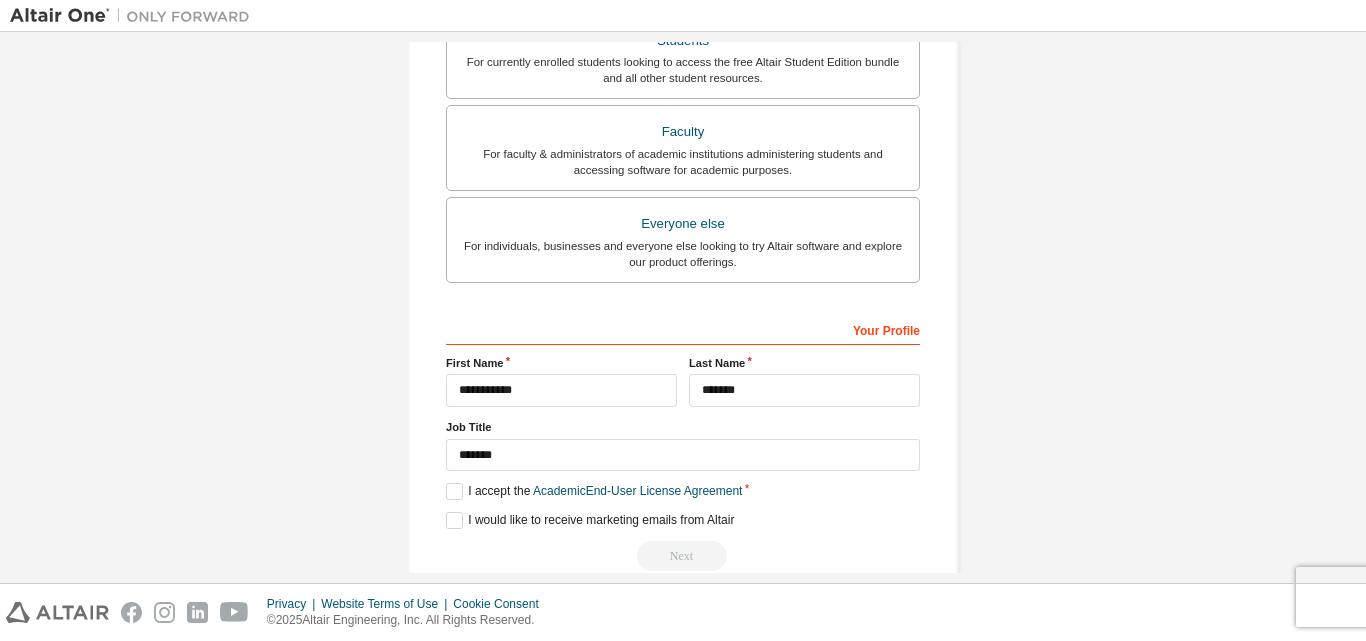 scroll, scrollTop: 597, scrollLeft: 0, axis: vertical 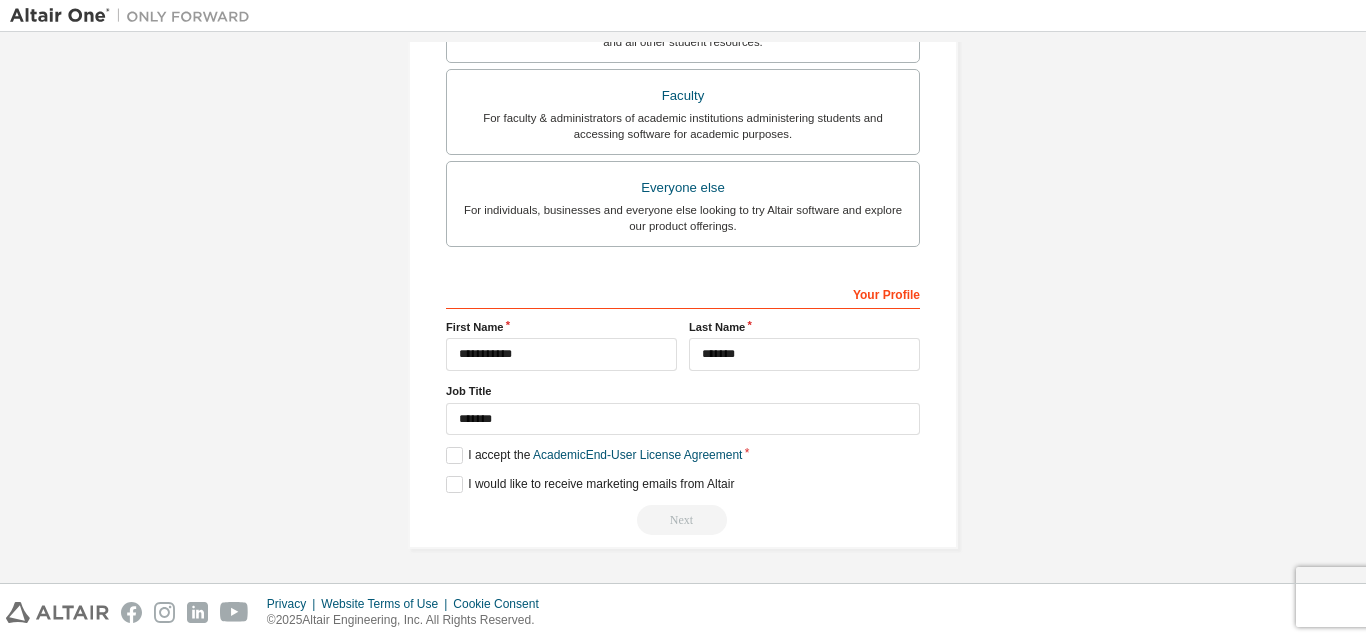 click on "**********" at bounding box center (683, 9) 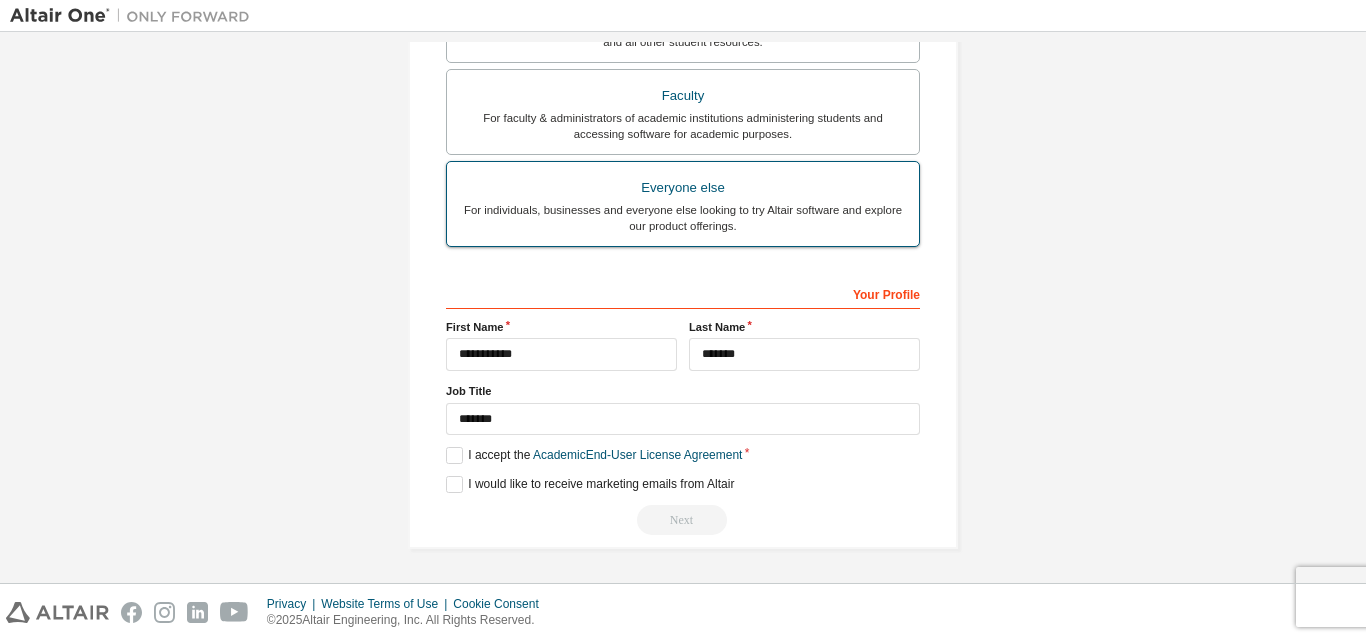 click on "Everyone else" at bounding box center [683, 188] 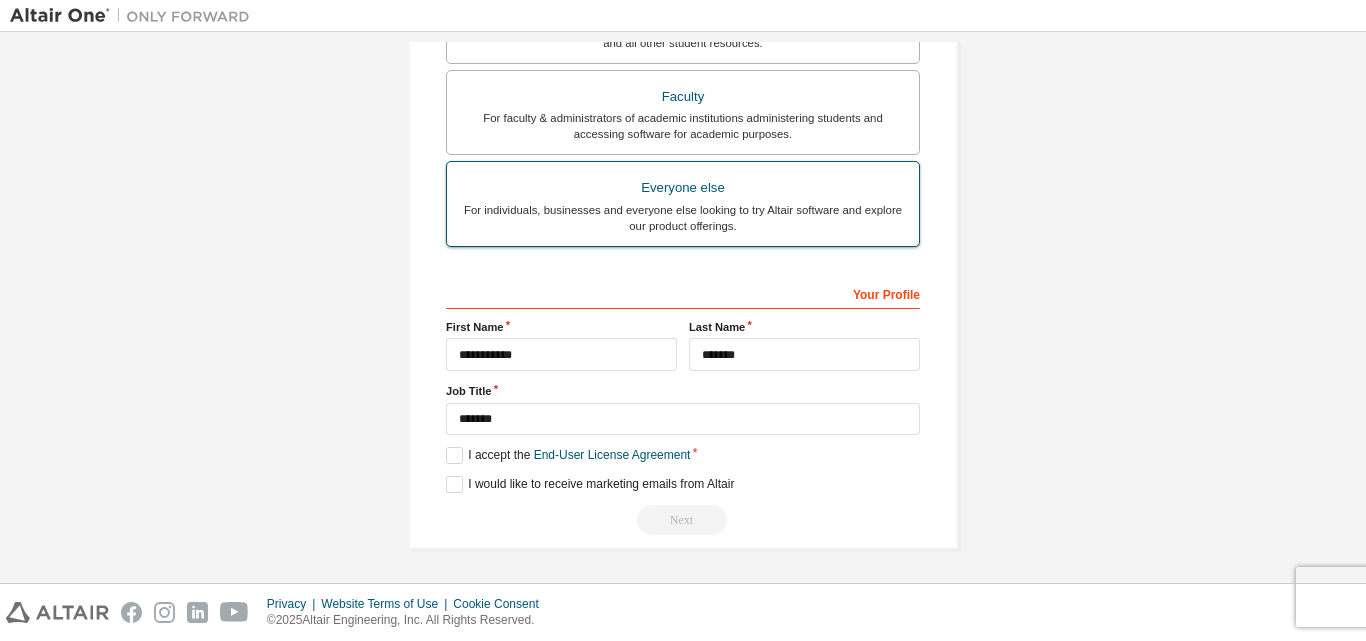 scroll, scrollTop: 528, scrollLeft: 0, axis: vertical 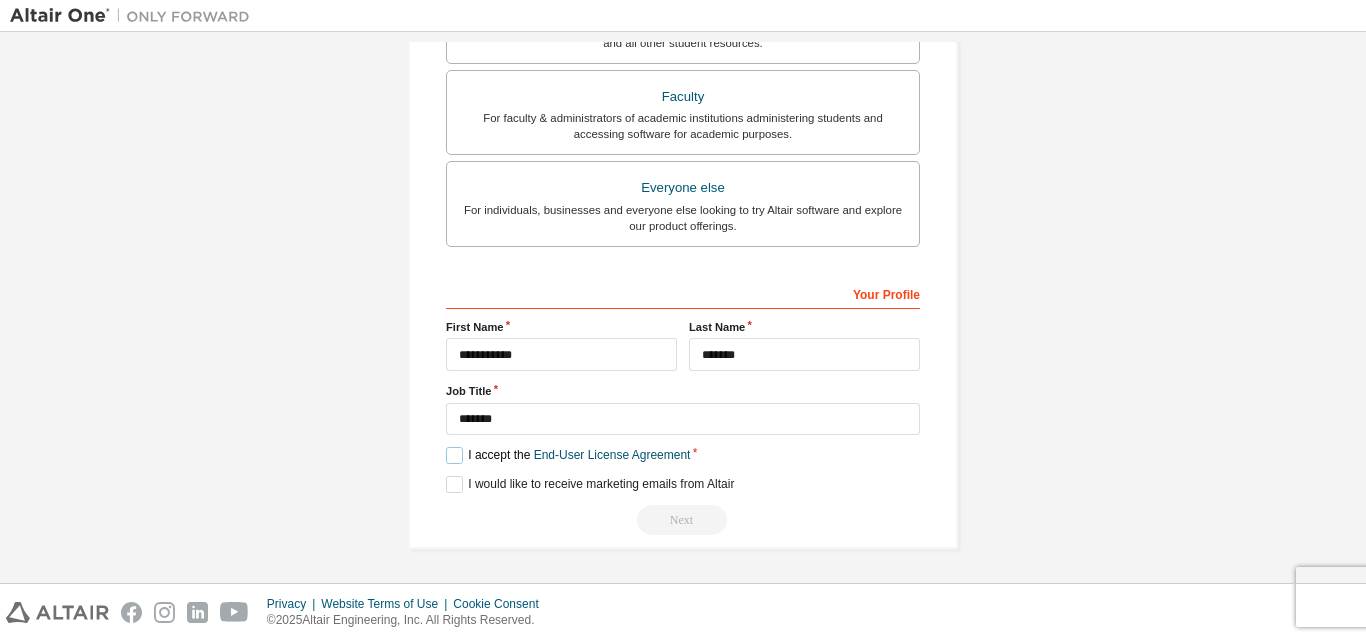 click on "I accept the    End-User License Agreement" at bounding box center [568, 455] 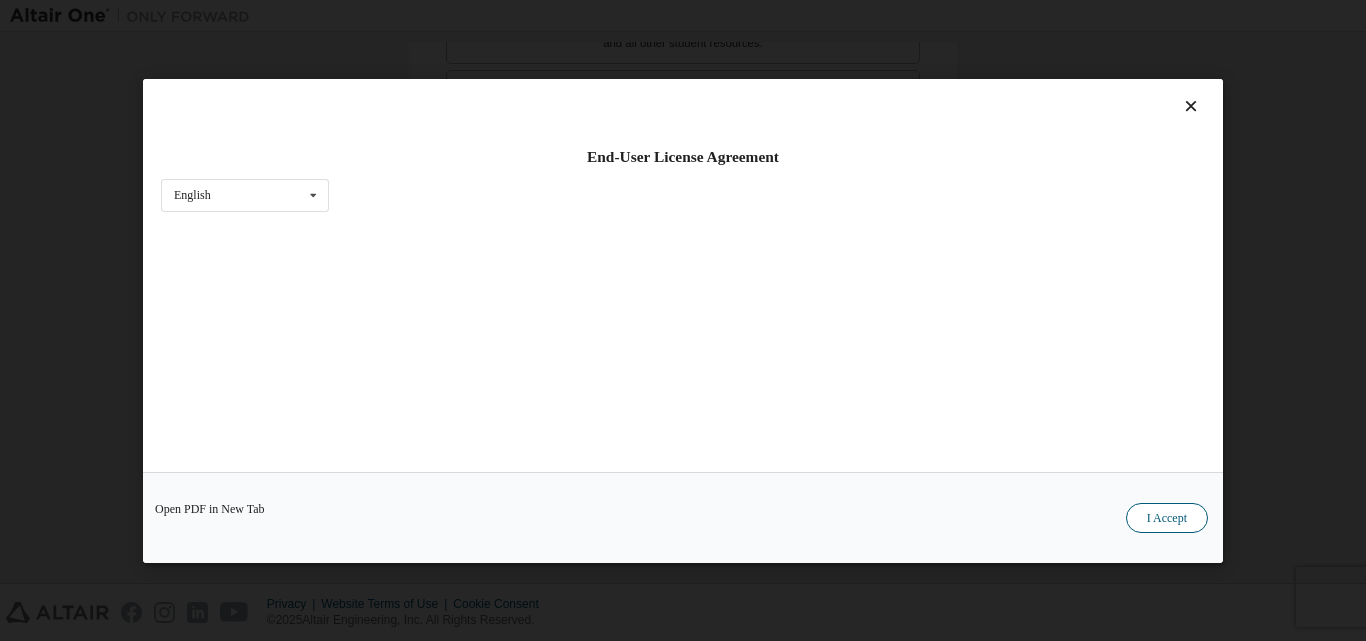 click on "I Accept" at bounding box center (1167, 517) 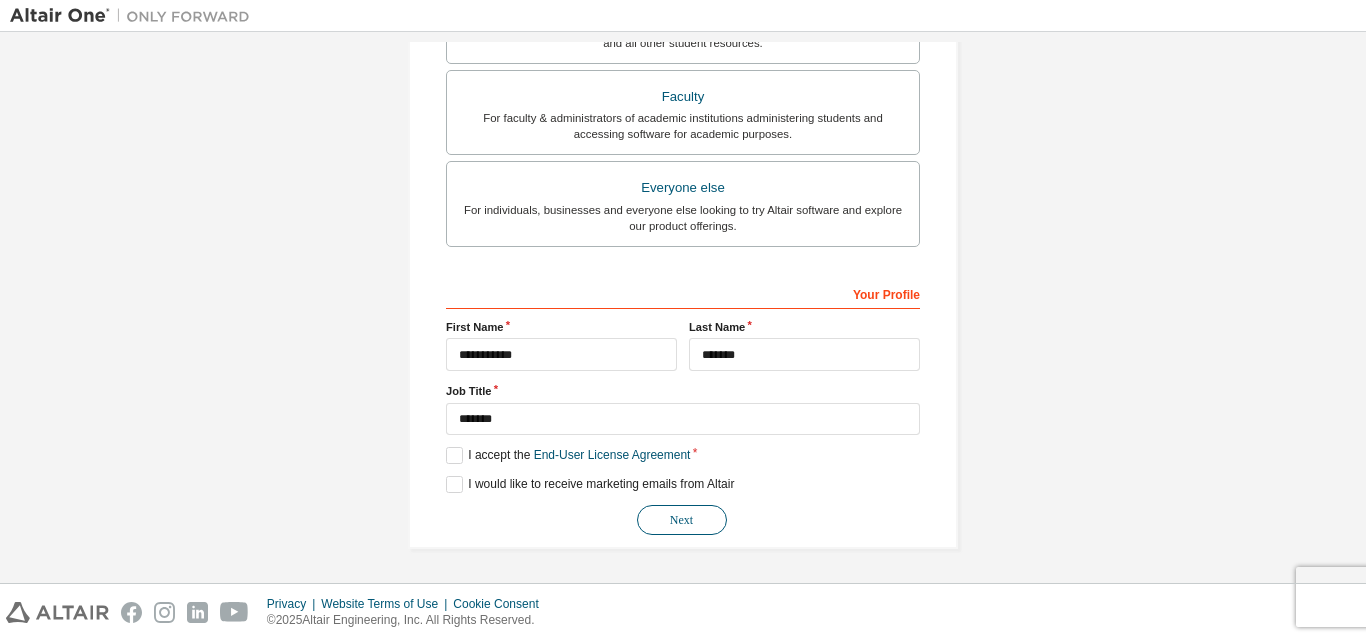 click on "Next" at bounding box center (682, 520) 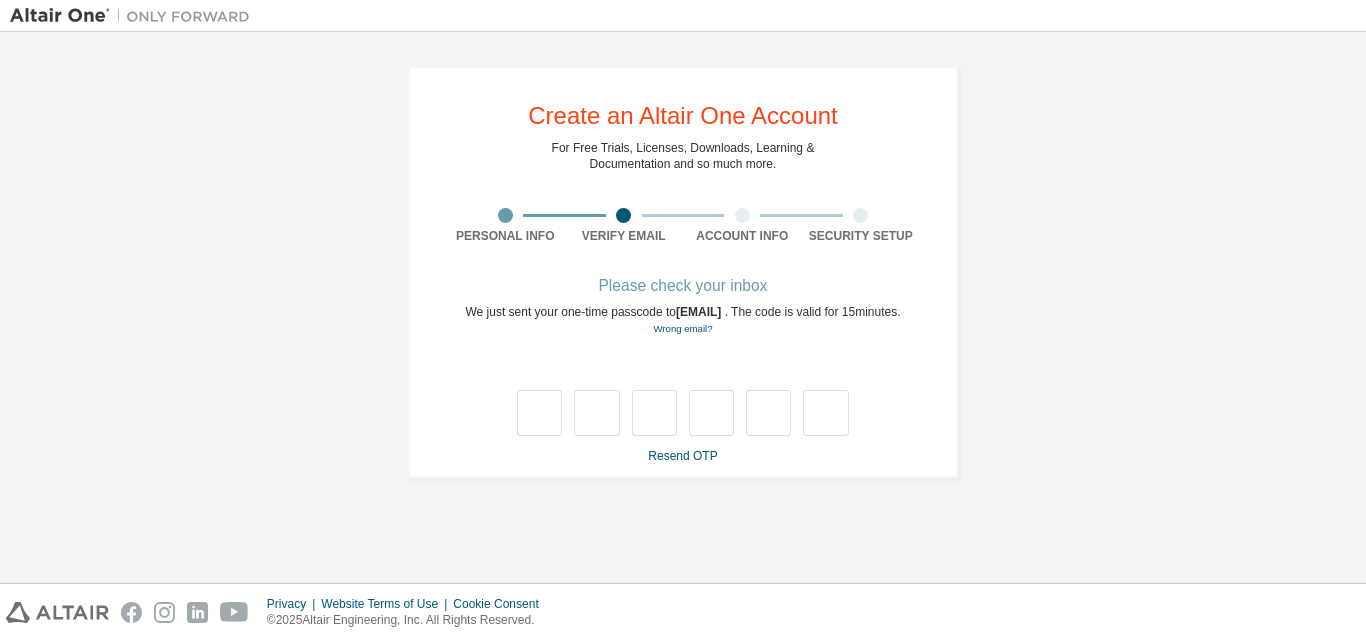 scroll, scrollTop: 0, scrollLeft: 0, axis: both 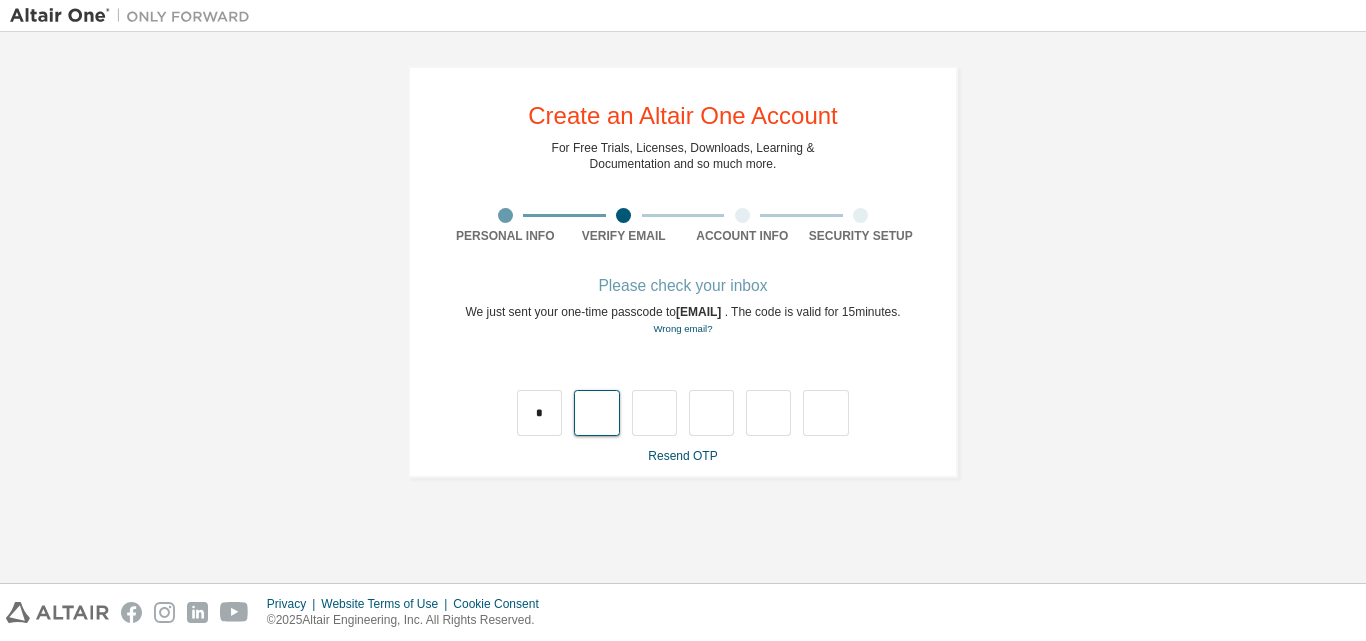 type on "*" 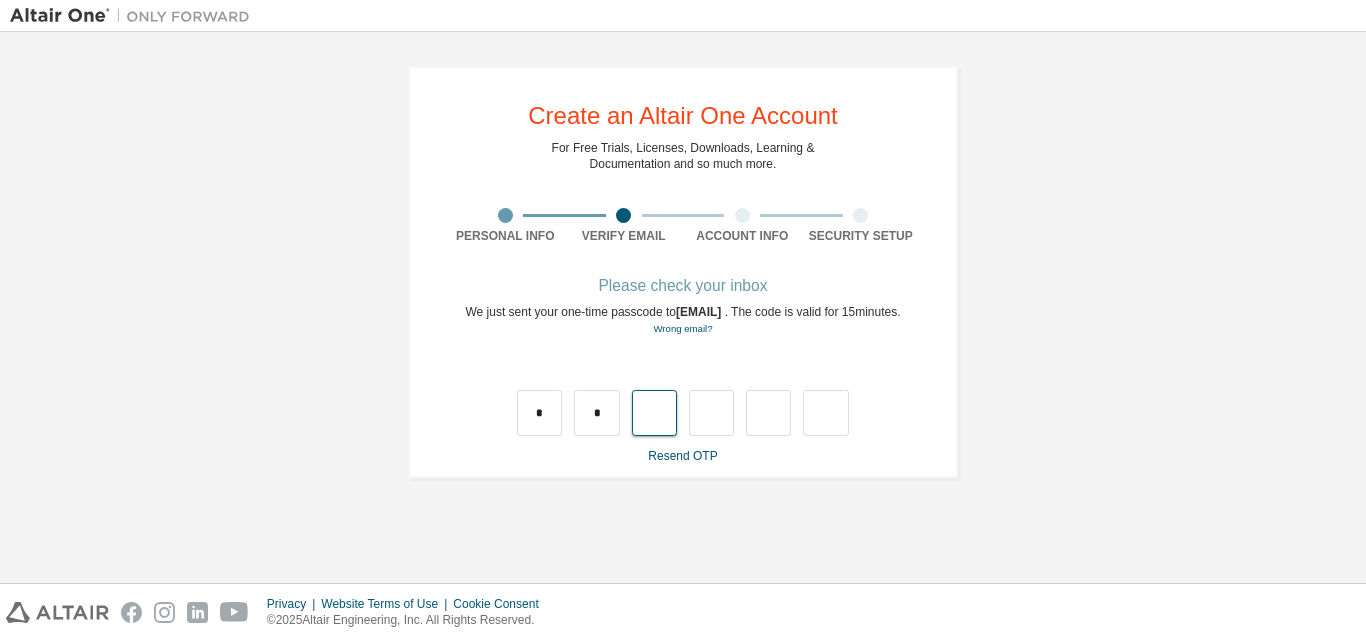 type on "*" 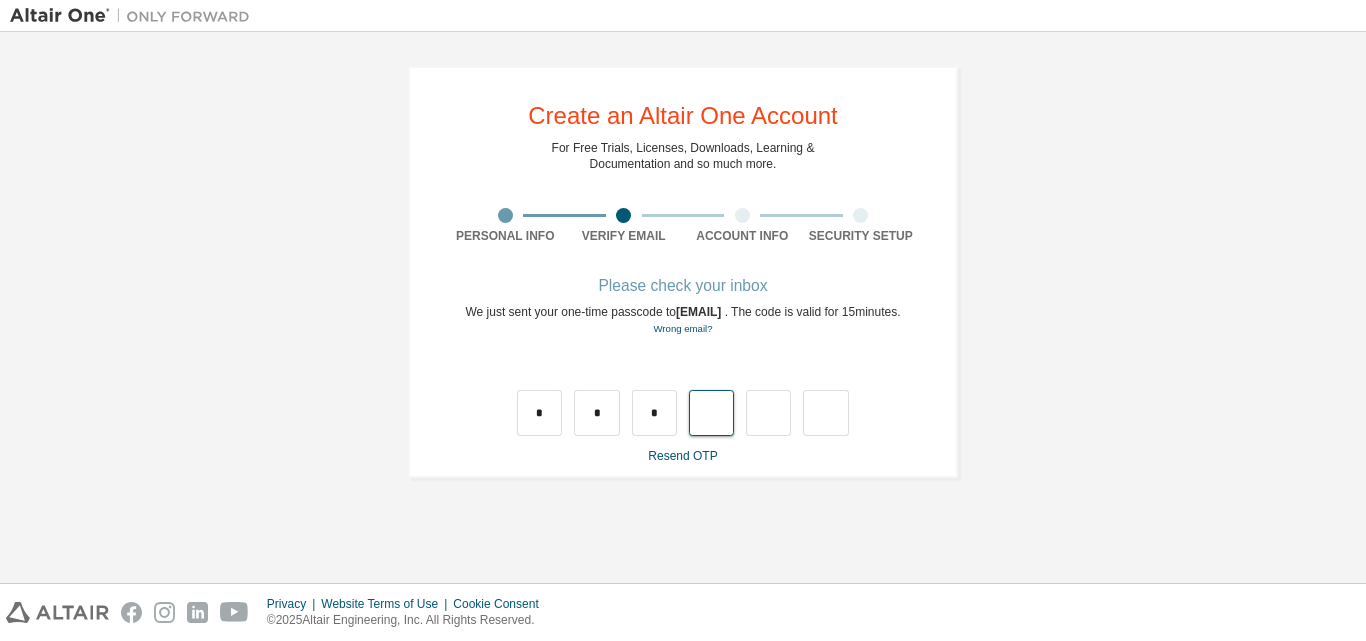 type on "*" 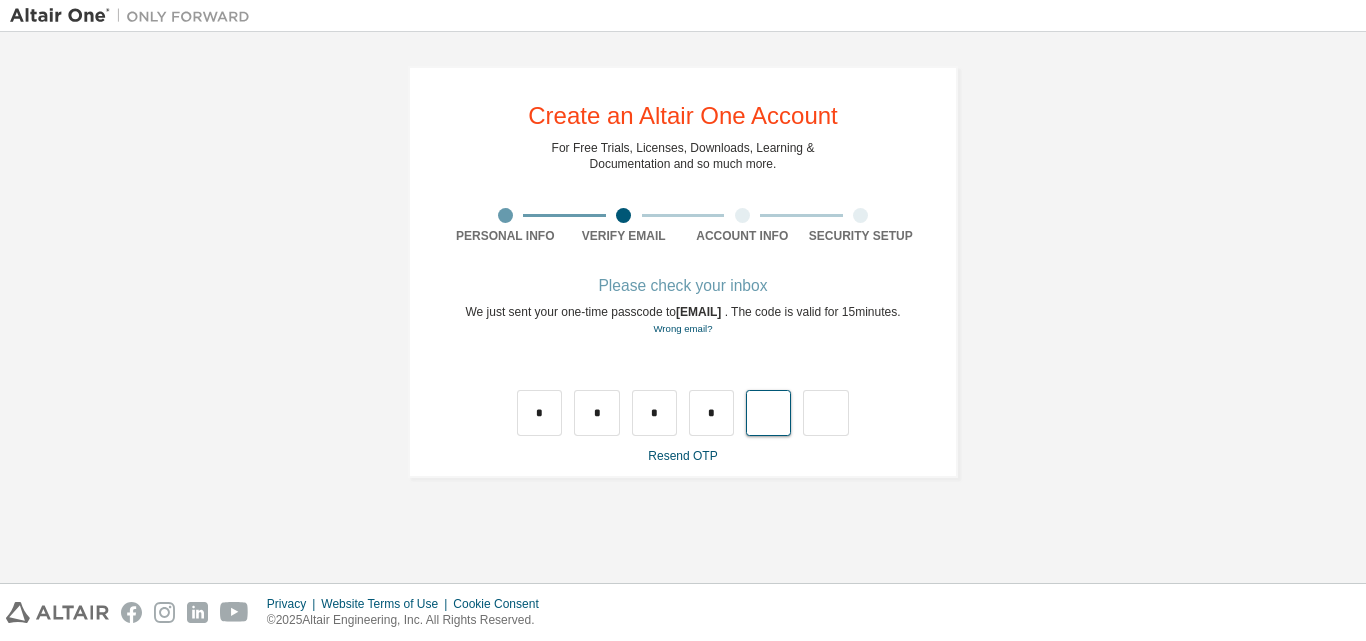 type on "*" 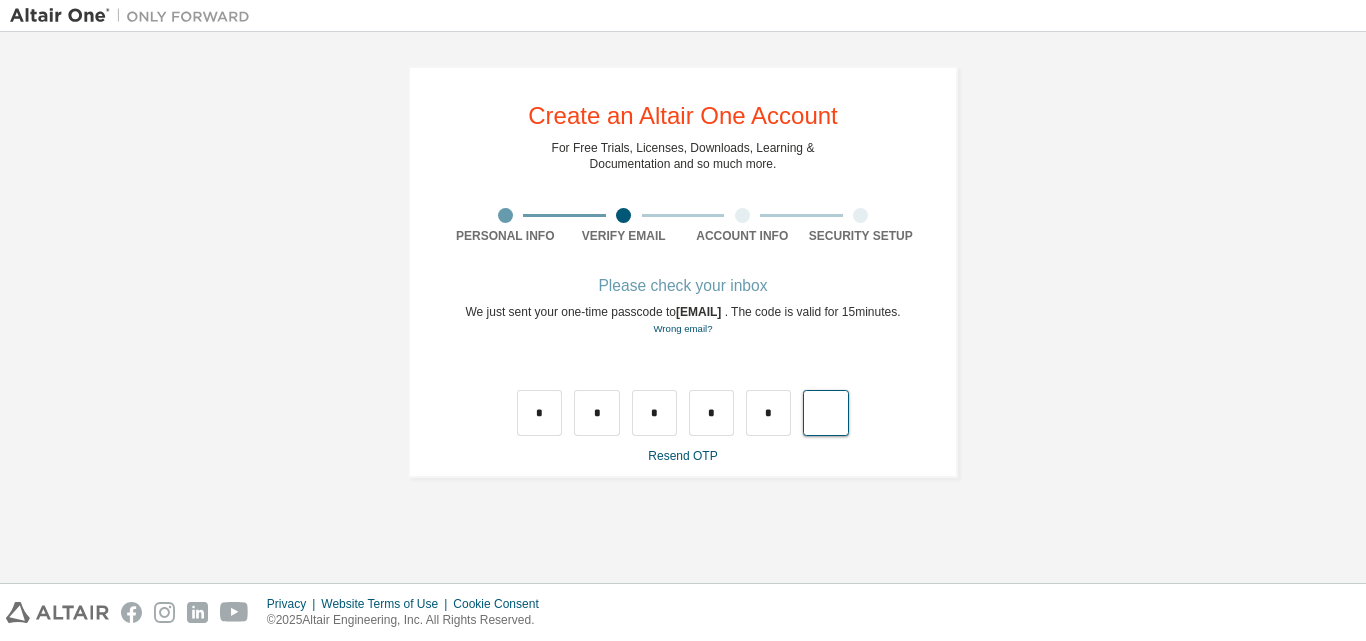 type on "*" 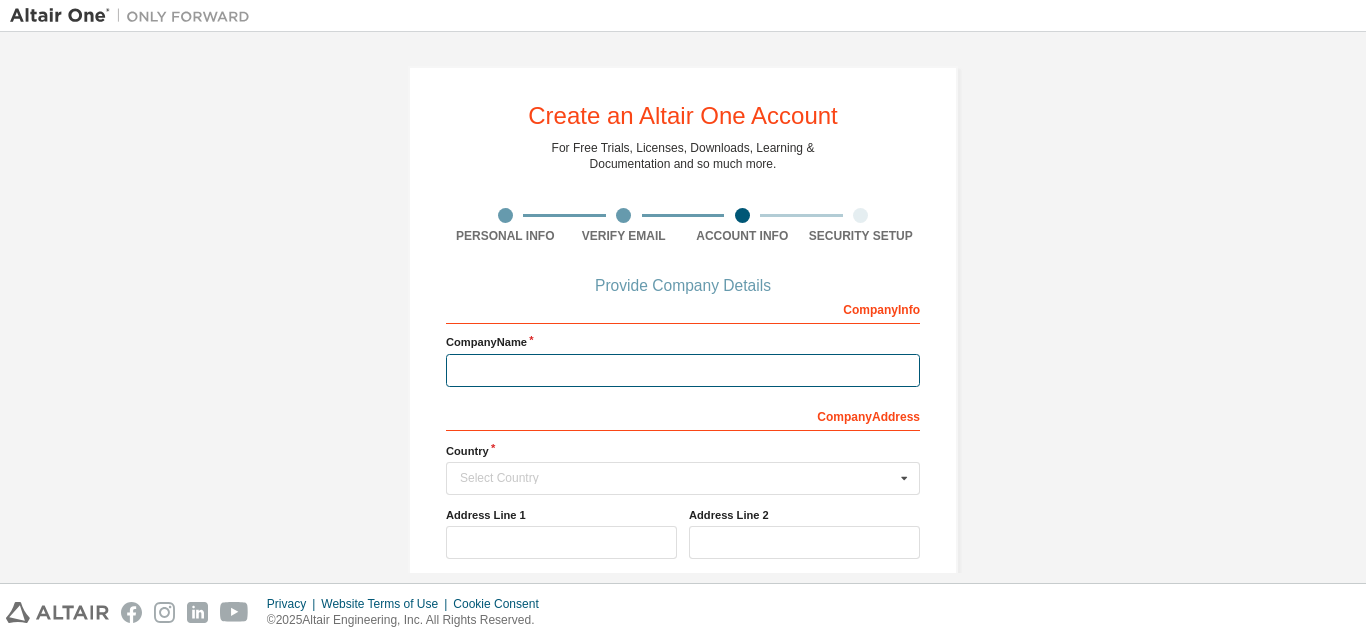 click at bounding box center [683, 370] 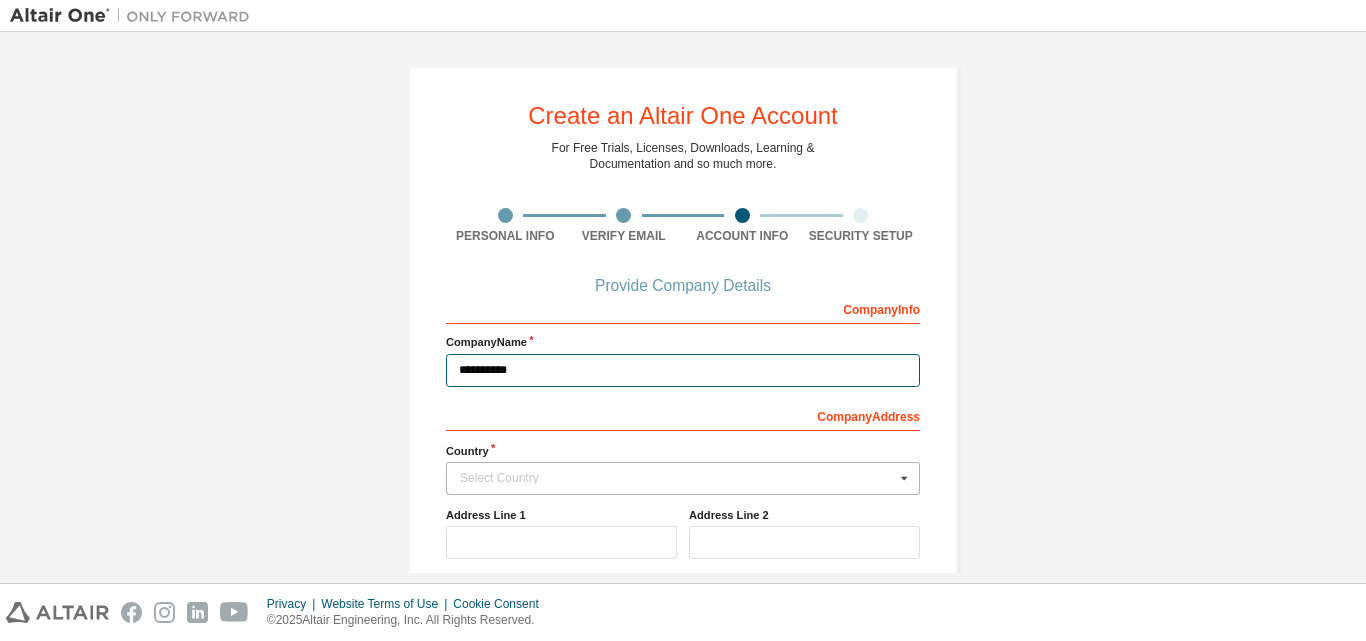 type on "**********" 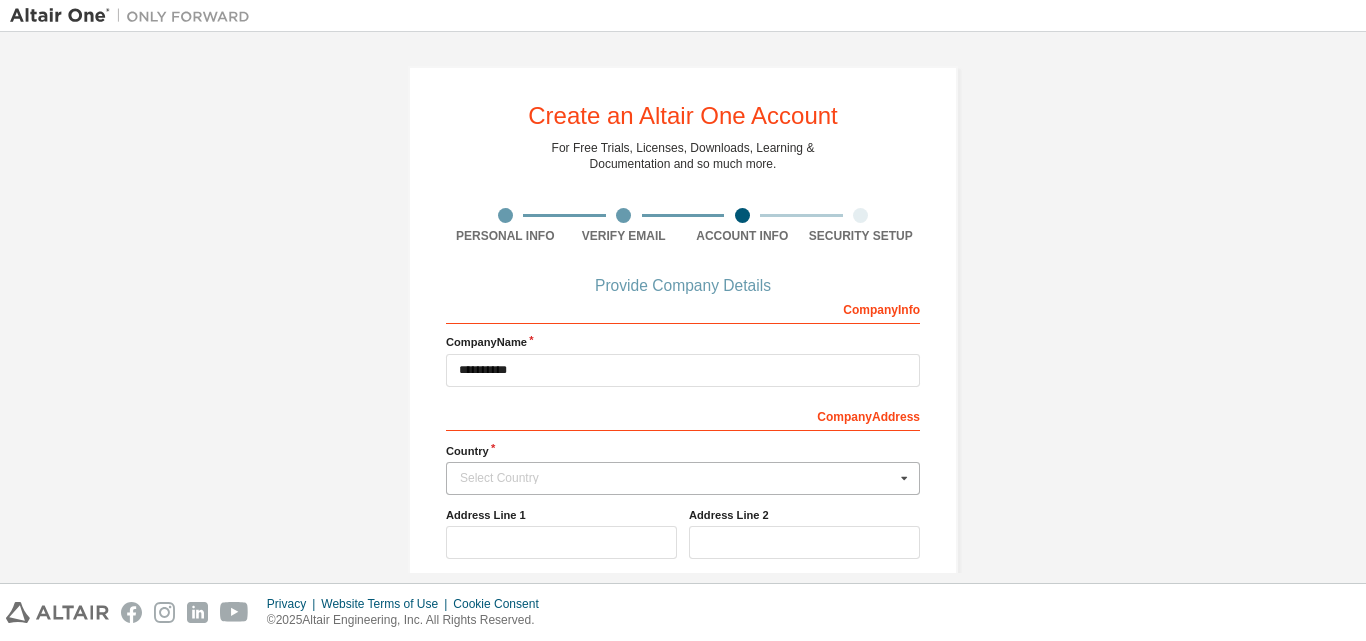 click on "Select Country" at bounding box center [677, 478] 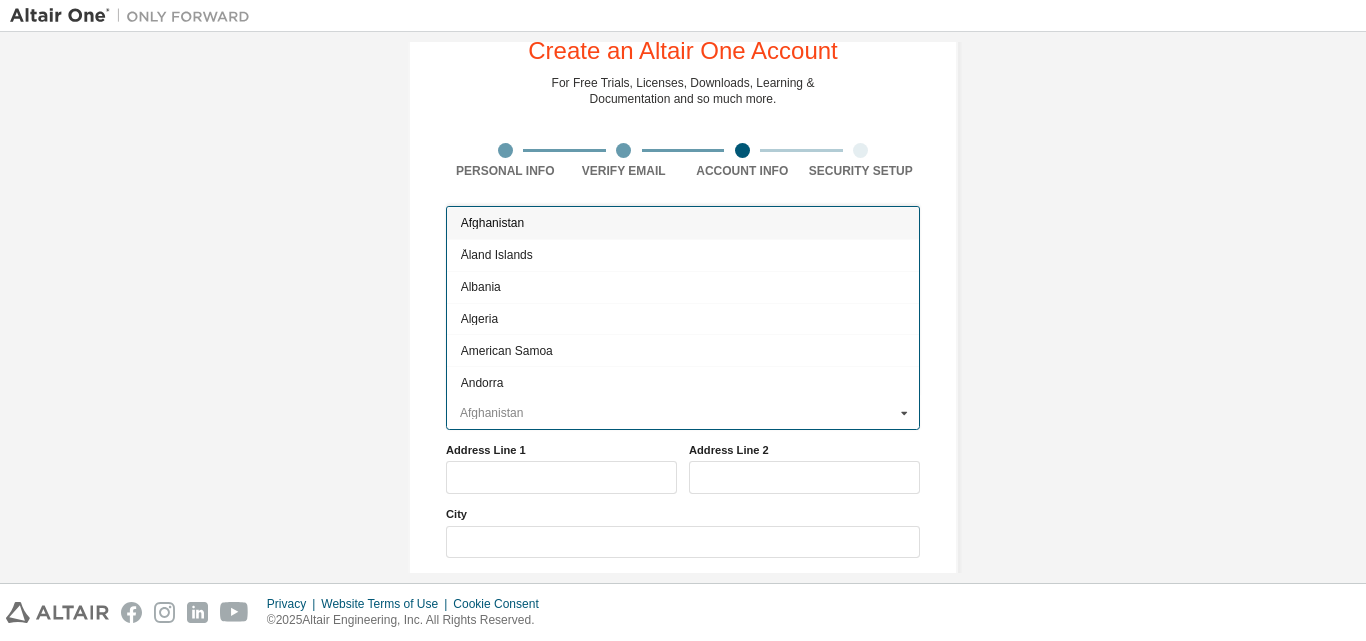 scroll, scrollTop: 75, scrollLeft: 0, axis: vertical 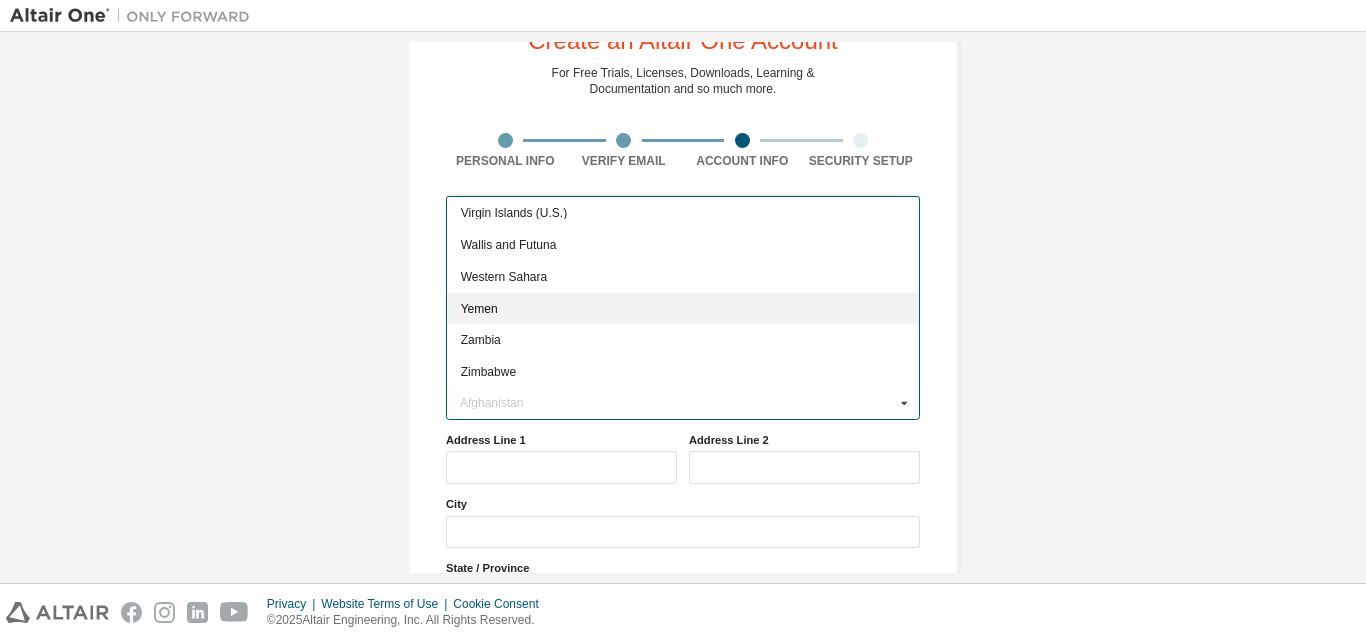 drag, startPoint x: 556, startPoint y: 315, endPoint x: 499, endPoint y: 306, distance: 57.706154 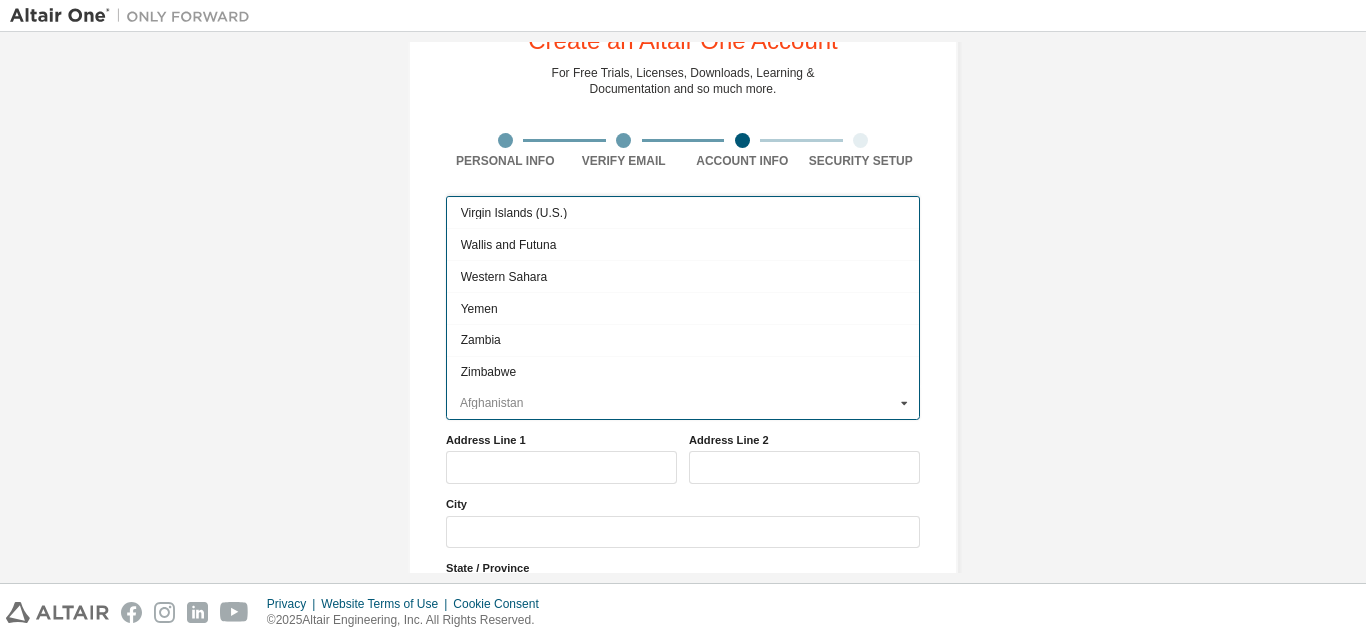 type on "***" 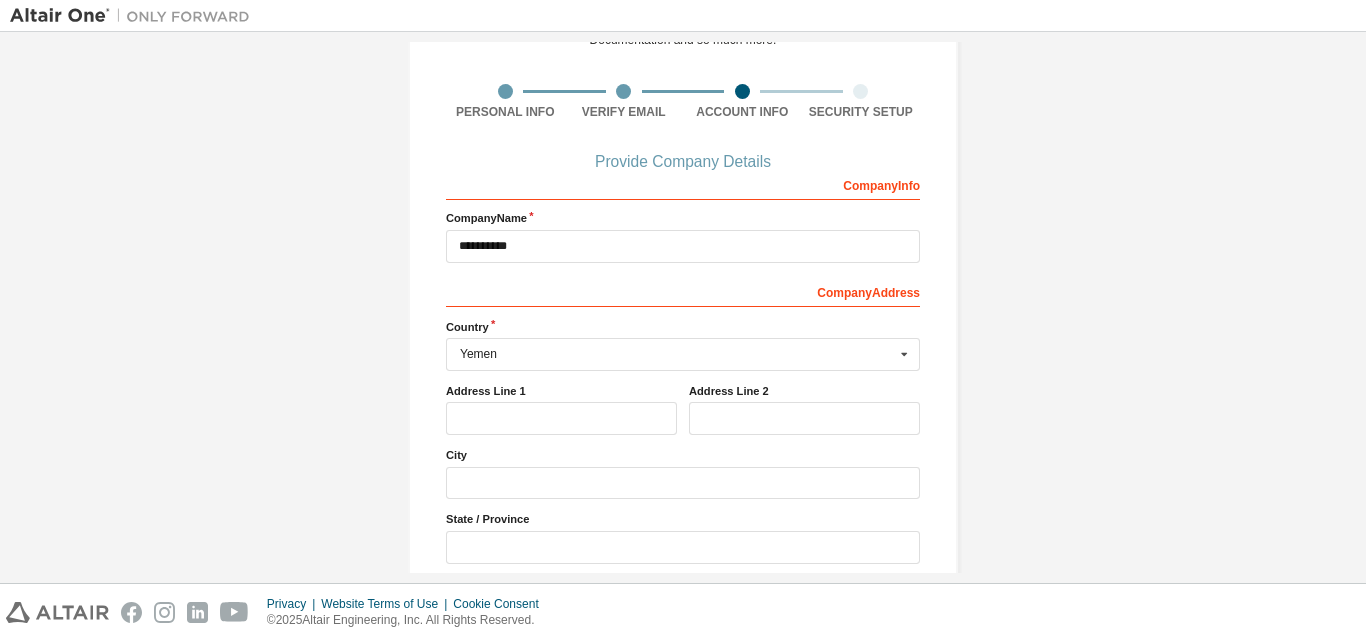 scroll, scrollTop: 143, scrollLeft: 0, axis: vertical 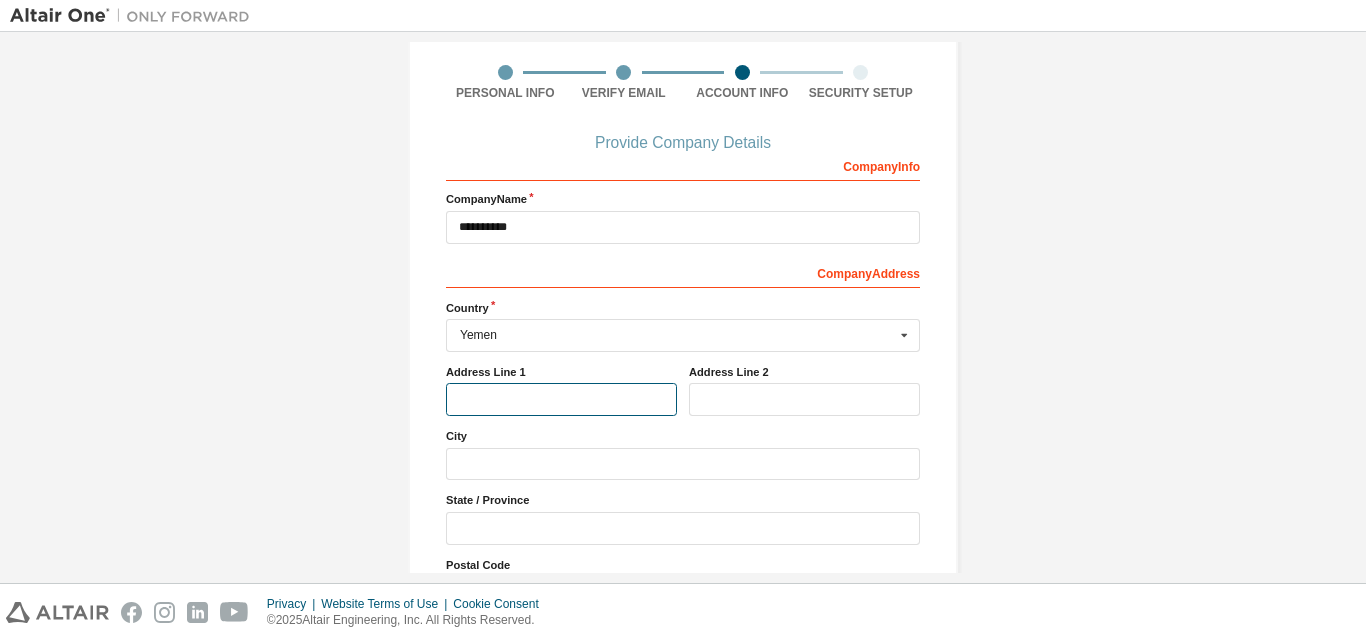 click at bounding box center (561, 399) 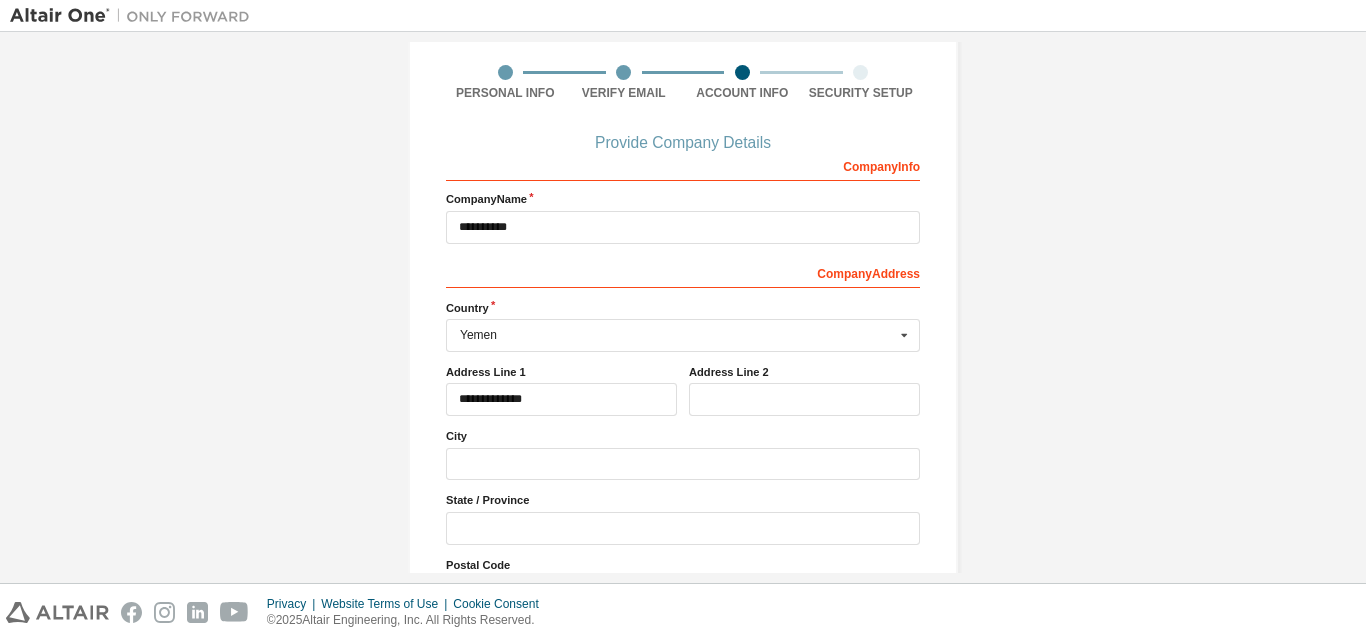 type on "***" 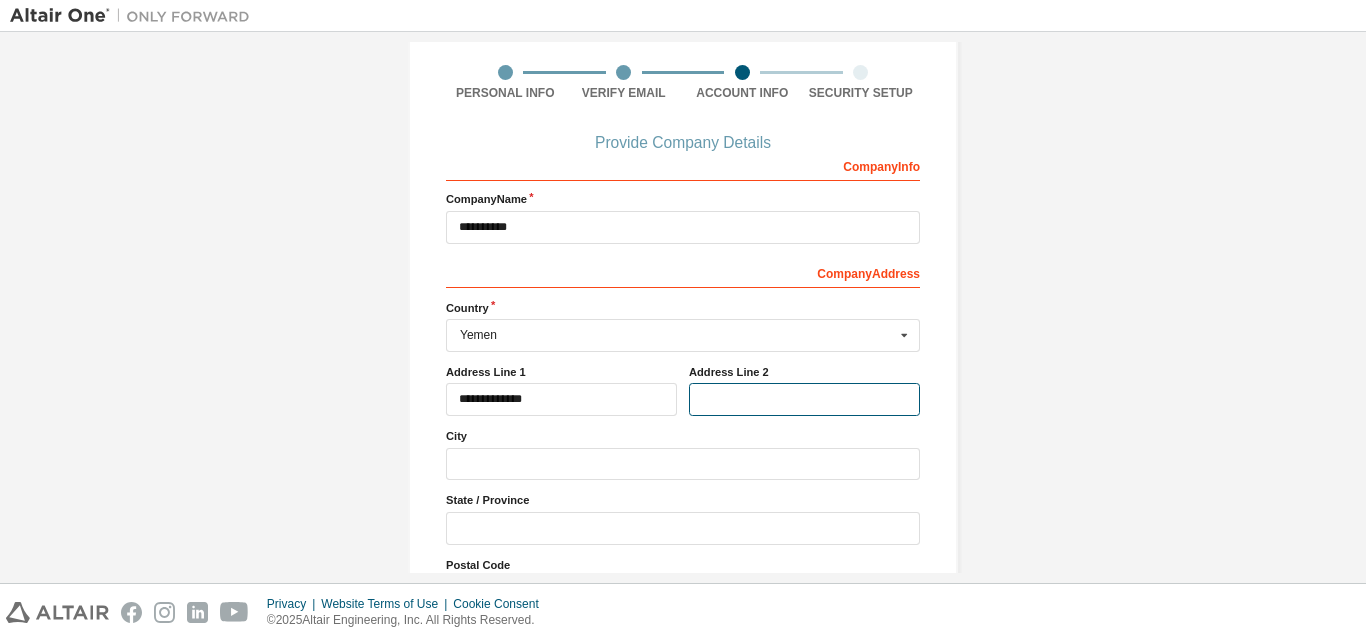 type on "******" 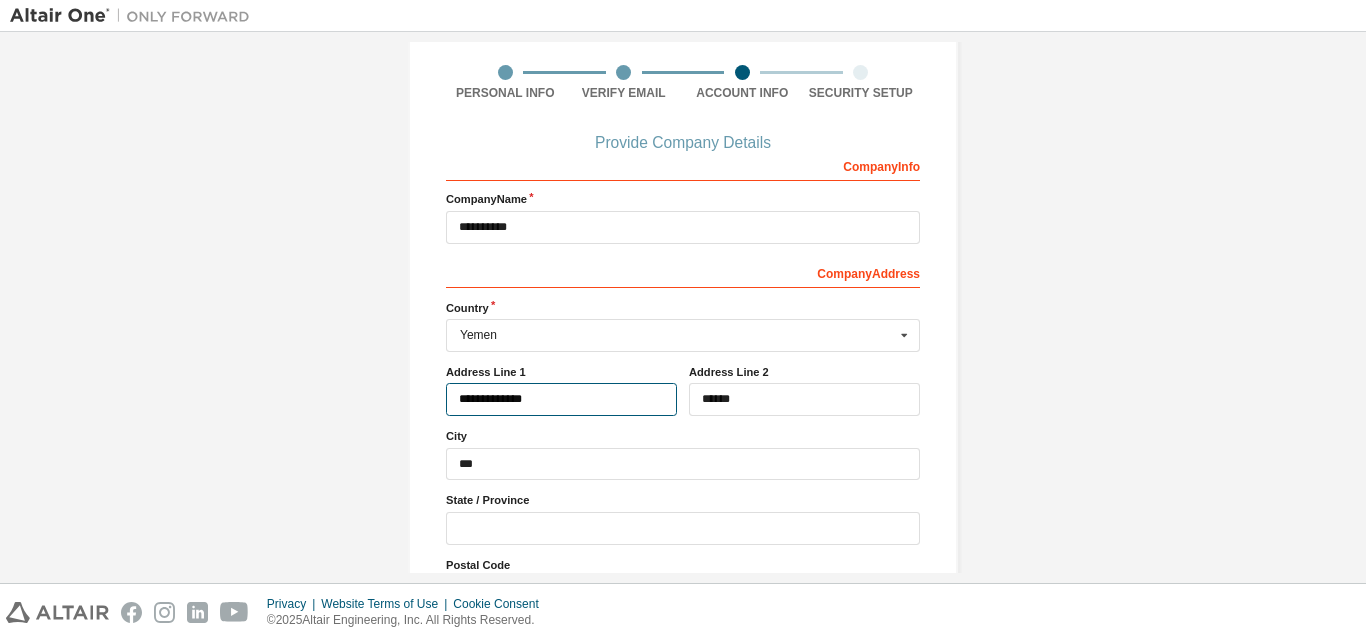 type on "***" 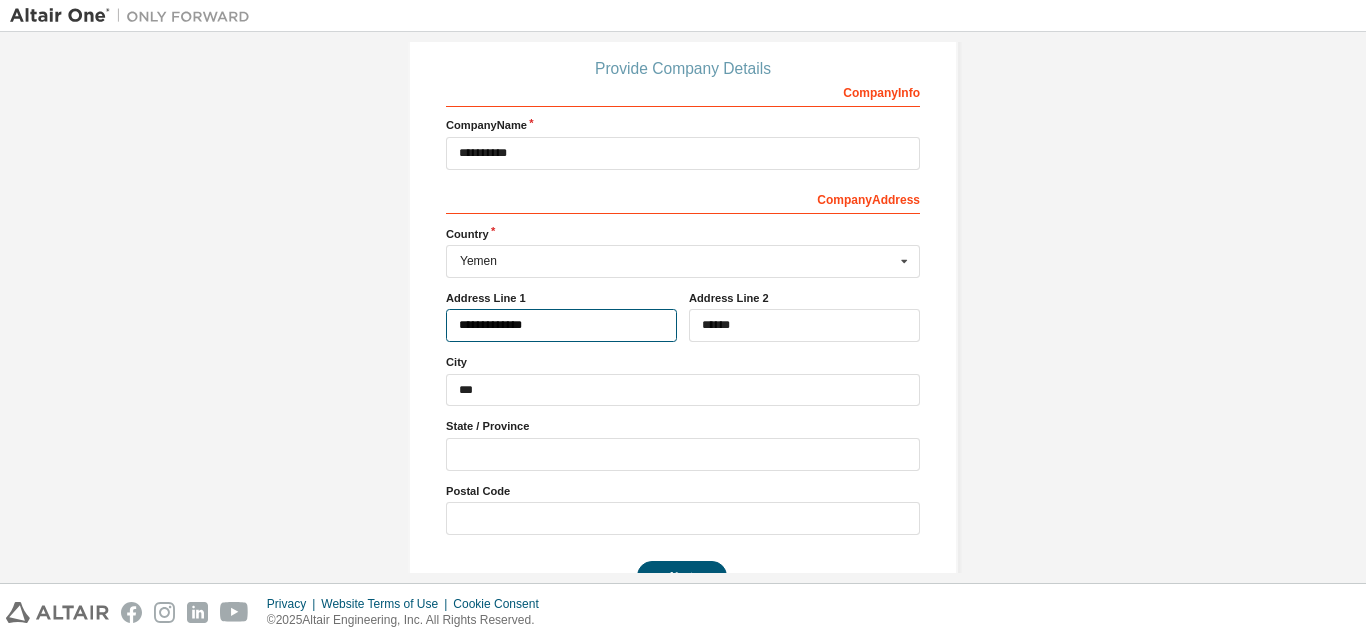 scroll, scrollTop: 273, scrollLeft: 0, axis: vertical 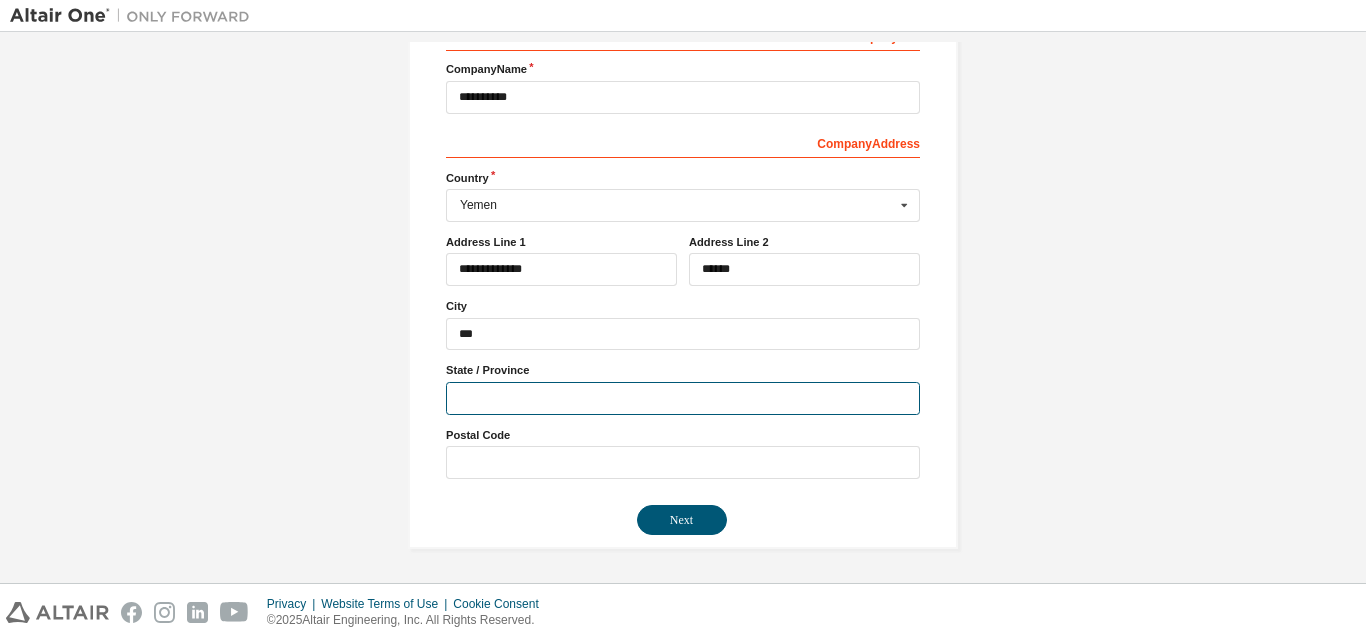 click at bounding box center [683, 398] 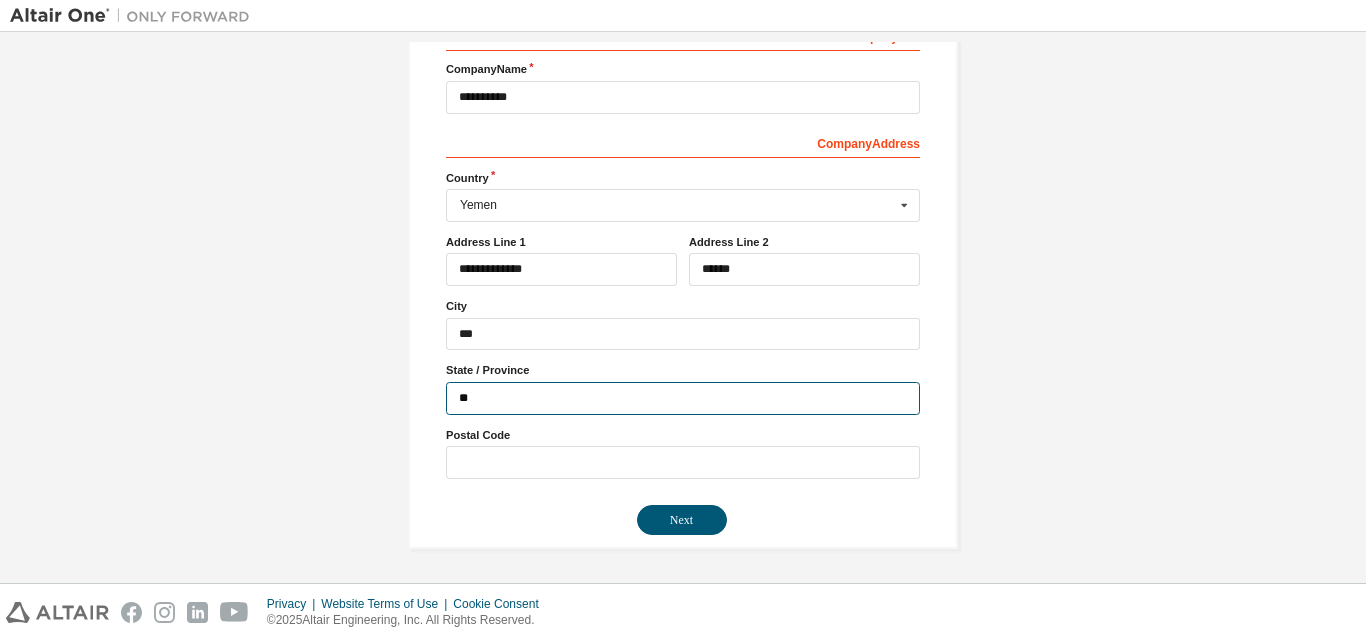 type on "**" 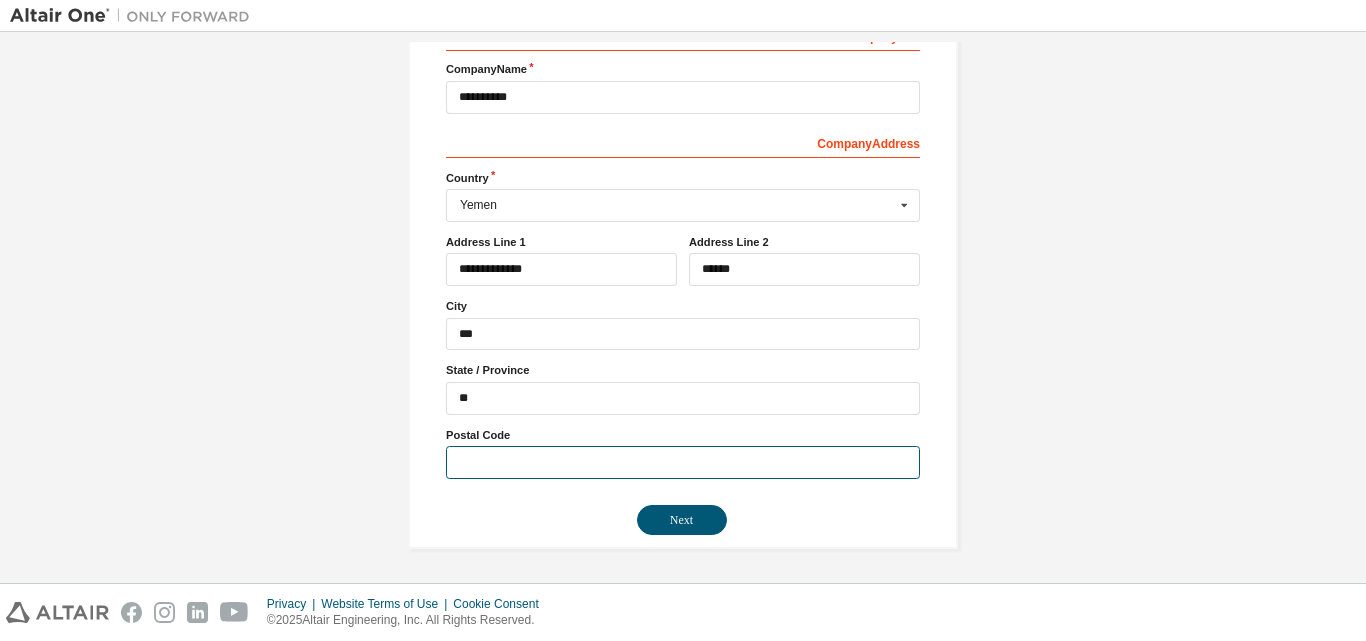 click at bounding box center (683, 462) 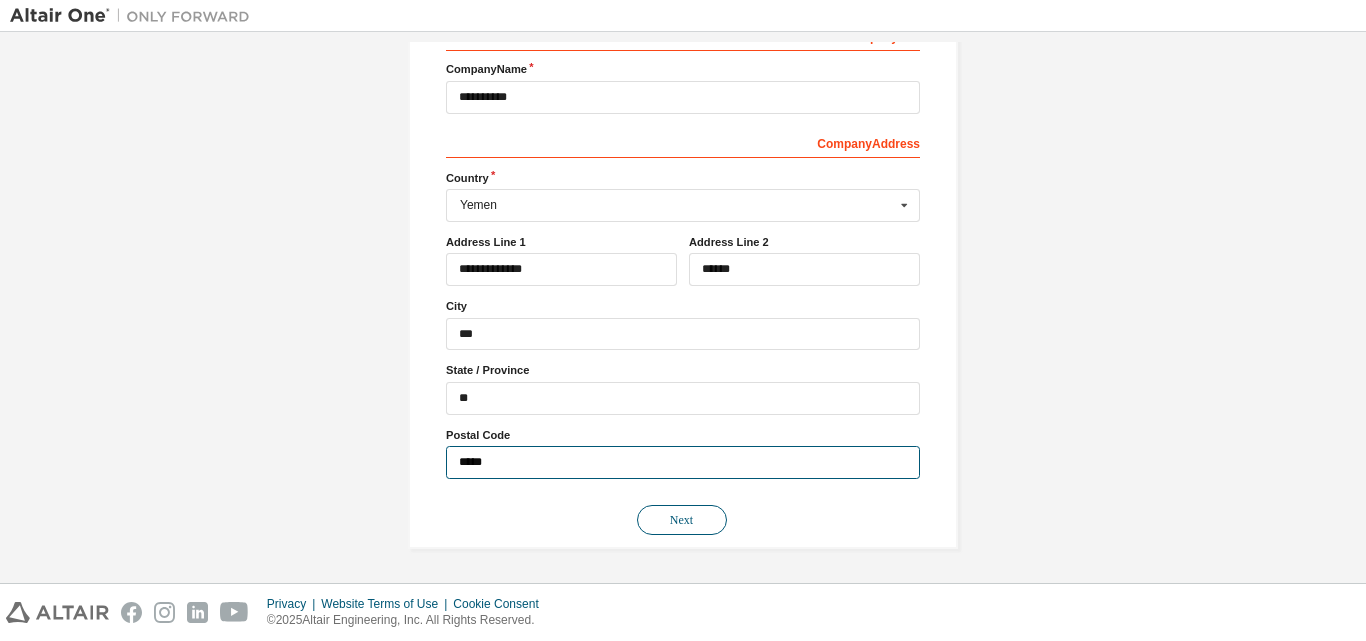 type on "*****" 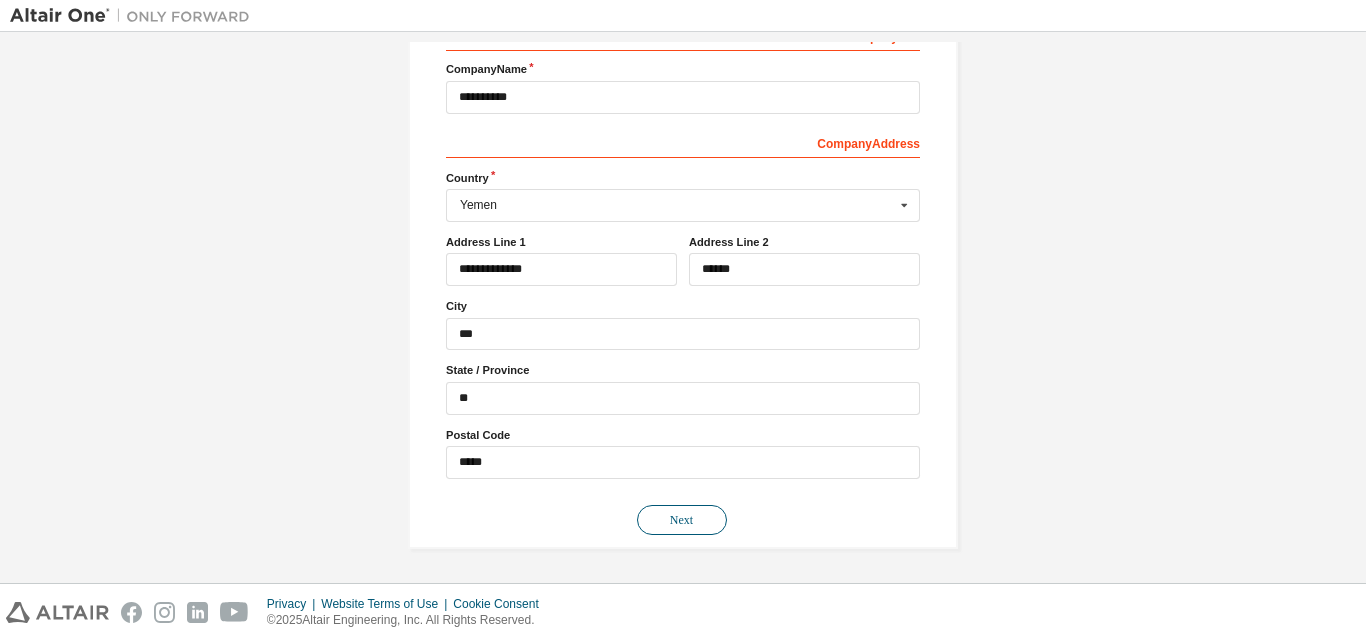 click on "Next" at bounding box center [682, 520] 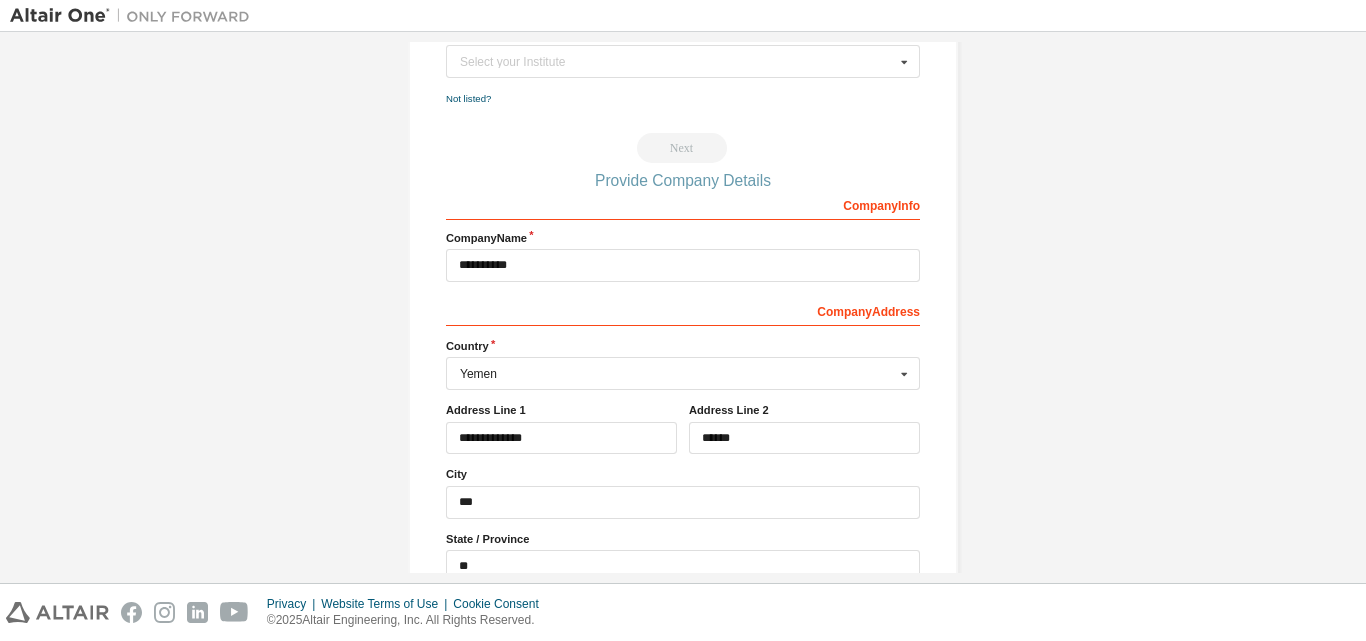 scroll, scrollTop: 442, scrollLeft: 0, axis: vertical 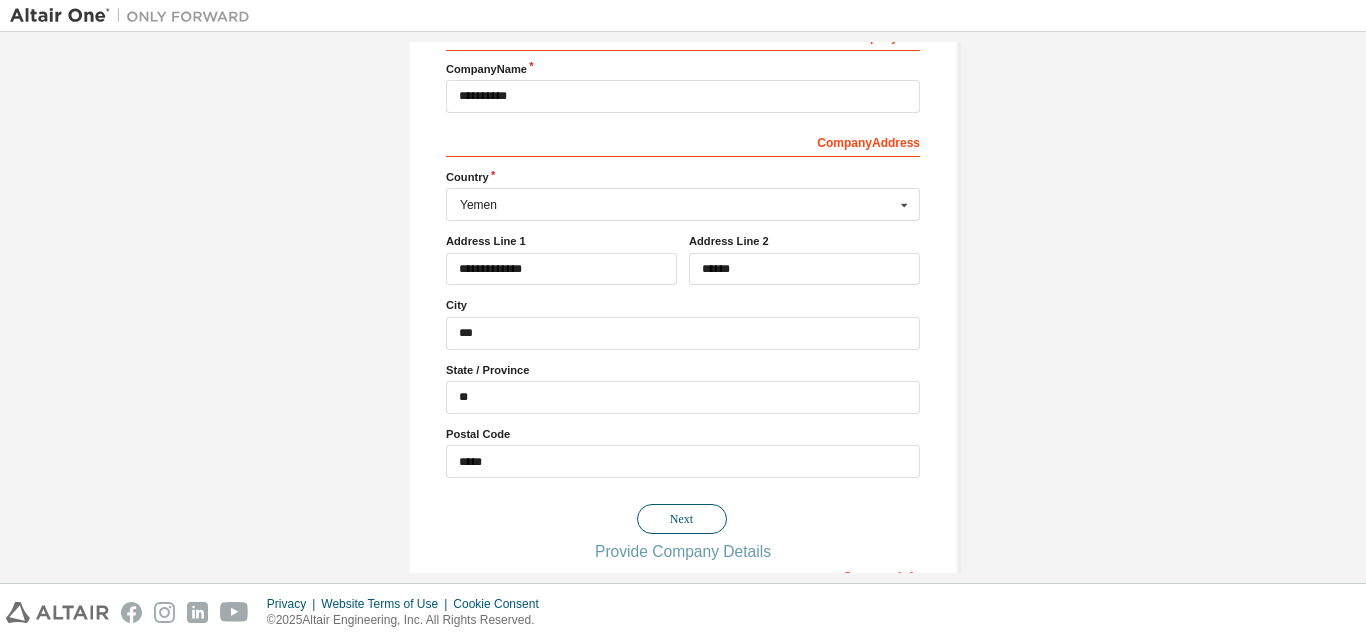 click on "Next" at bounding box center [682, 519] 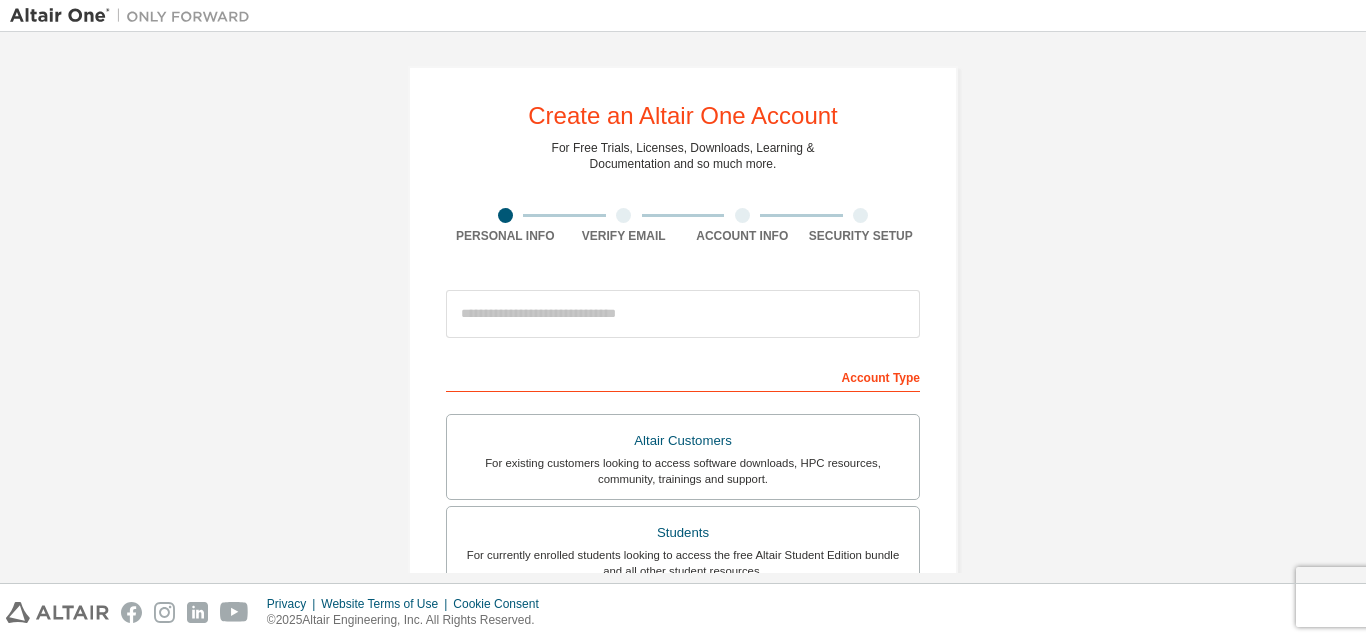 scroll, scrollTop: 0, scrollLeft: 0, axis: both 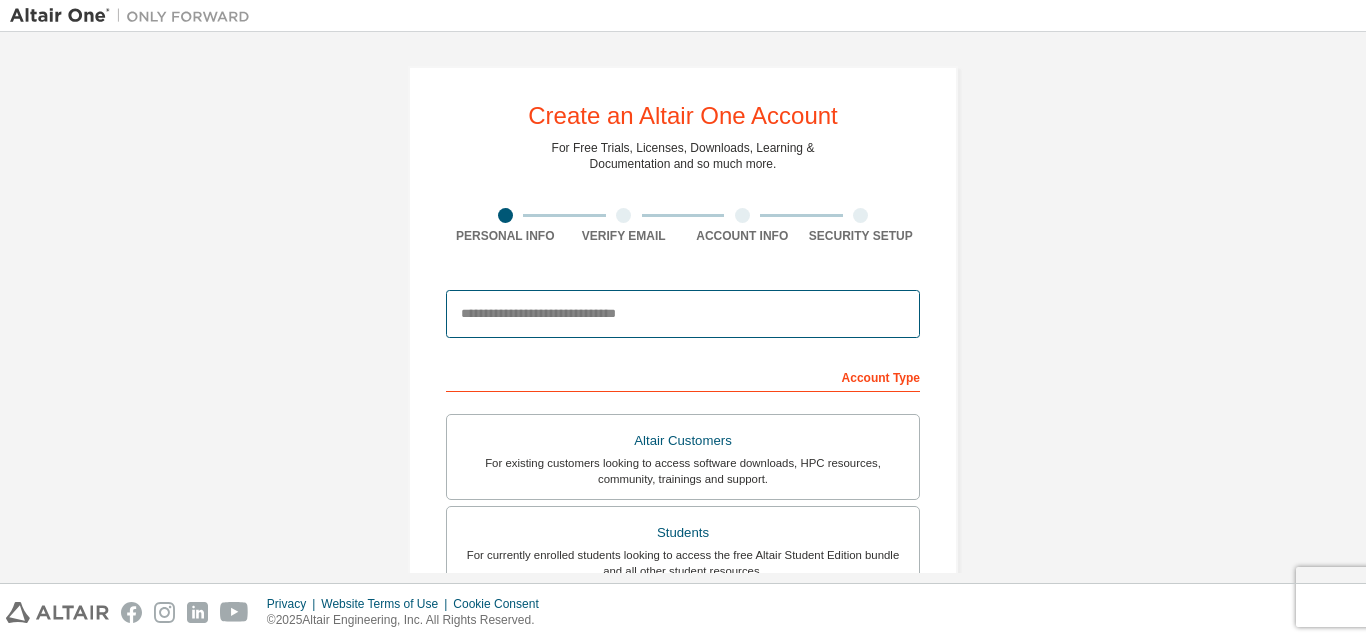 click at bounding box center [683, 314] 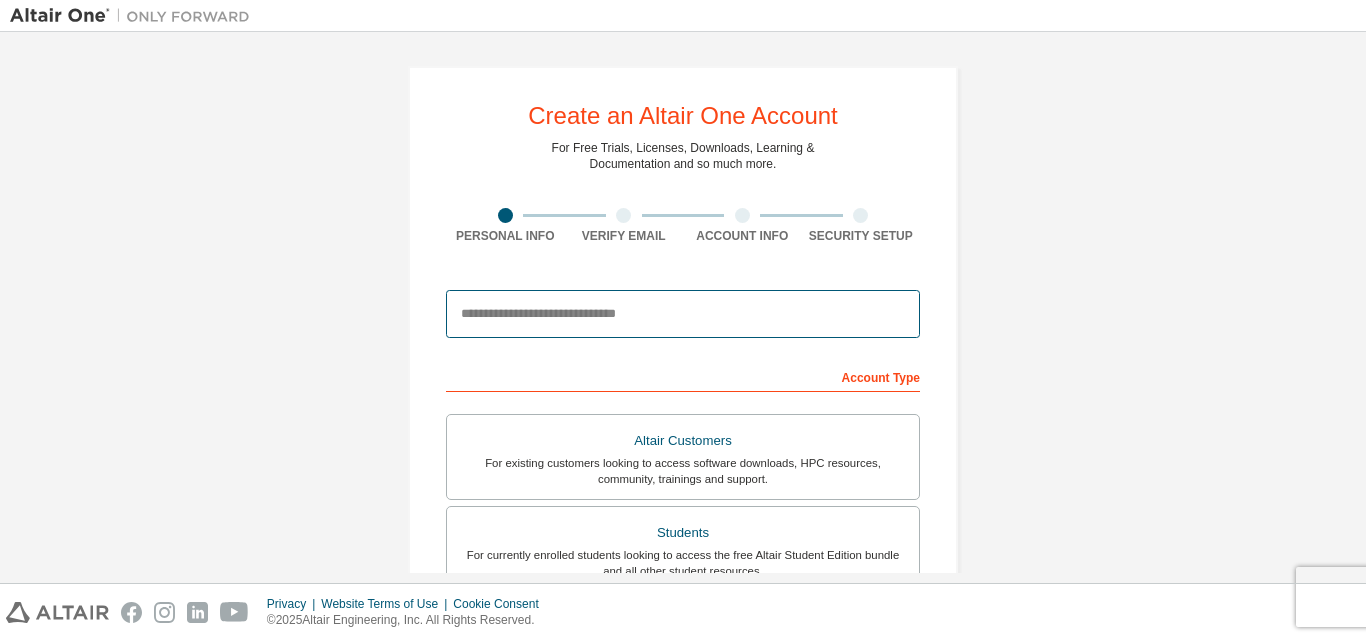type on "**********" 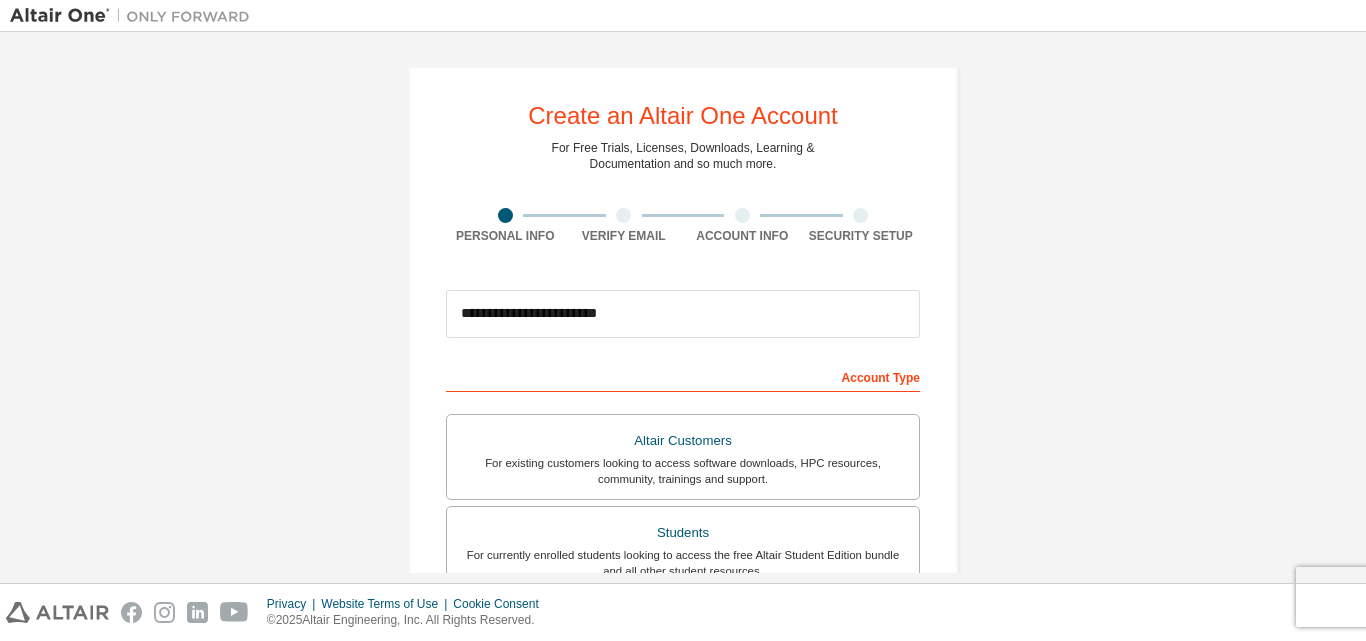 type on "**********" 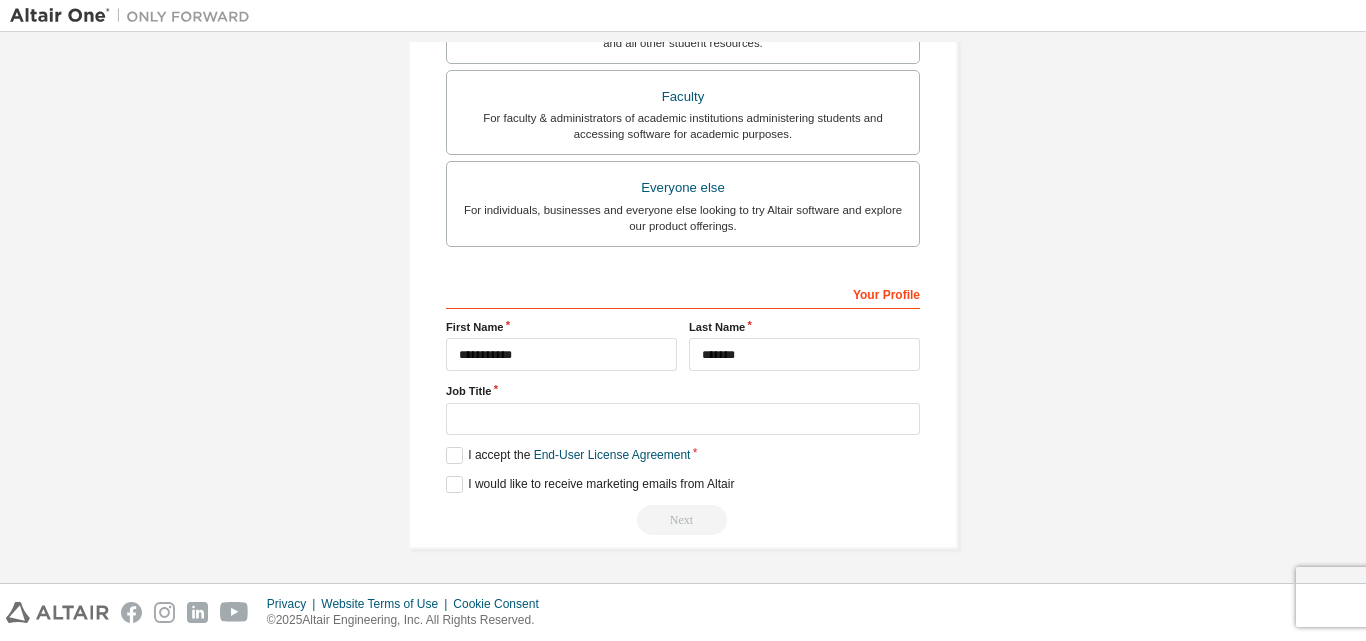 scroll, scrollTop: 591, scrollLeft: 0, axis: vertical 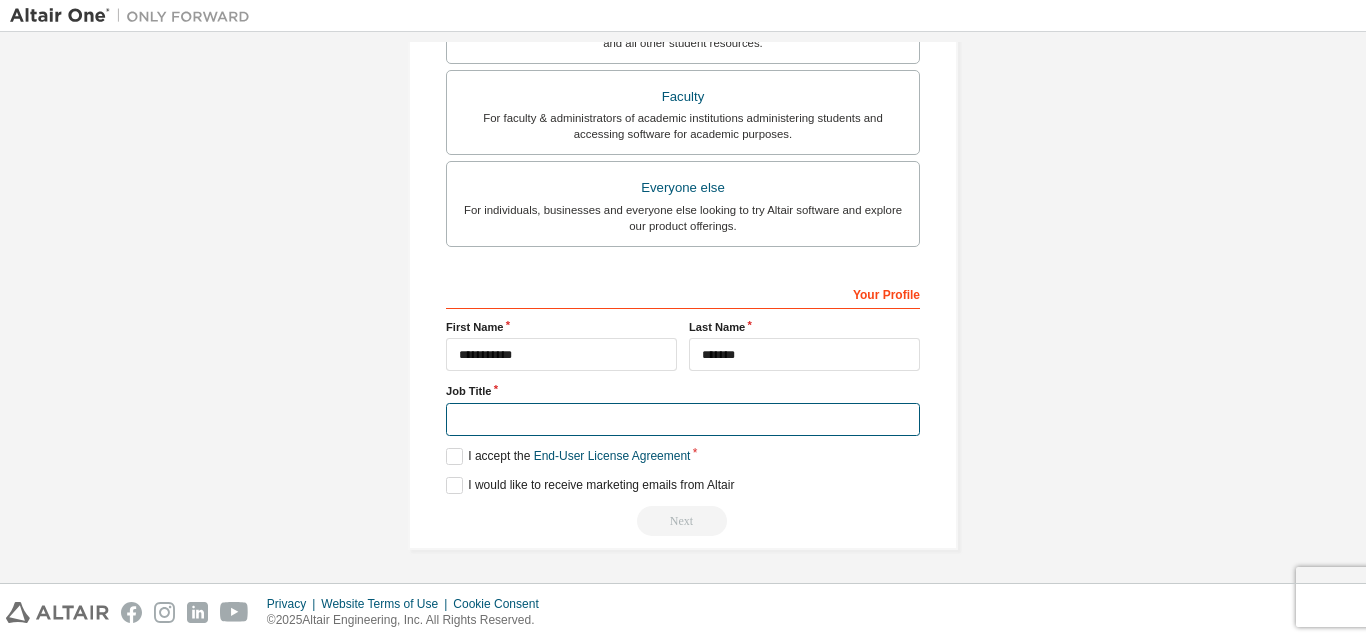 click at bounding box center [683, 419] 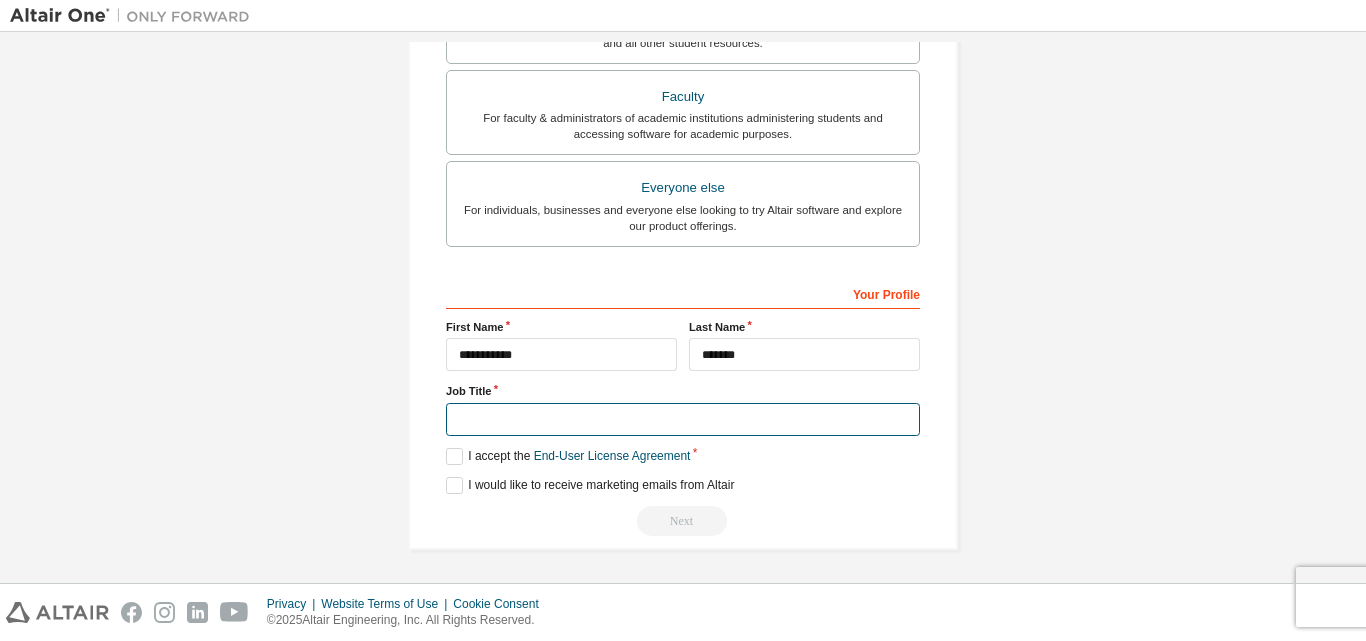 type on "*******" 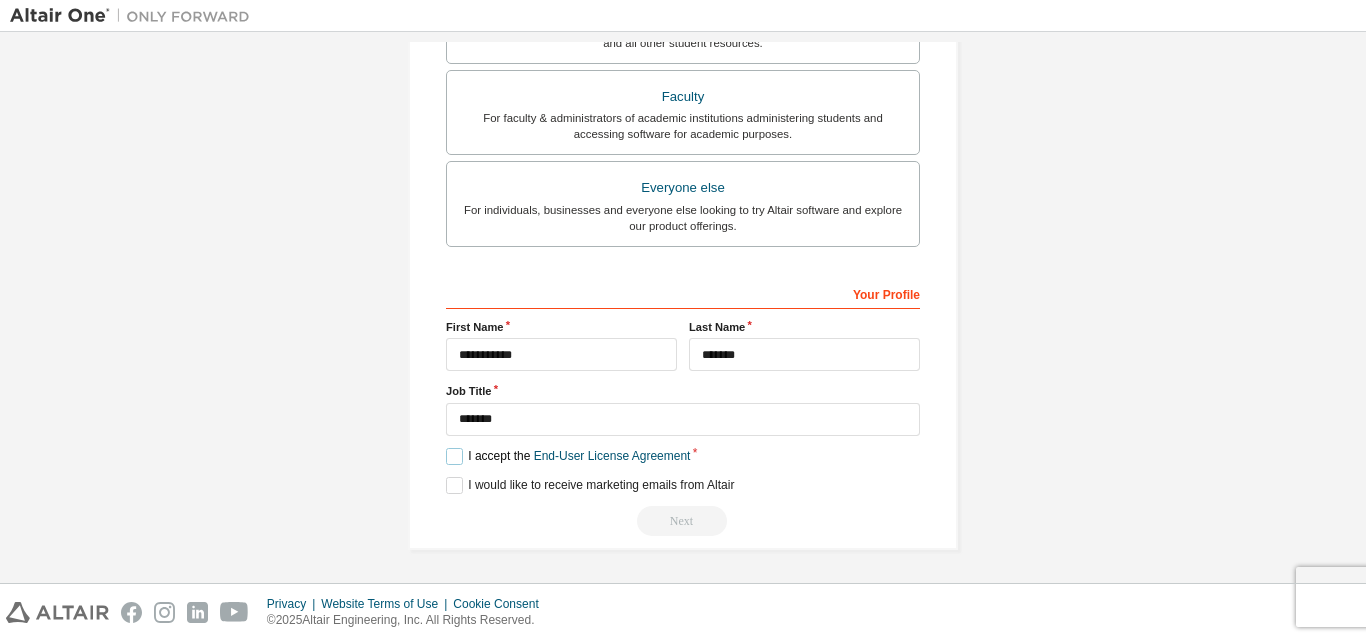 click on "I accept the    End-User License Agreement" at bounding box center [568, 456] 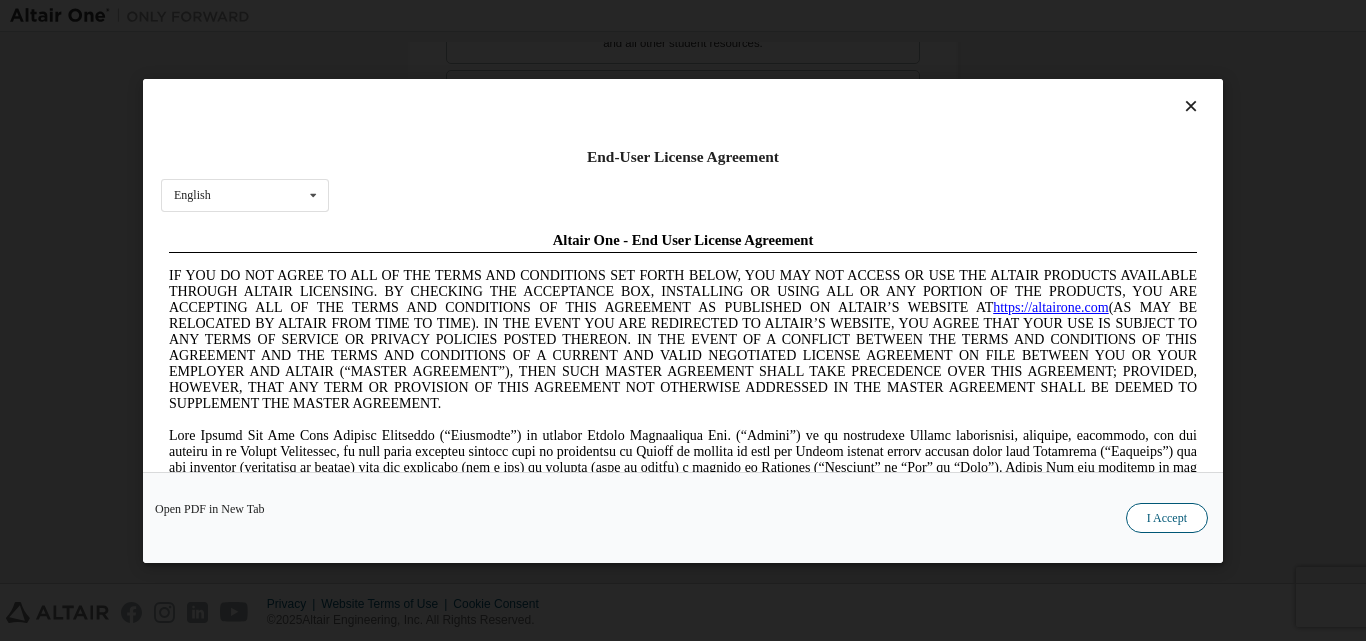 scroll, scrollTop: 0, scrollLeft: 0, axis: both 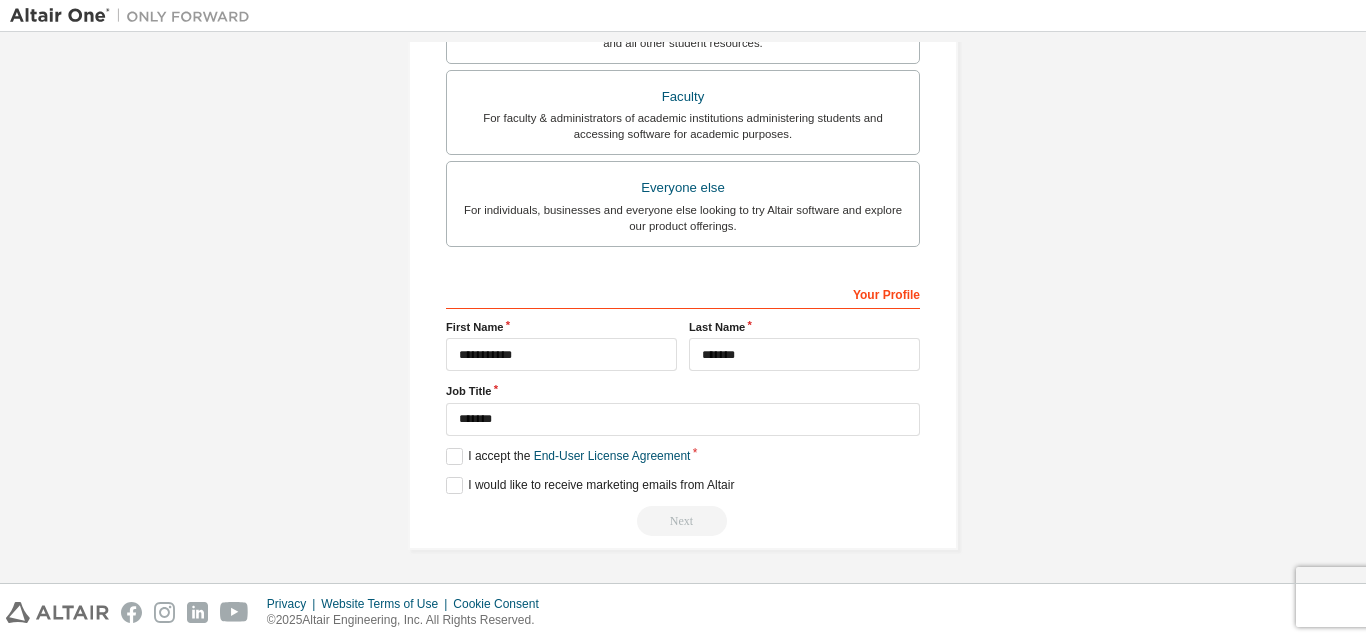 click on "**********" at bounding box center [683, 406] 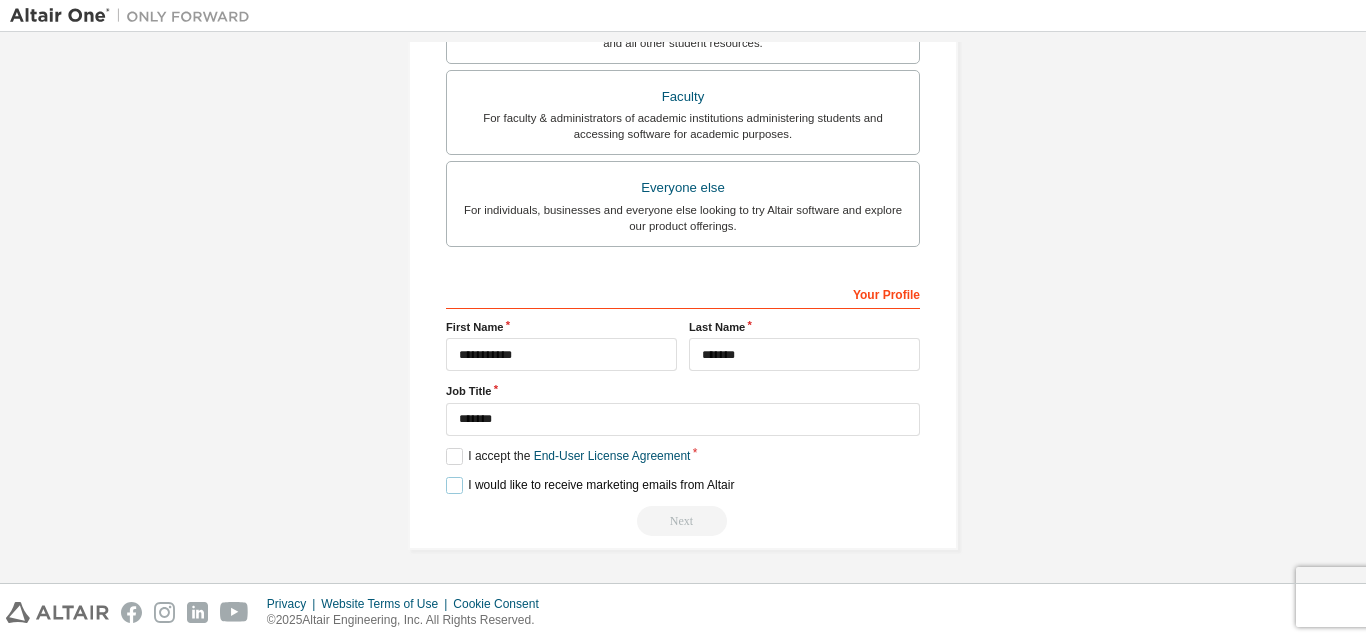 click on "I would like to receive marketing emails from Altair" at bounding box center [590, 485] 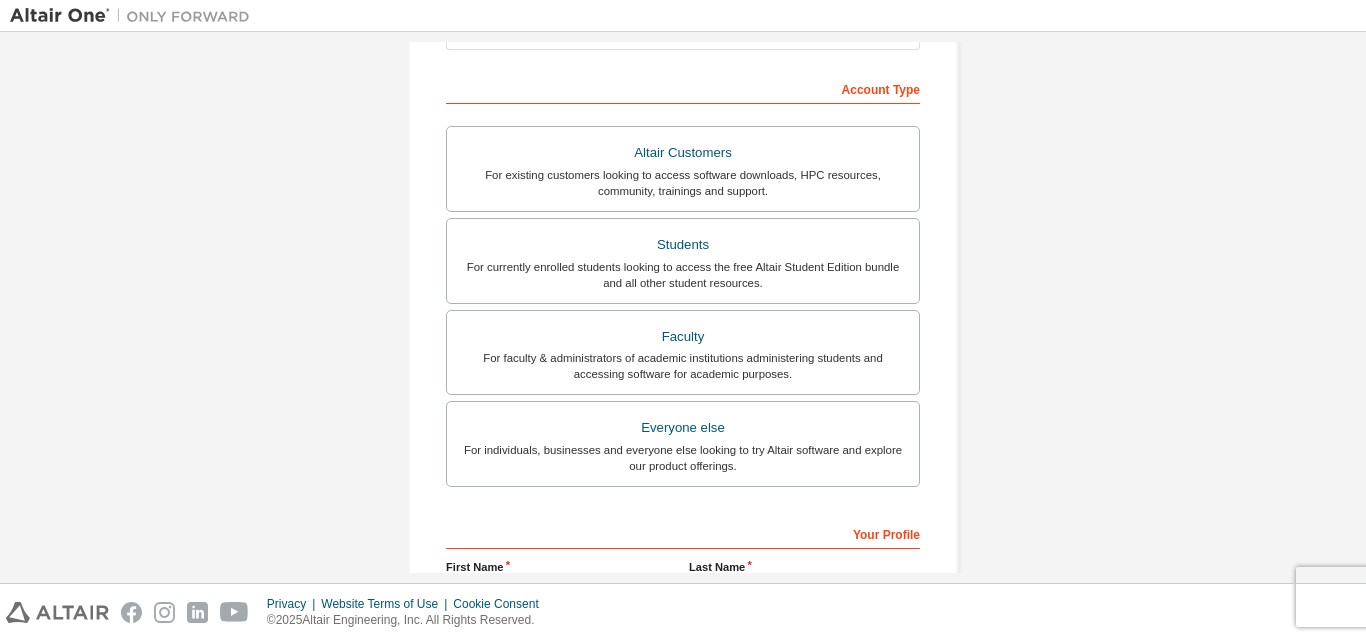 scroll, scrollTop: 353, scrollLeft: 0, axis: vertical 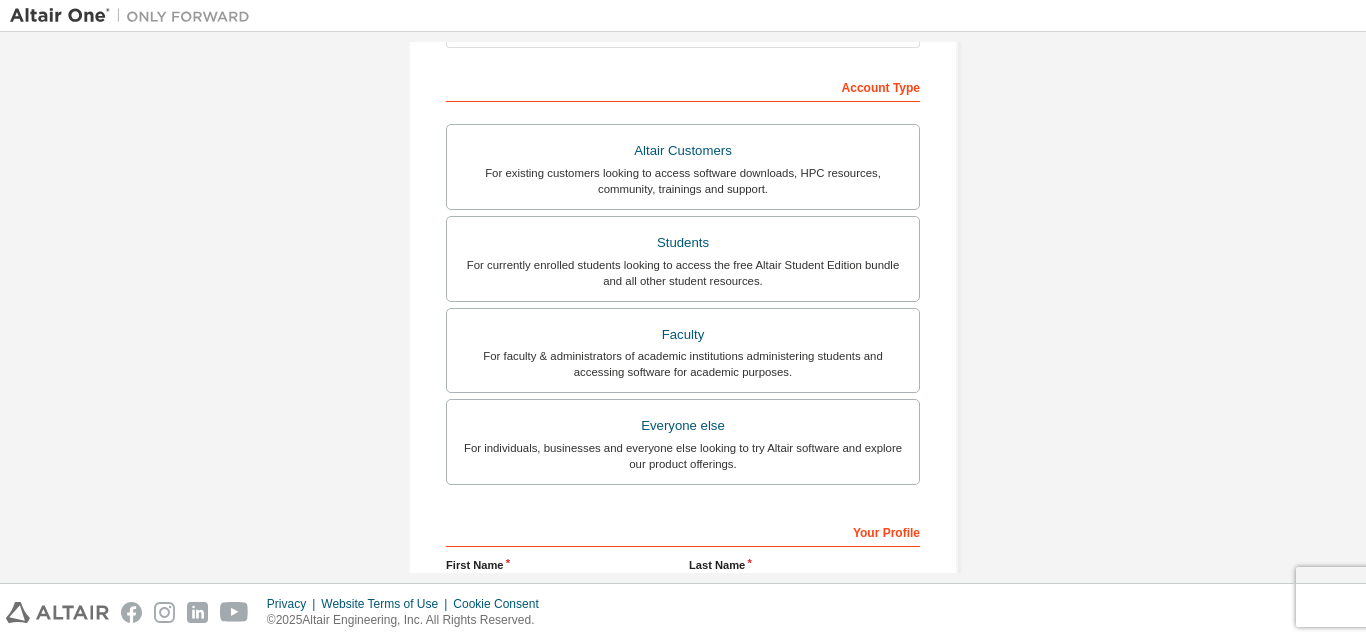 click on "For currently enrolled students looking to access the free Altair Student Edition bundle and all other student resources." at bounding box center [683, 273] 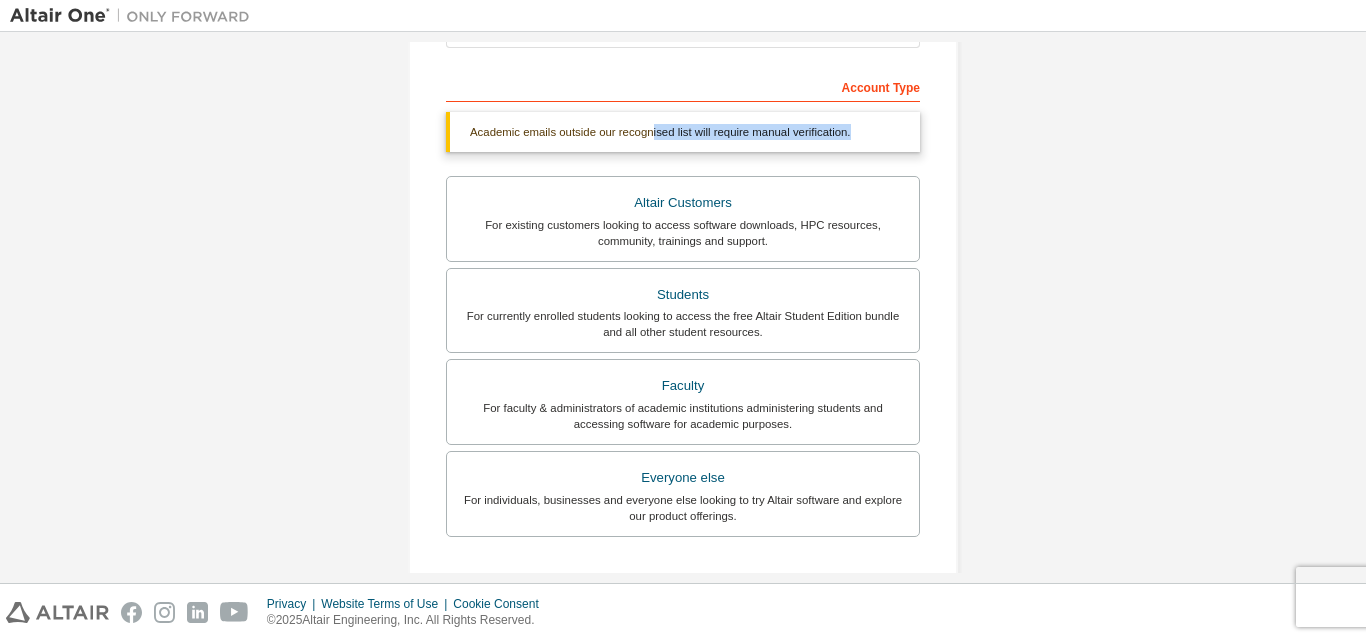 drag, startPoint x: 649, startPoint y: 141, endPoint x: 851, endPoint y: 139, distance: 202.0099 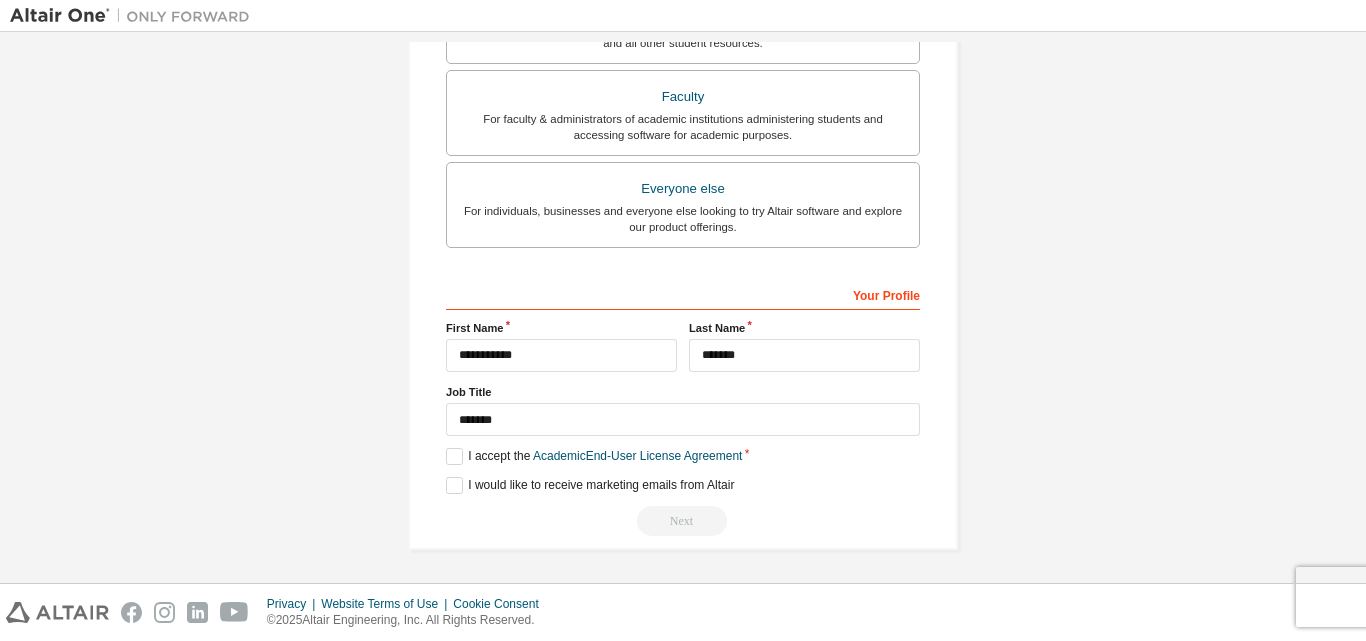 scroll, scrollTop: 643, scrollLeft: 0, axis: vertical 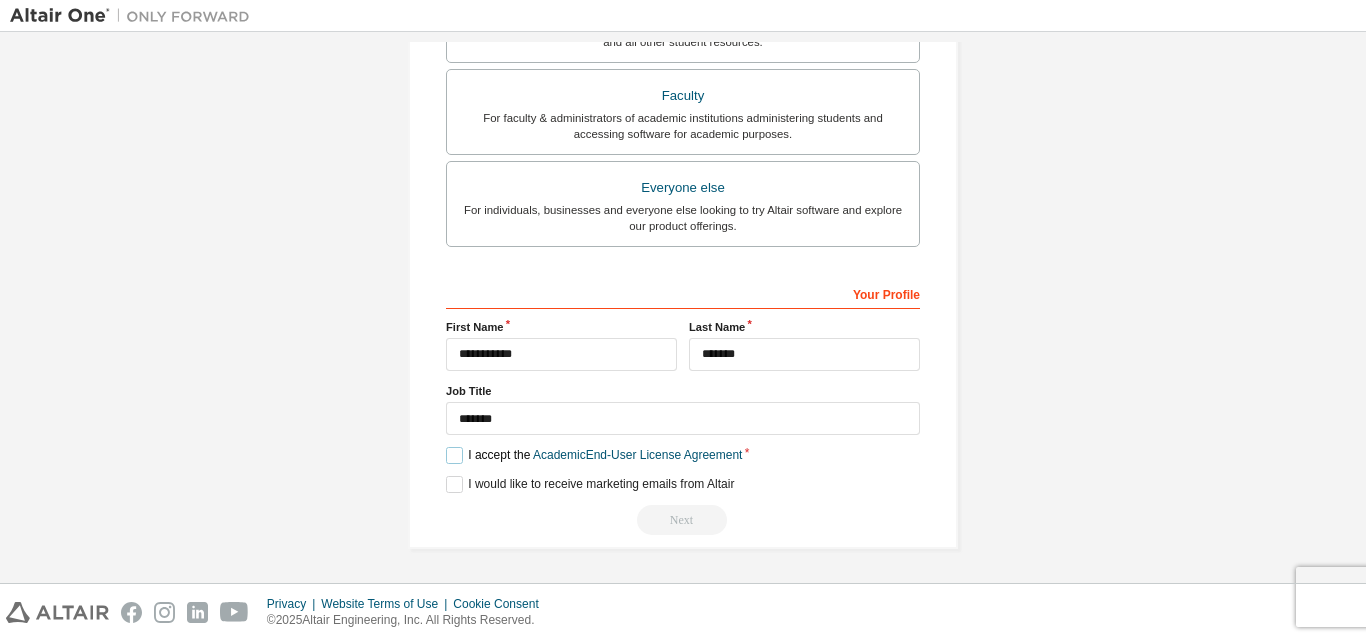 click on "I accept the   Academic   End-User License Agreement" at bounding box center (594, 455) 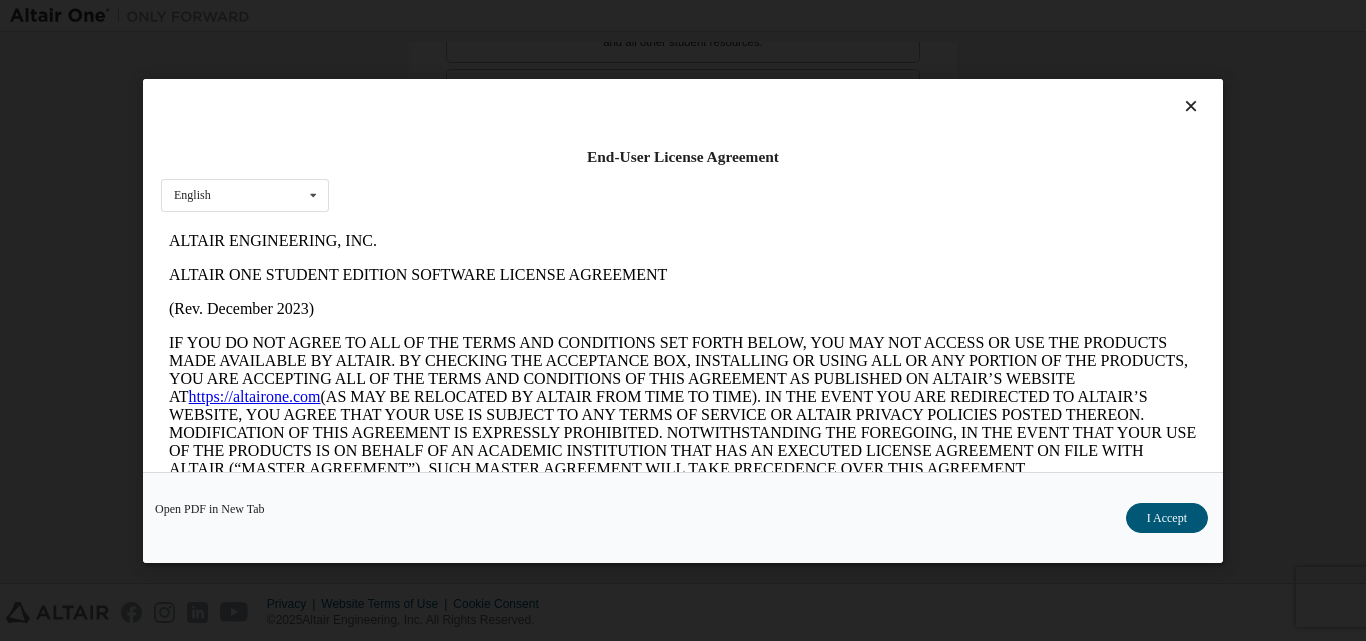 scroll, scrollTop: 0, scrollLeft: 0, axis: both 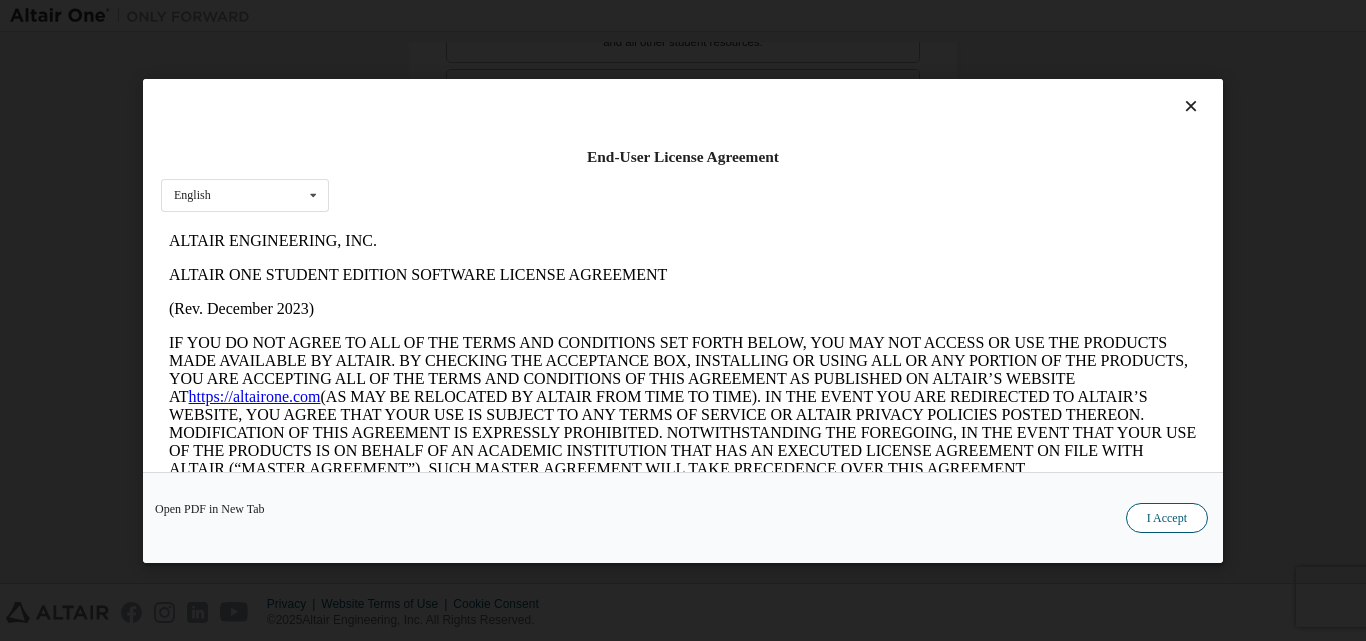 click on "I Accept" at bounding box center (1167, 517) 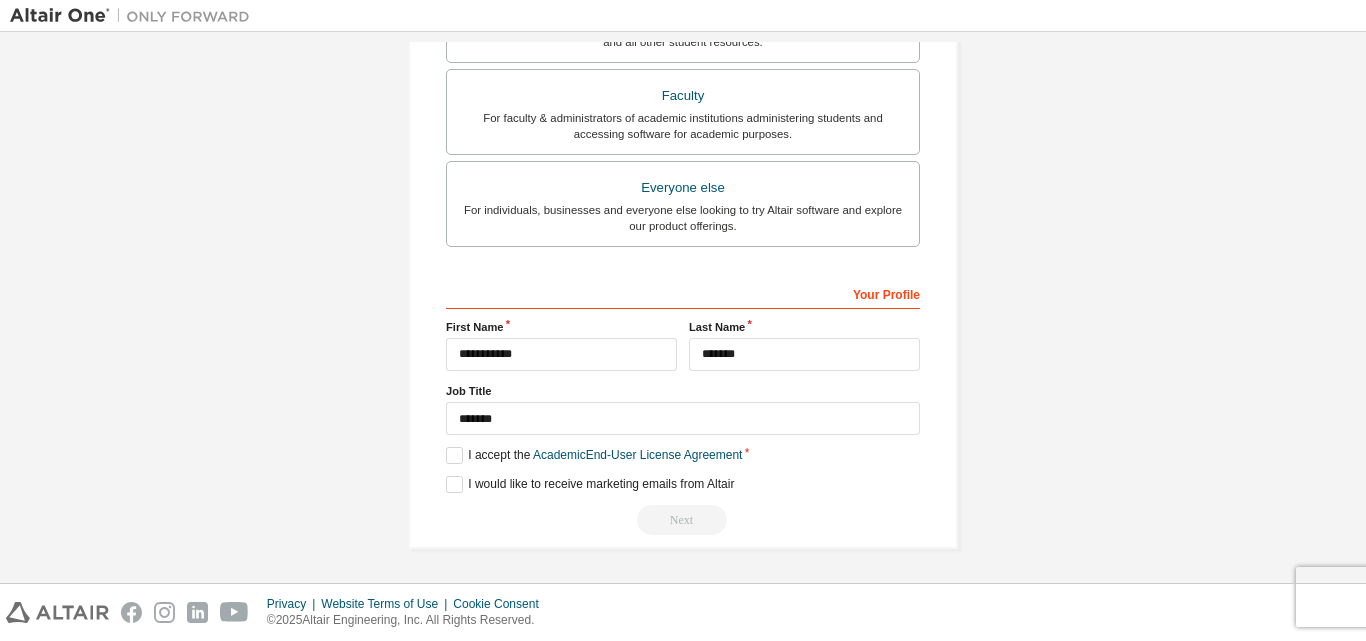 click on "**********" at bounding box center (683, 157) 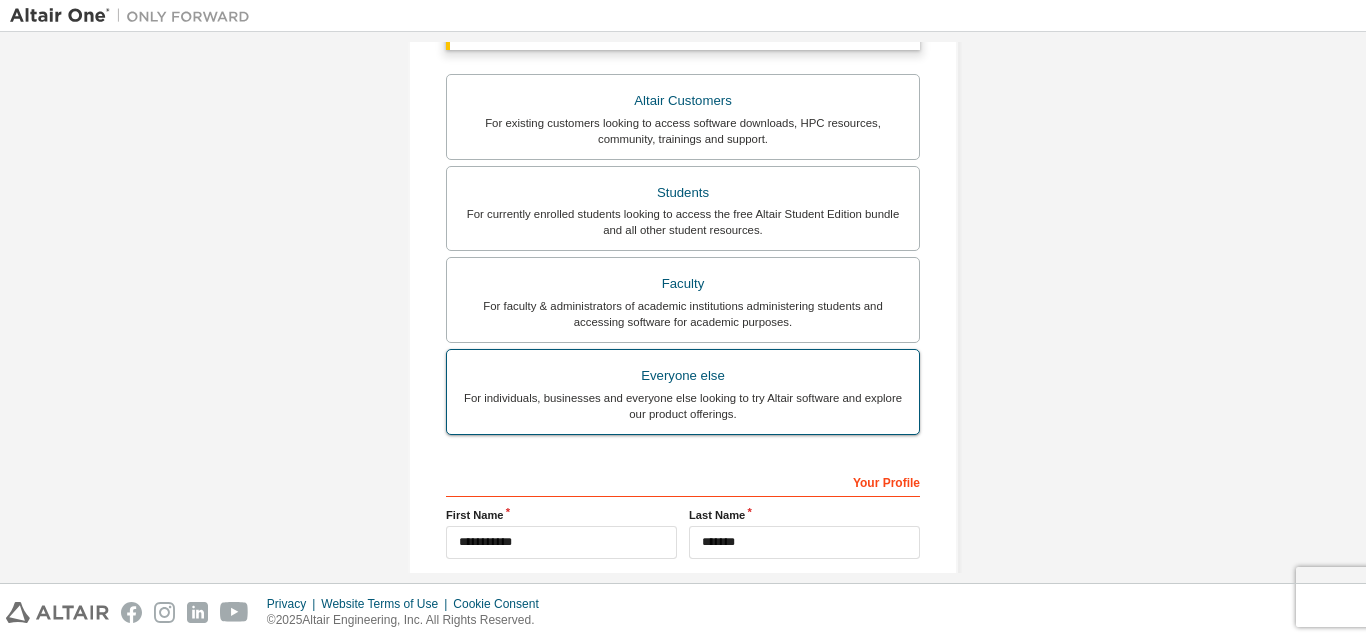scroll, scrollTop: 331, scrollLeft: 0, axis: vertical 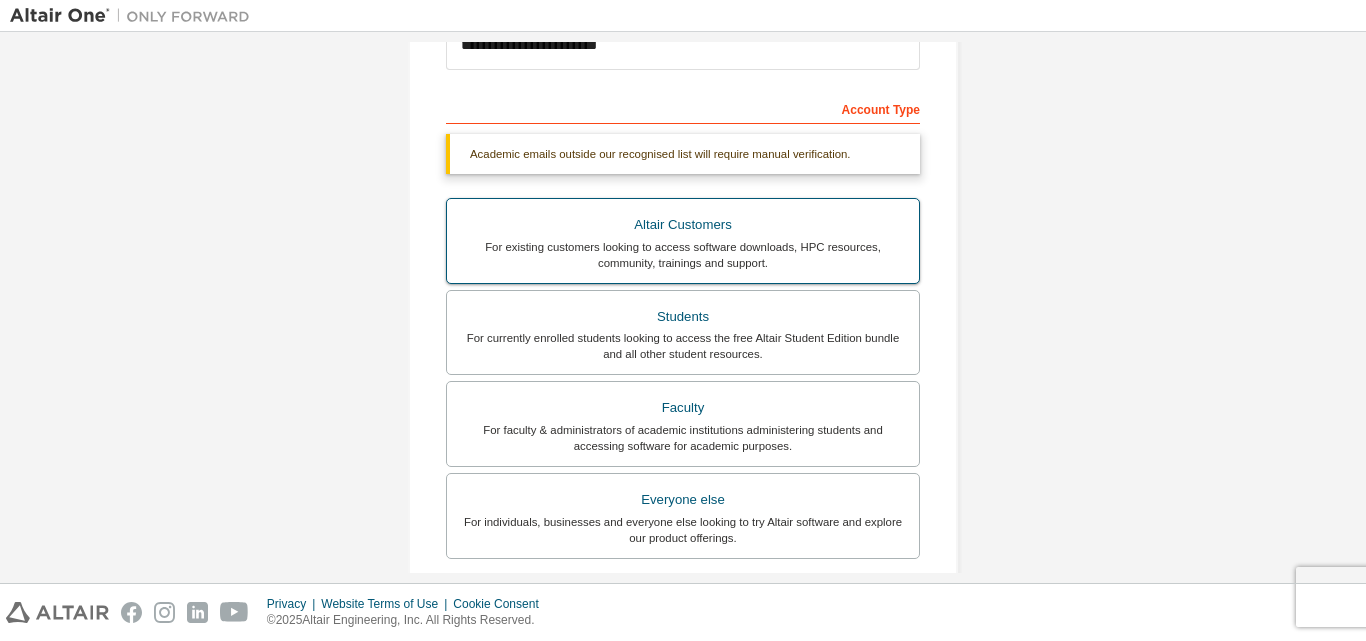click on "For existing customers looking to access software downloads, HPC resources, community, trainings and support." at bounding box center [683, 255] 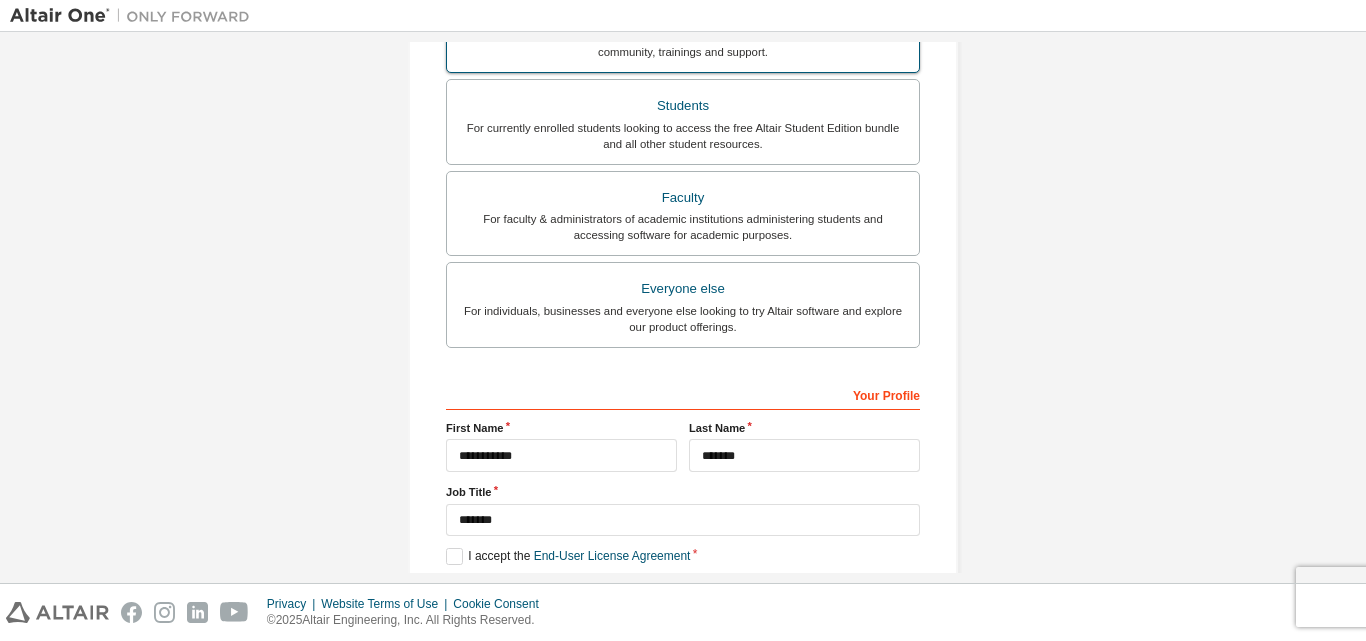scroll, scrollTop: 660, scrollLeft: 0, axis: vertical 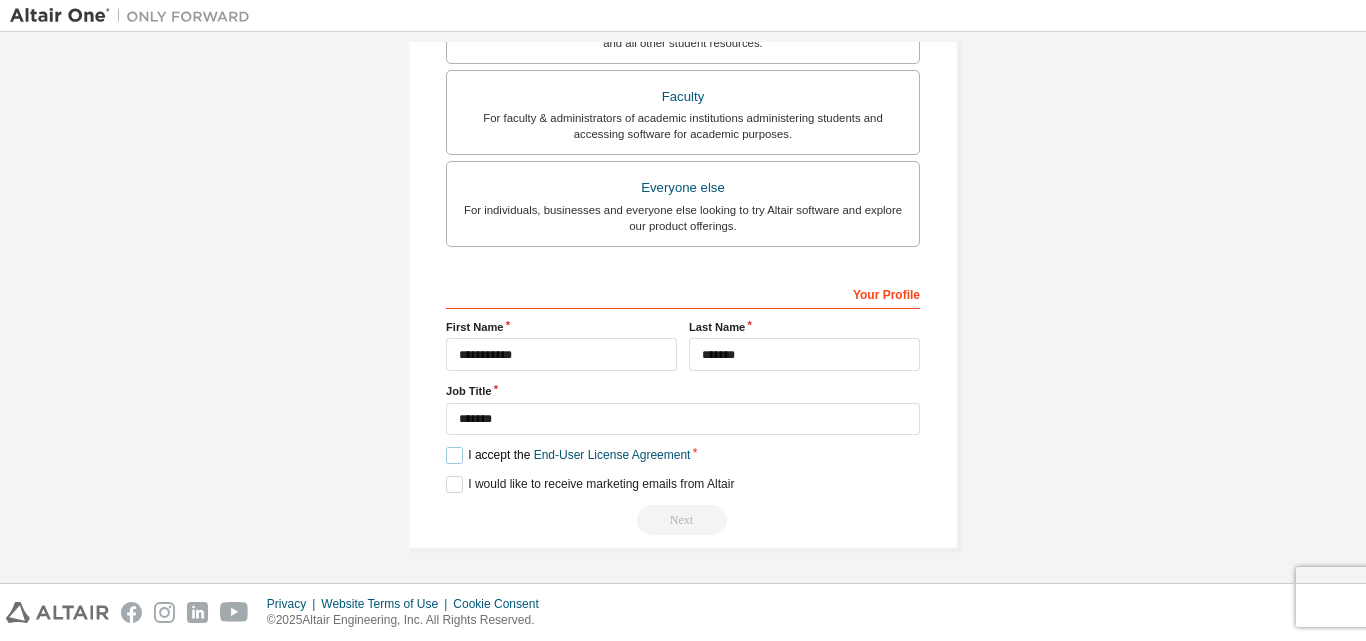click on "I accept the    End-User License Agreement" at bounding box center (568, 455) 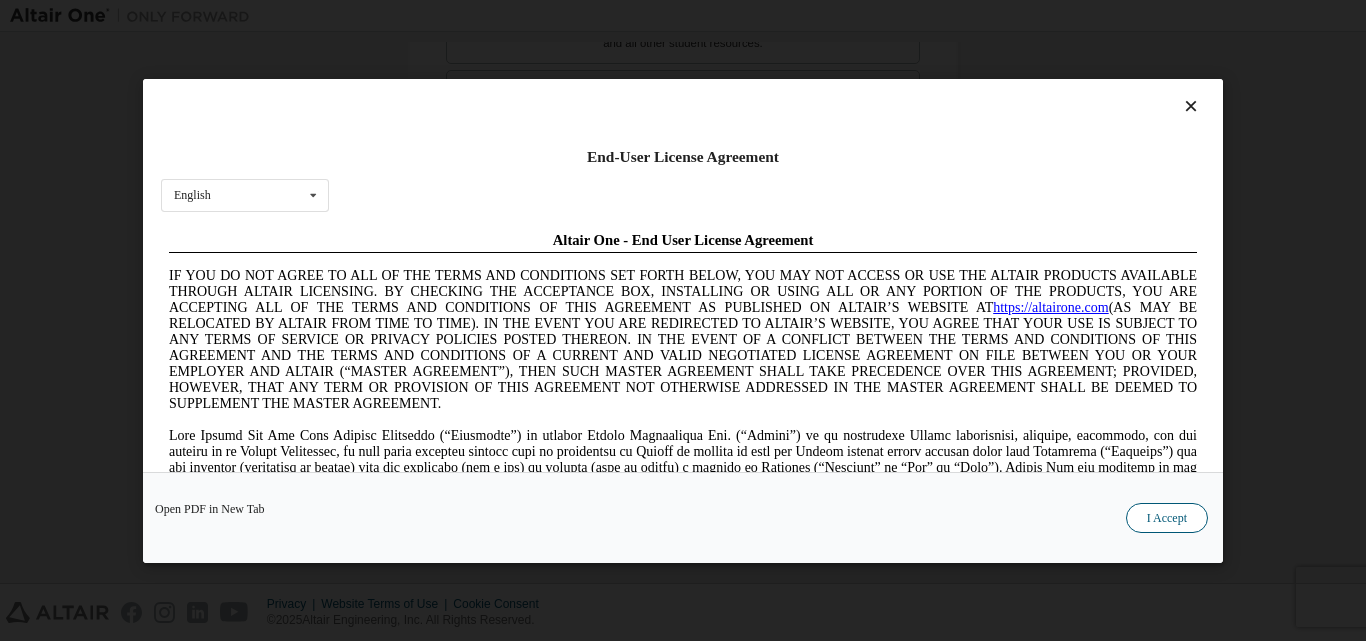 scroll, scrollTop: 0, scrollLeft: 0, axis: both 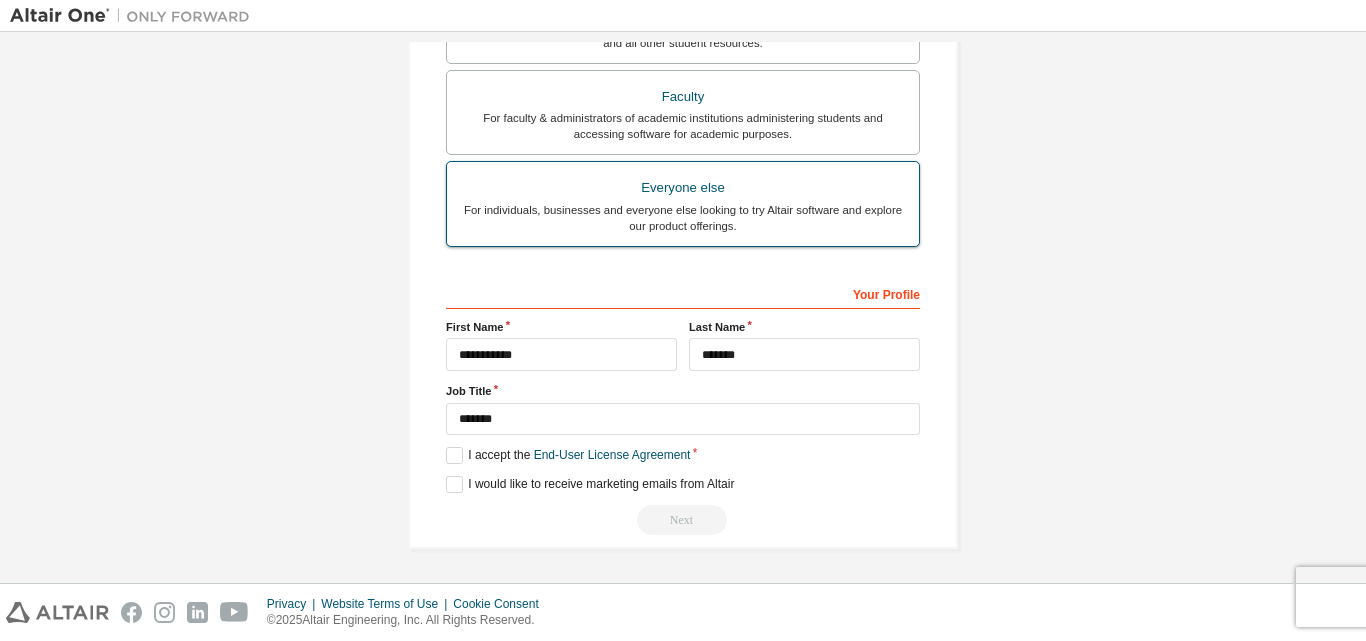 click on "Everyone else" at bounding box center [683, 188] 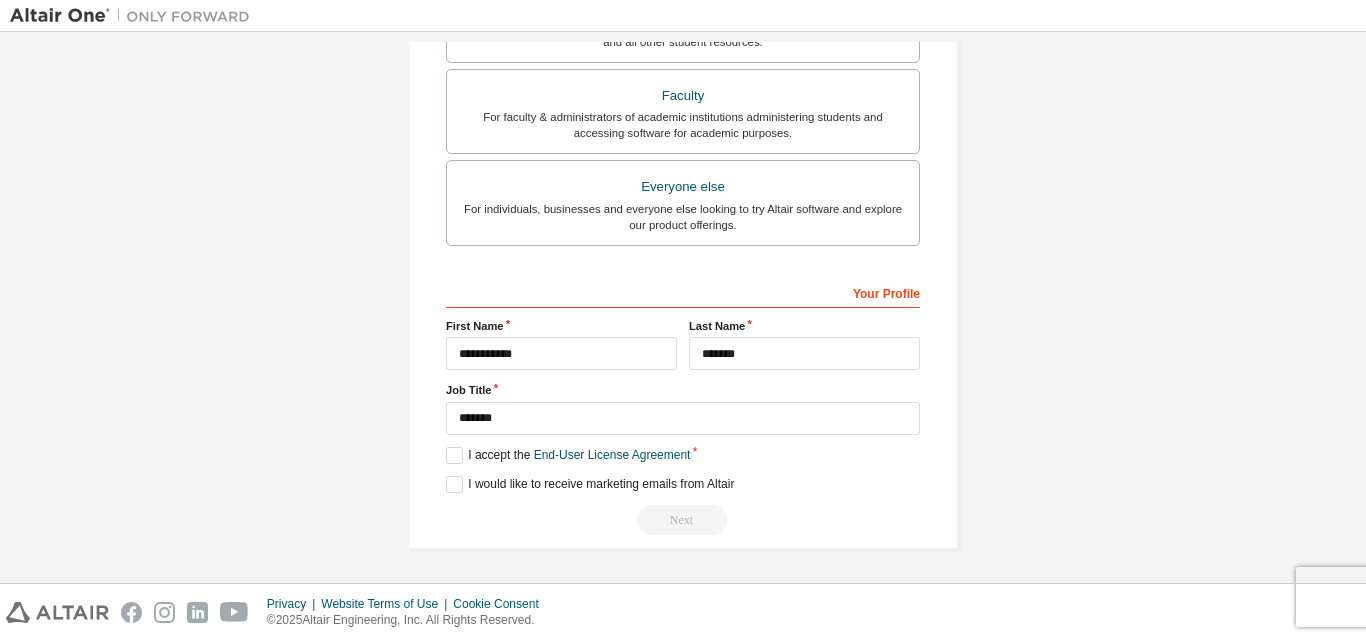scroll, scrollTop: 0, scrollLeft: 0, axis: both 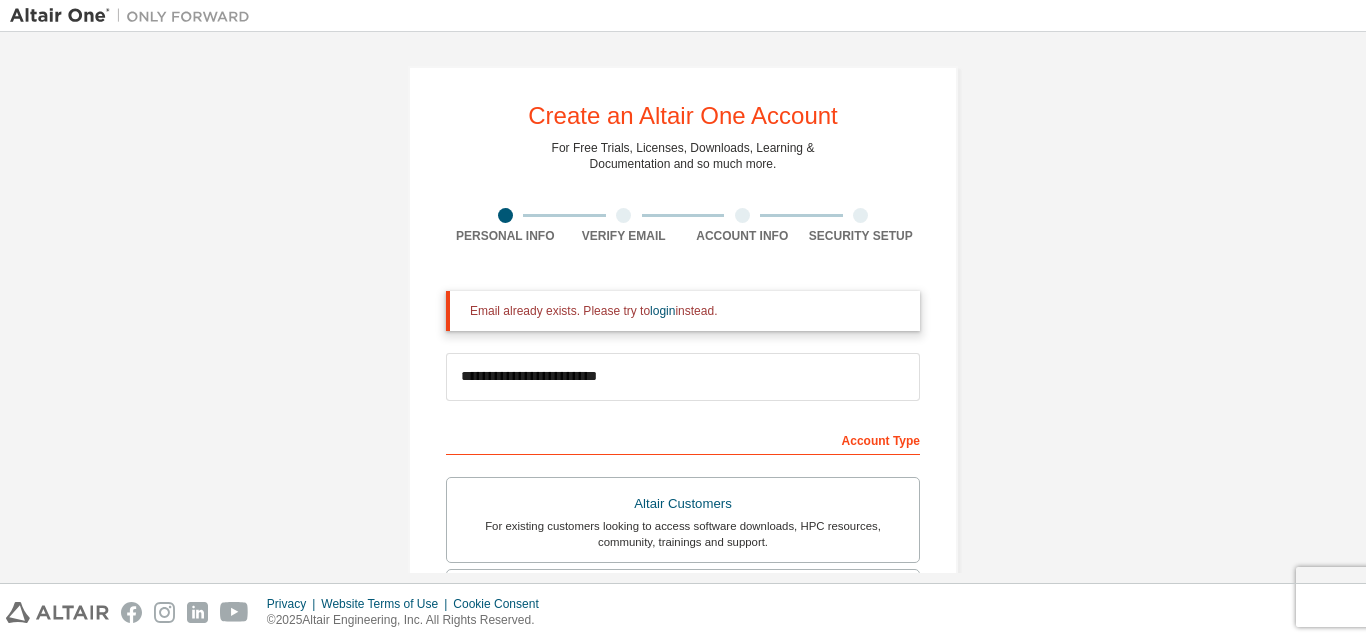 click on "Verify Email" at bounding box center [624, 236] 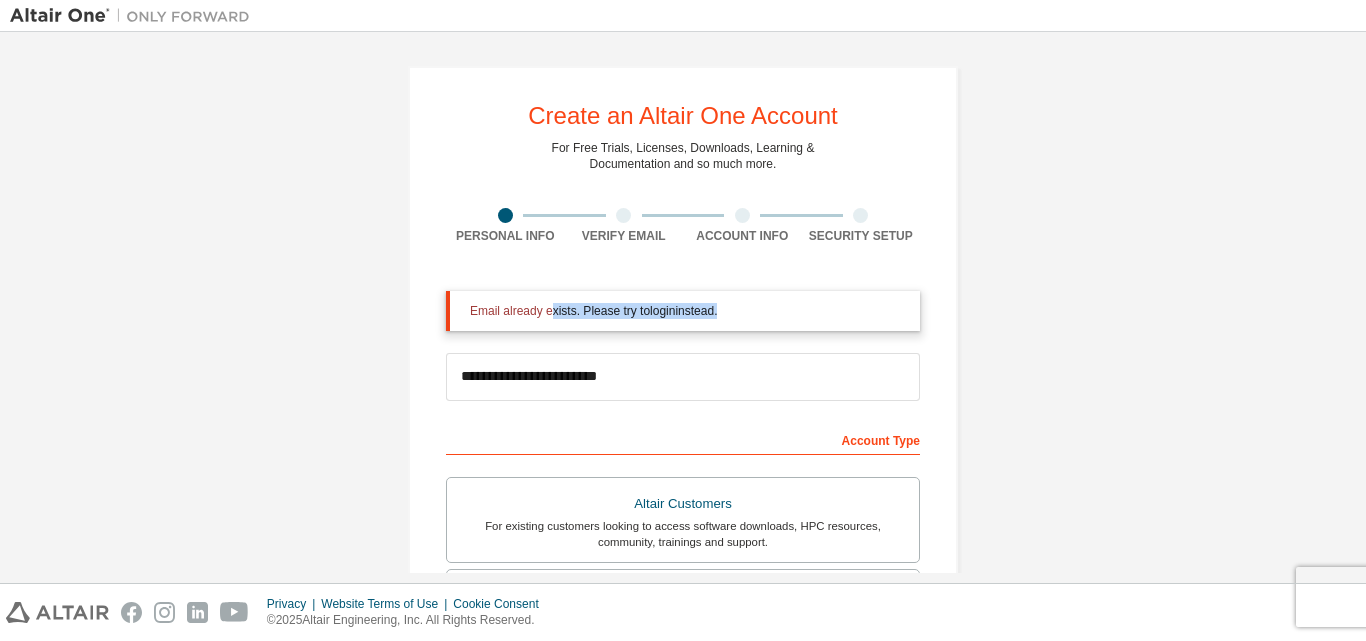 drag, startPoint x: 544, startPoint y: 311, endPoint x: 777, endPoint y: 361, distance: 238.30443 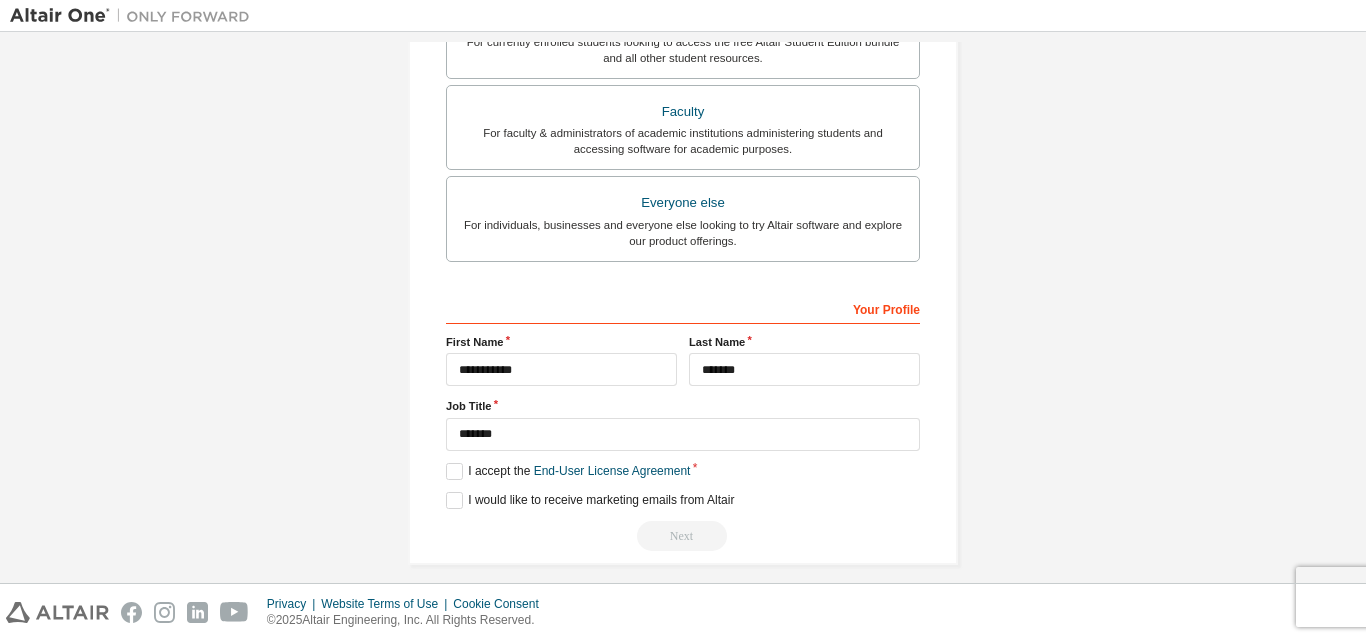 scroll, scrollTop: 582, scrollLeft: 0, axis: vertical 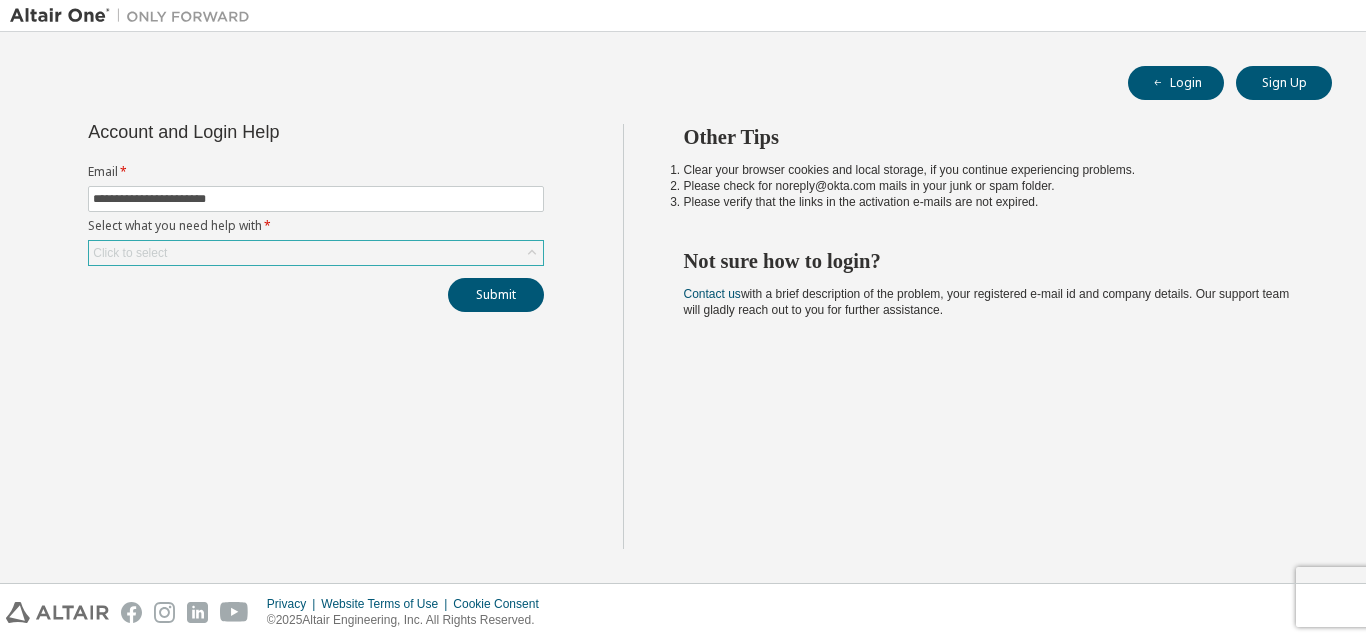 click on "Click to select" at bounding box center [316, 253] 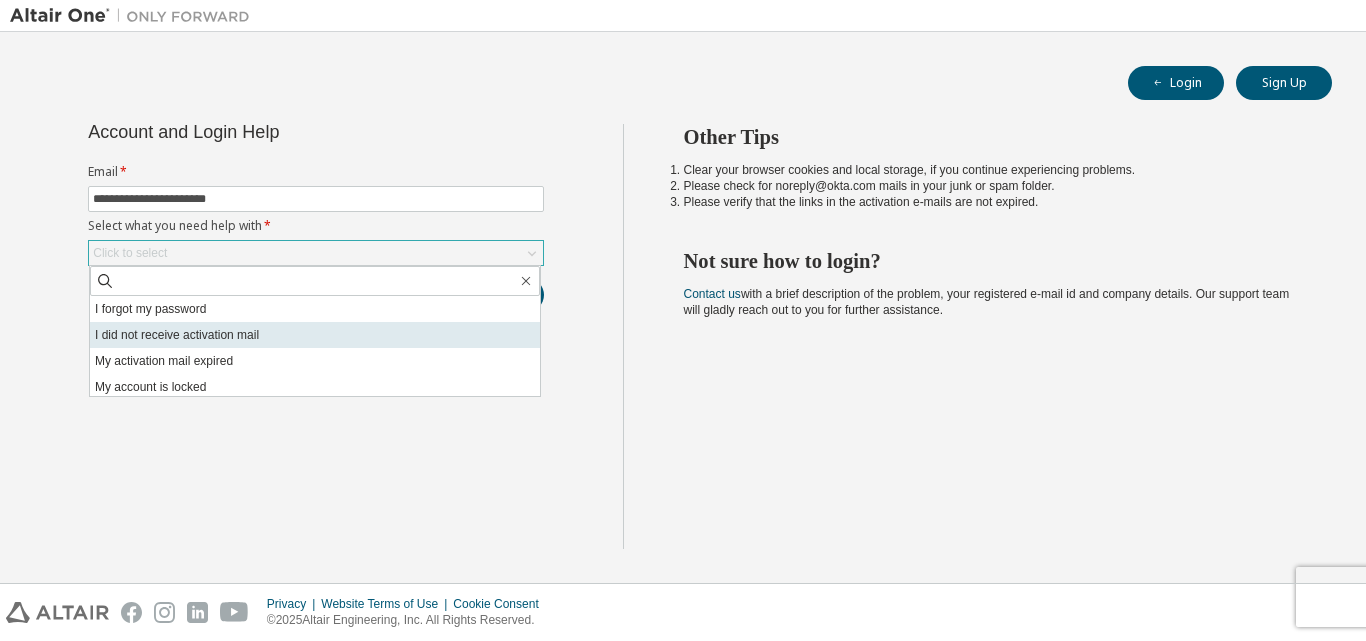 click on "I did not receive activation mail" at bounding box center (315, 335) 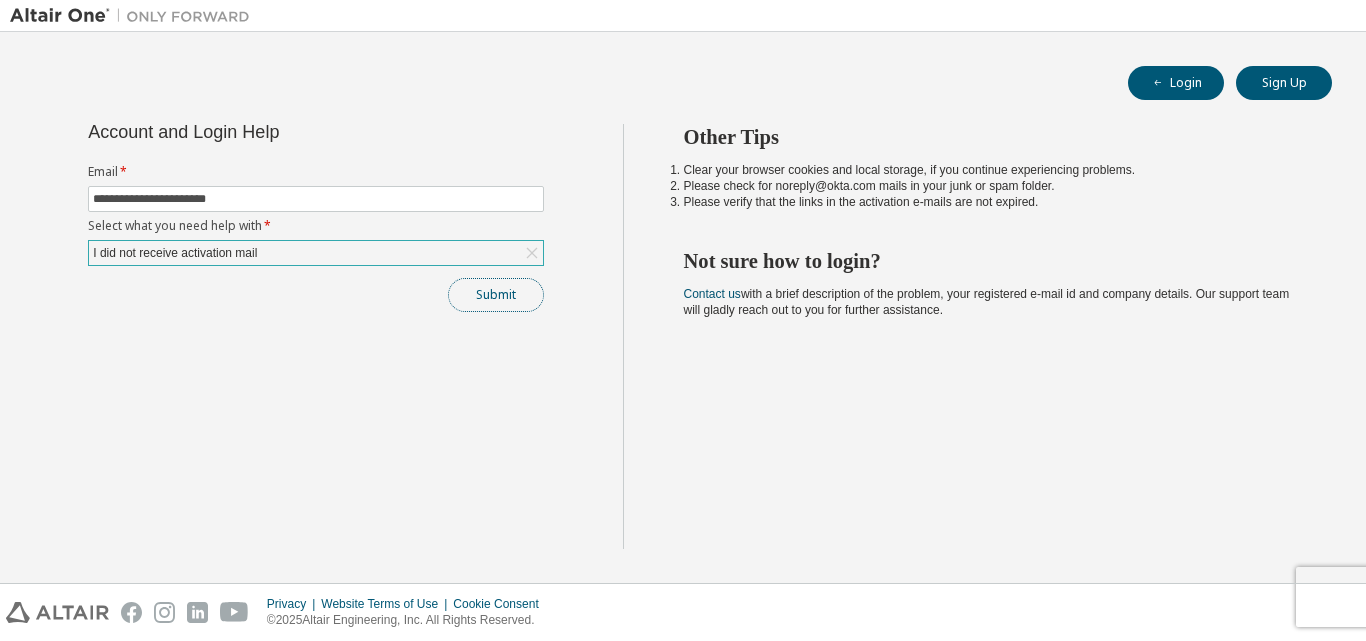 click on "Submit" at bounding box center (496, 295) 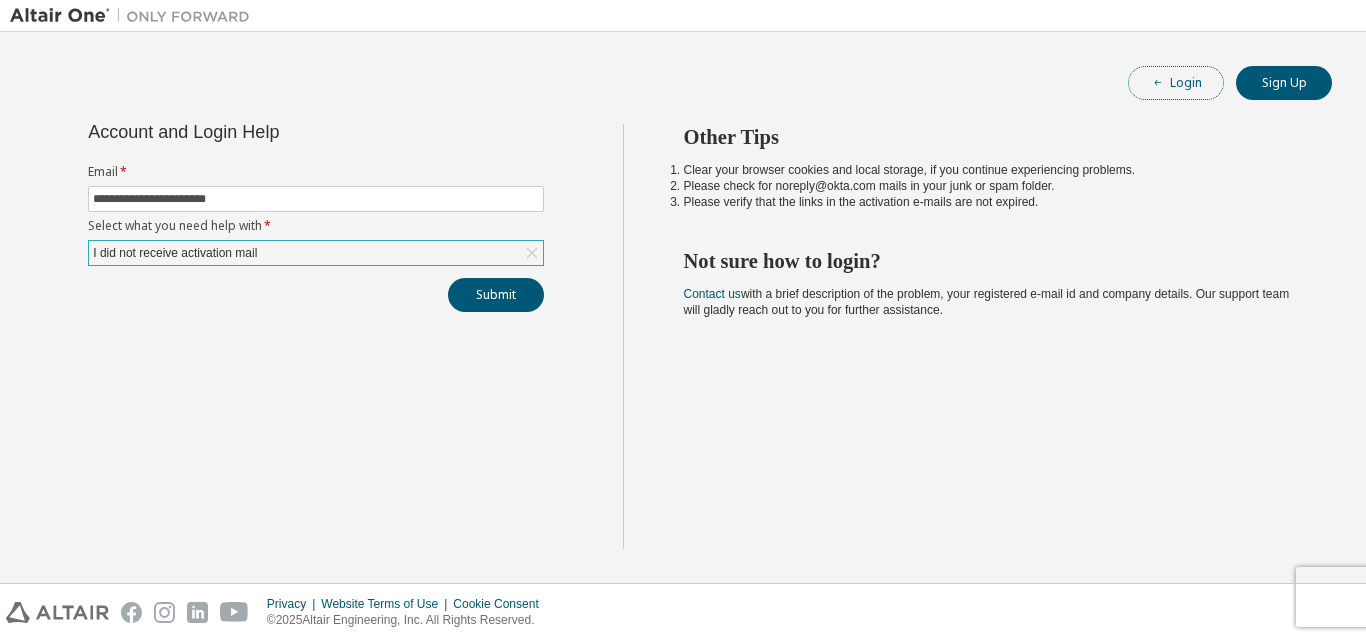 click on "Login" at bounding box center (1176, 83) 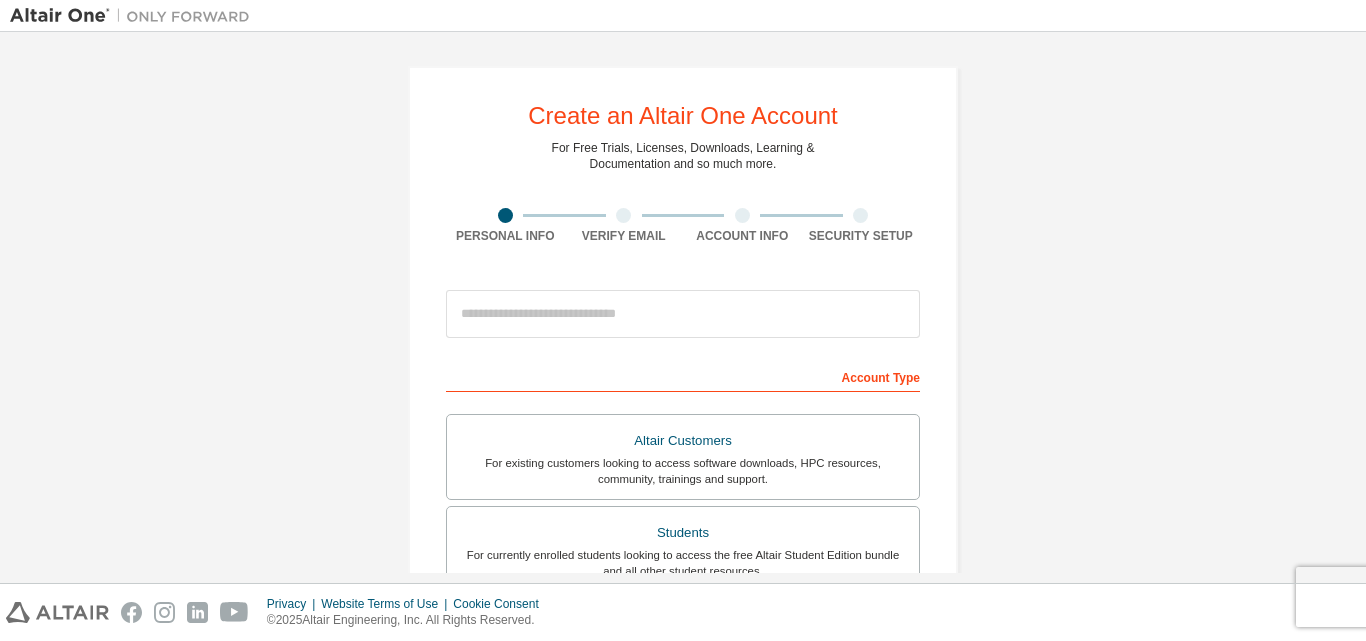 scroll, scrollTop: 0, scrollLeft: 0, axis: both 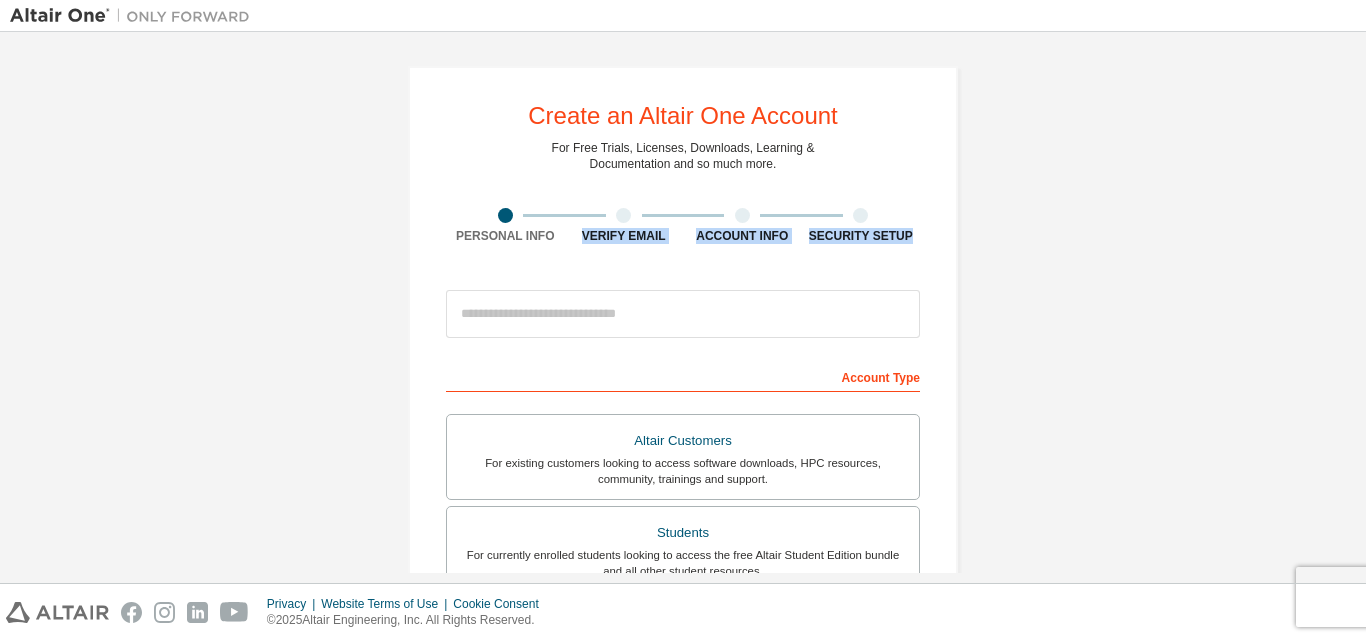 drag, startPoint x: 624, startPoint y: 215, endPoint x: 569, endPoint y: 330, distance: 127.47549 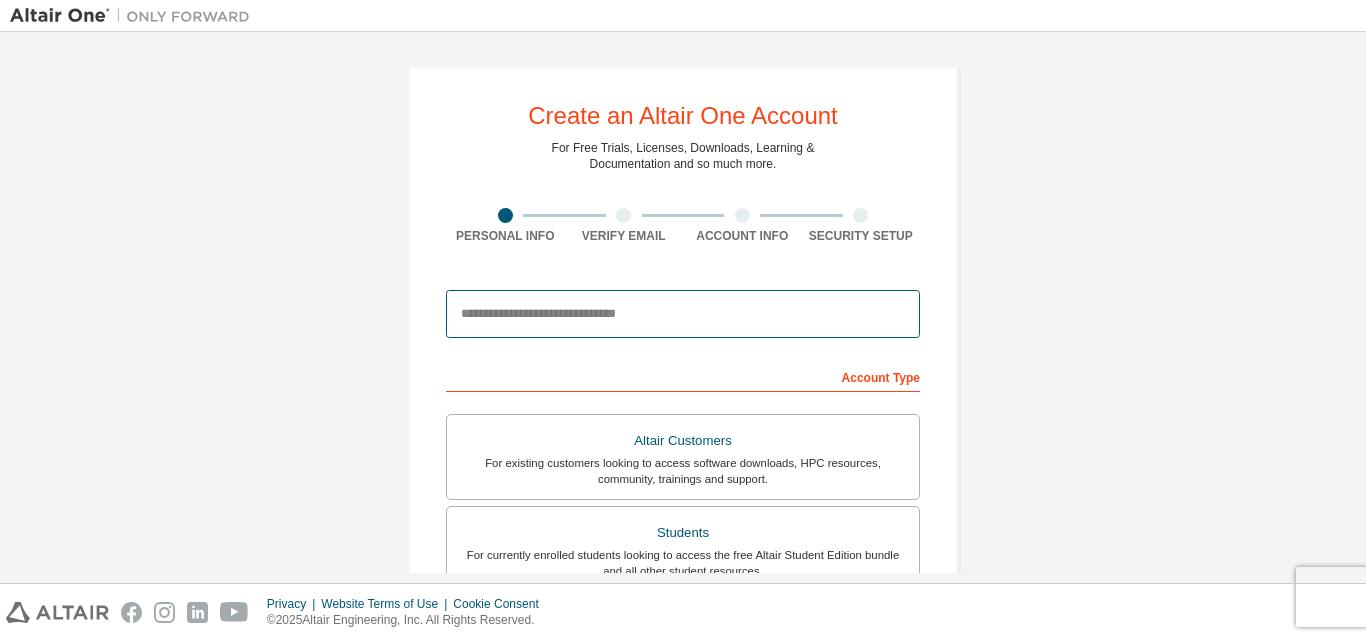 click at bounding box center [683, 314] 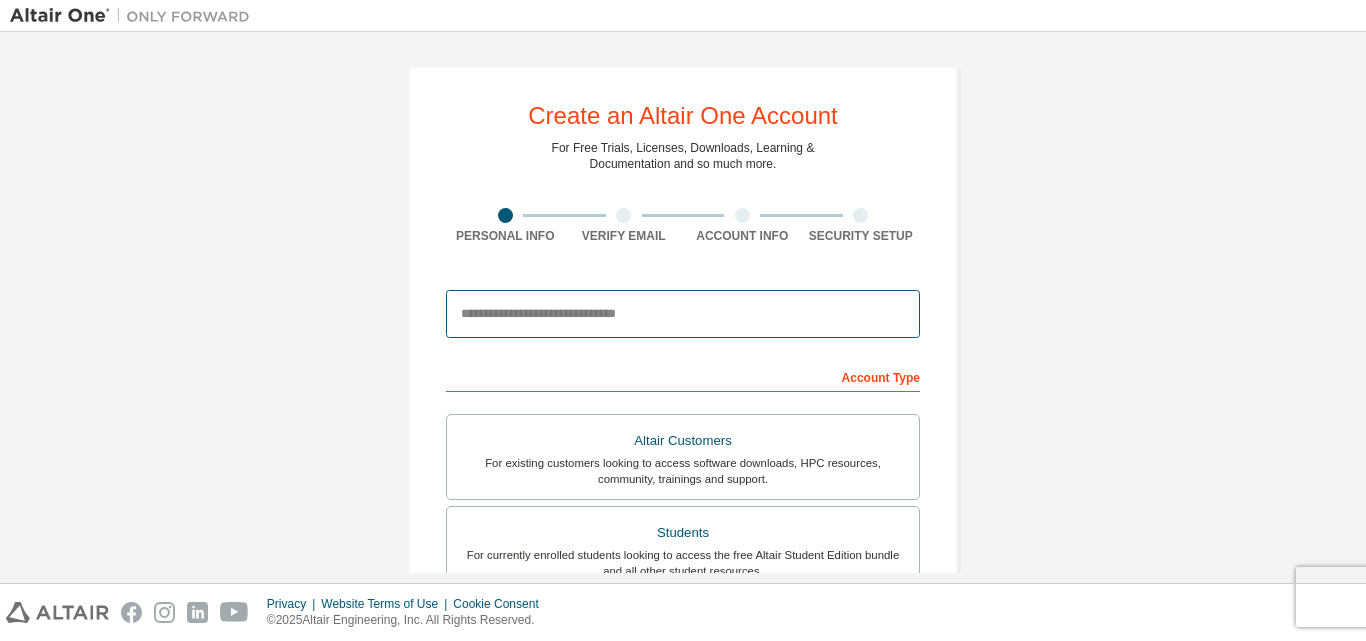 click at bounding box center [683, 314] 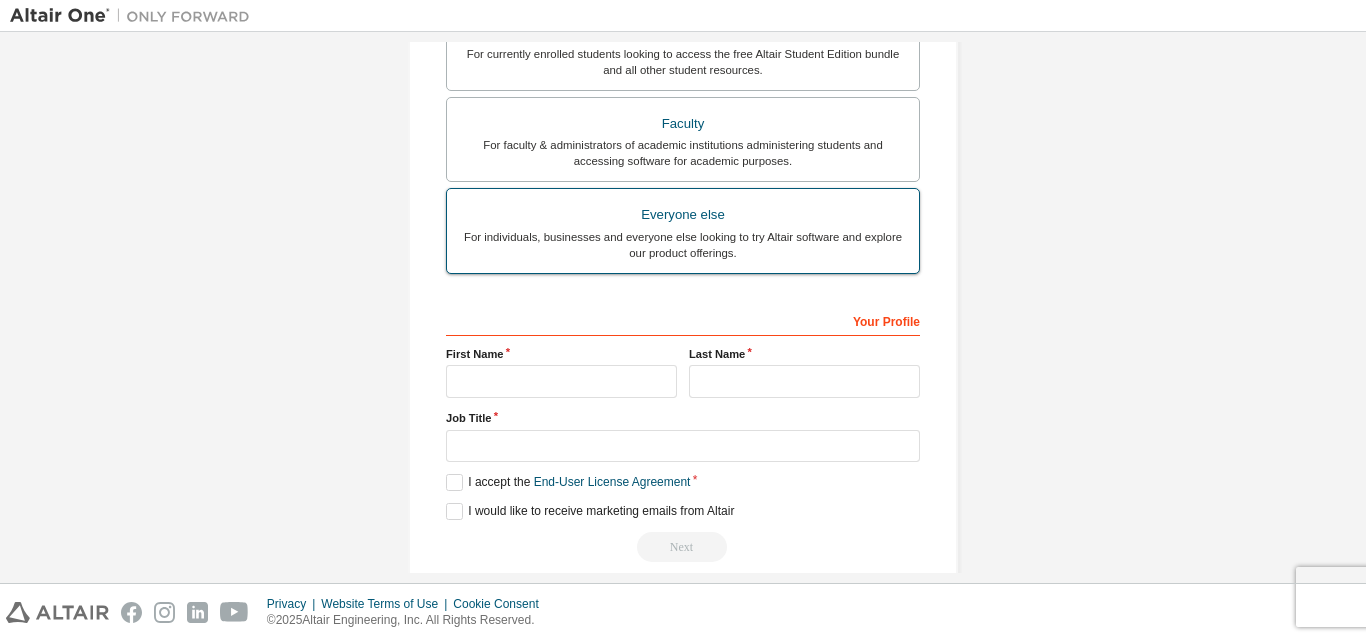 scroll, scrollTop: 500, scrollLeft: 0, axis: vertical 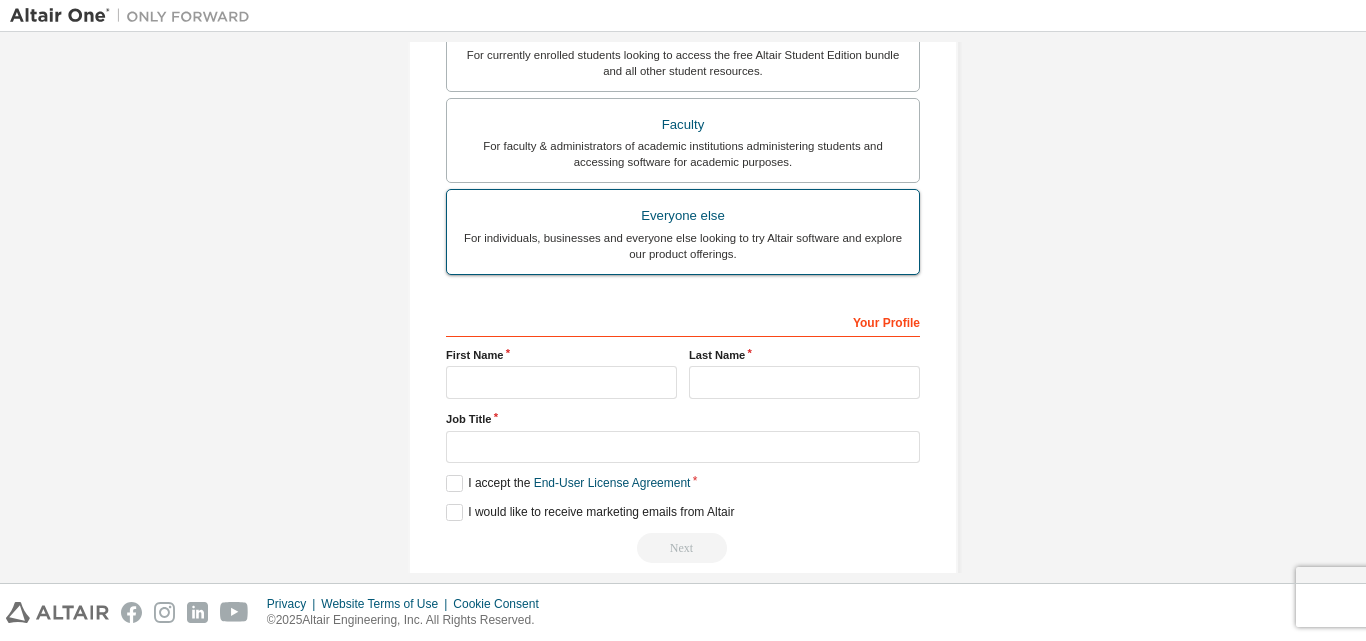 type on "**********" 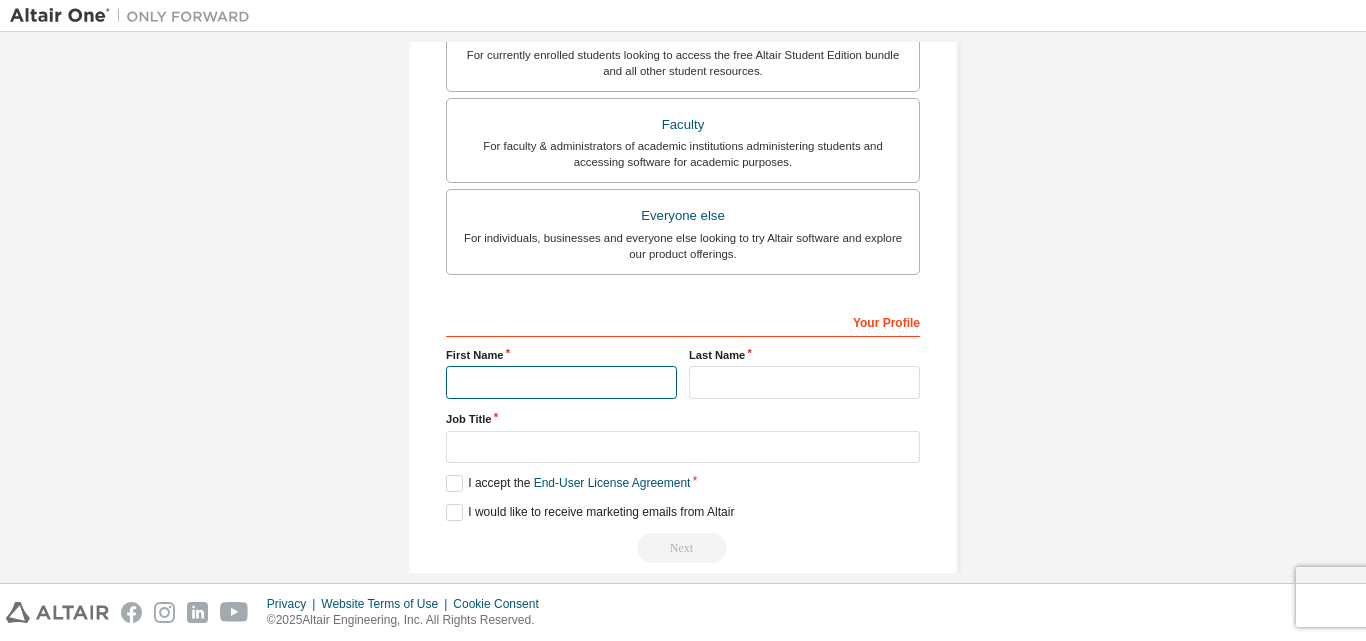 click at bounding box center [561, 382] 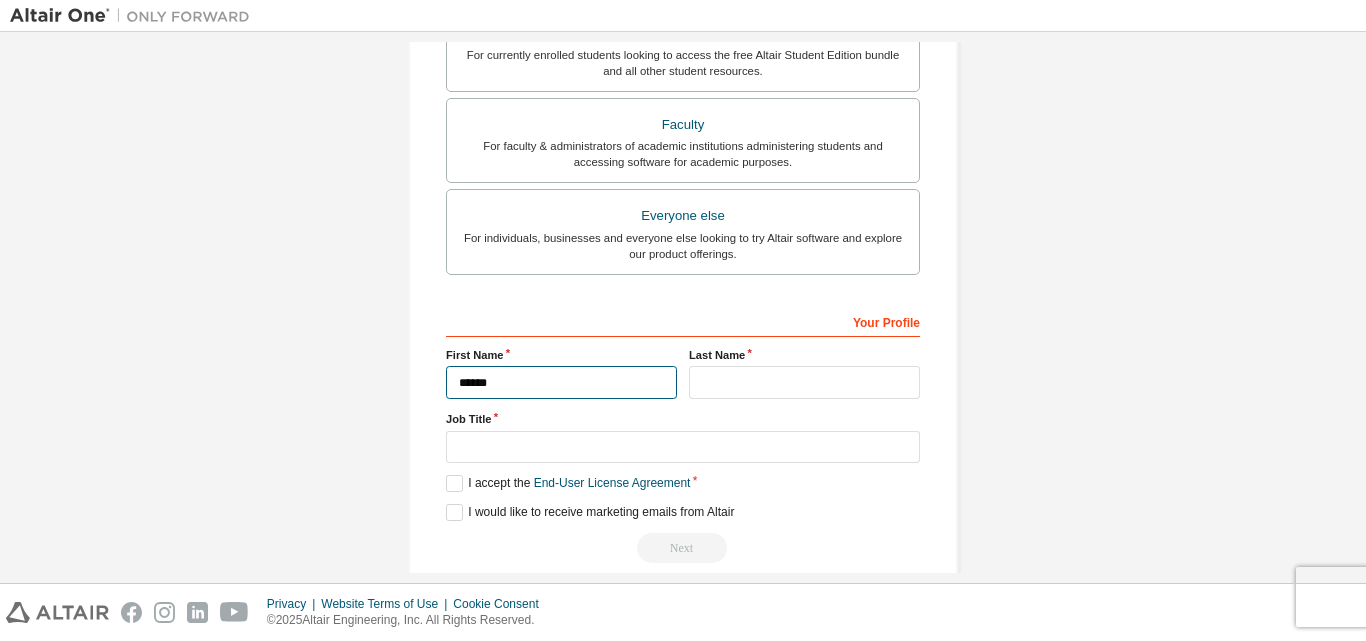 type on "******" 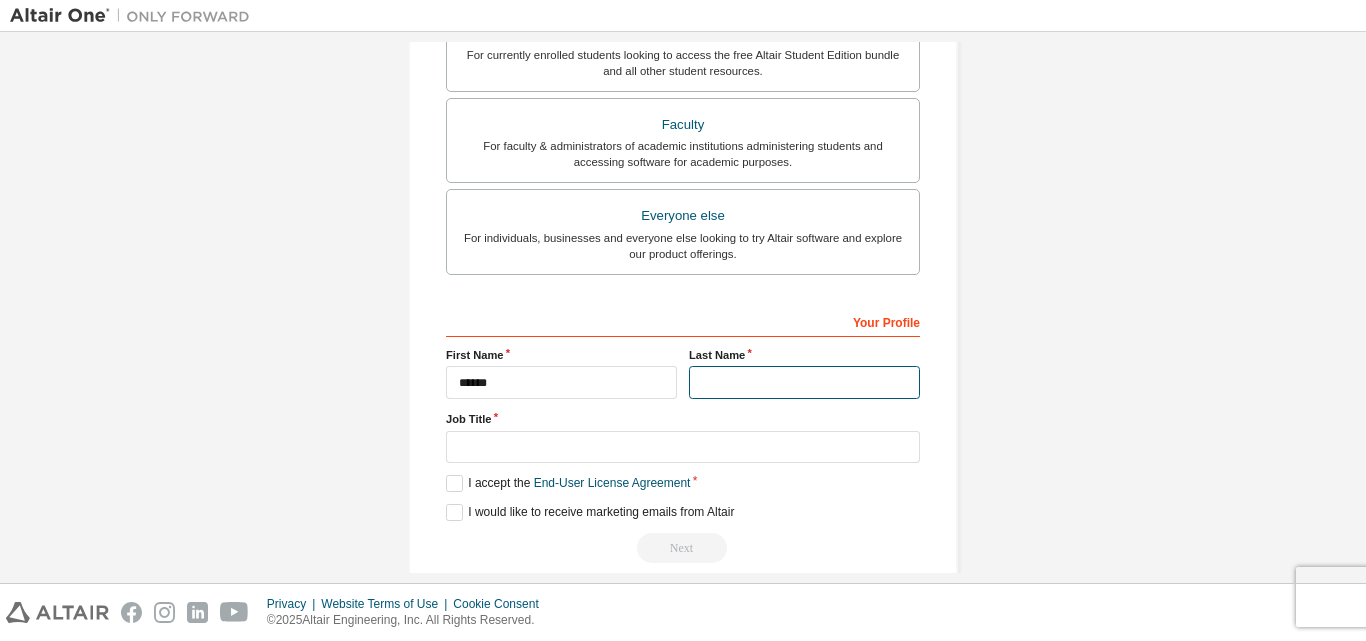 click at bounding box center (804, 382) 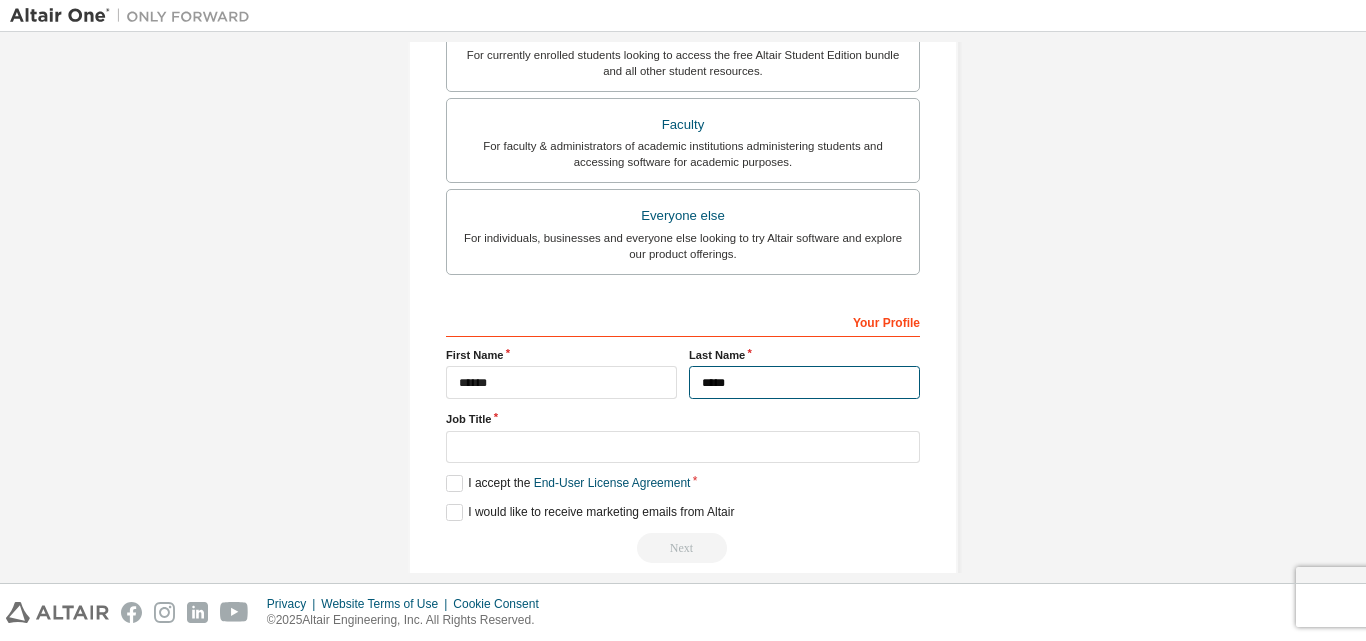 type on "*****" 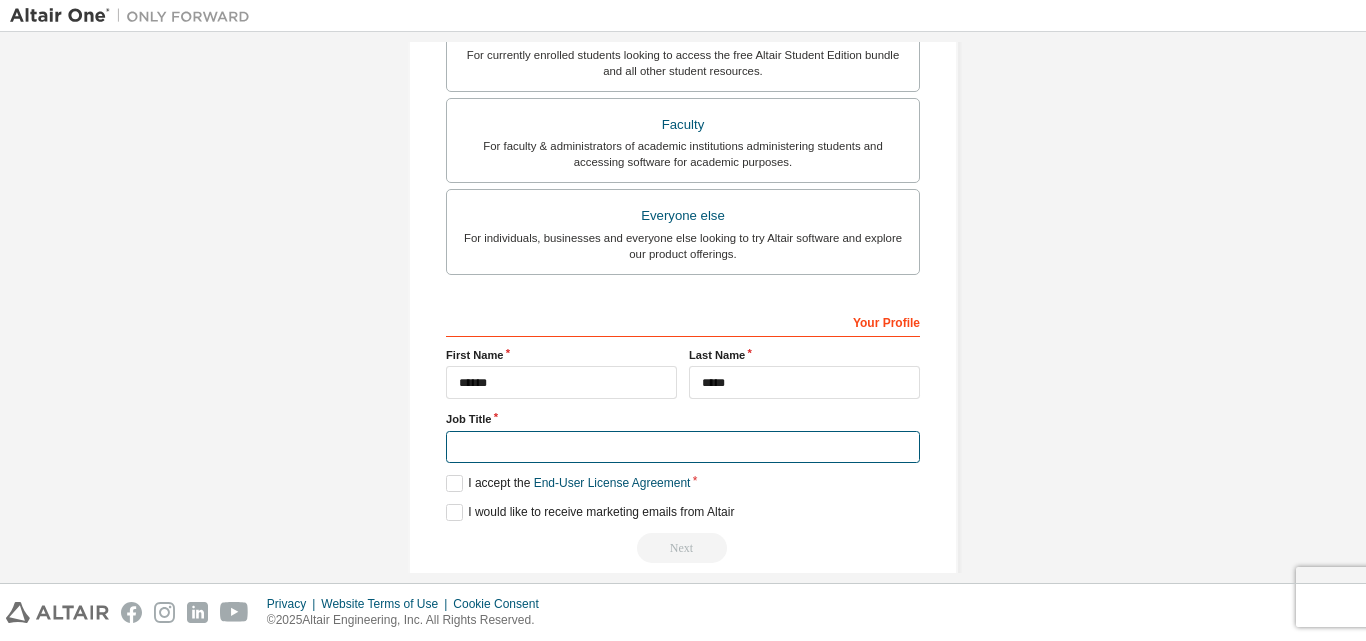 click at bounding box center [683, 447] 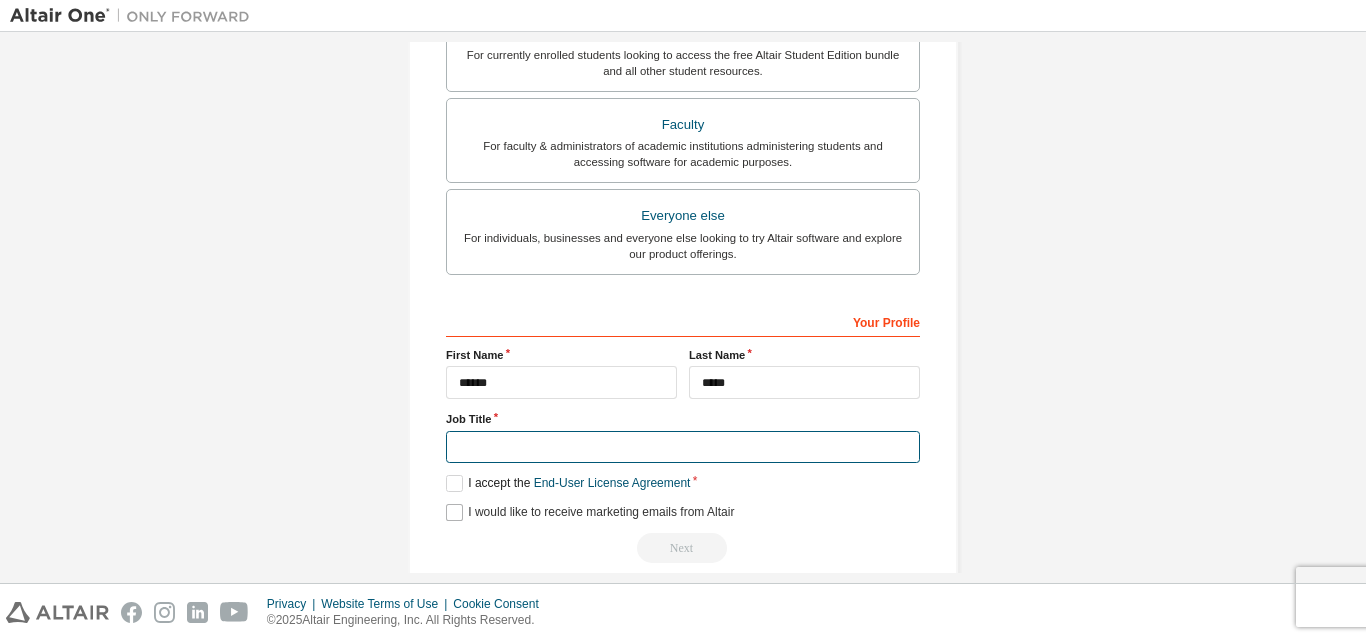 type on "*******" 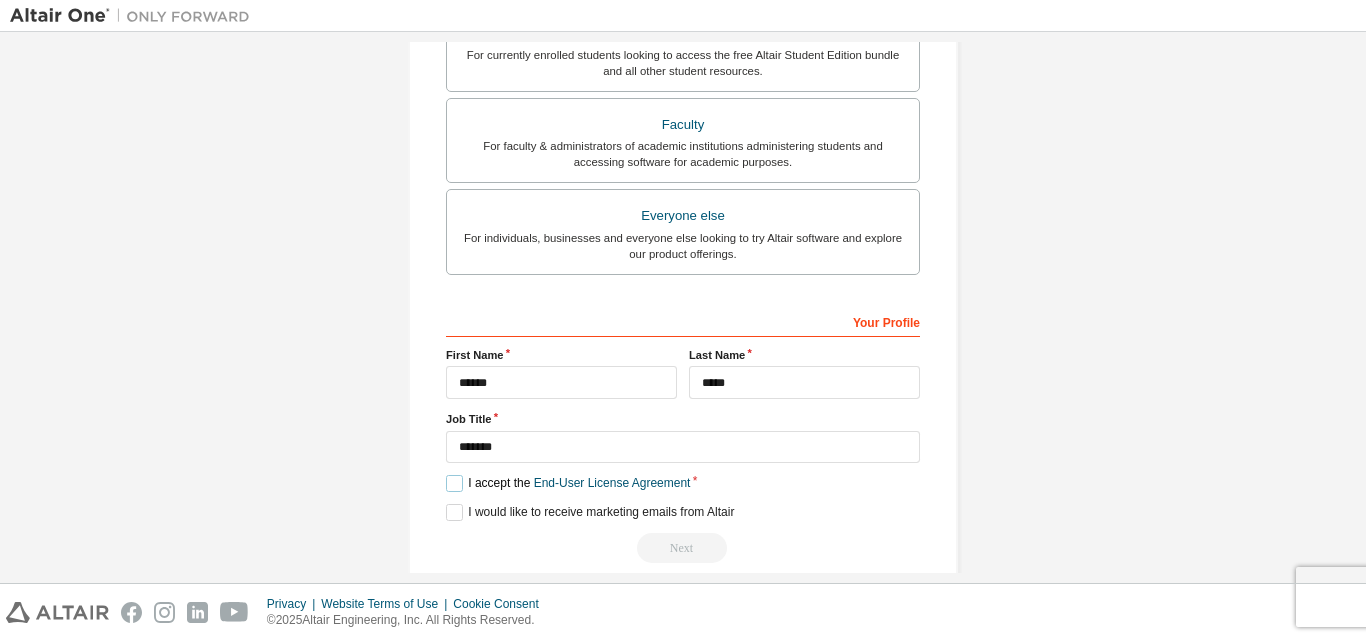 click on "I accept the    End-User License Agreement" at bounding box center [568, 483] 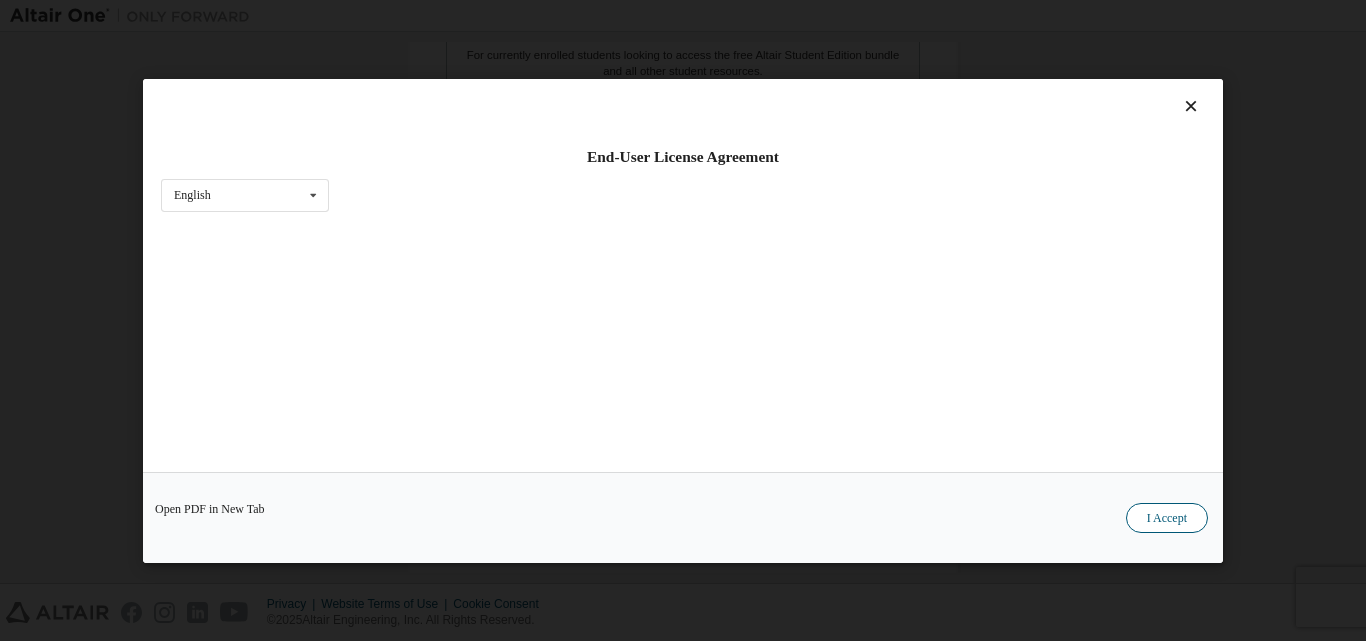 click on "I Accept" at bounding box center [1167, 517] 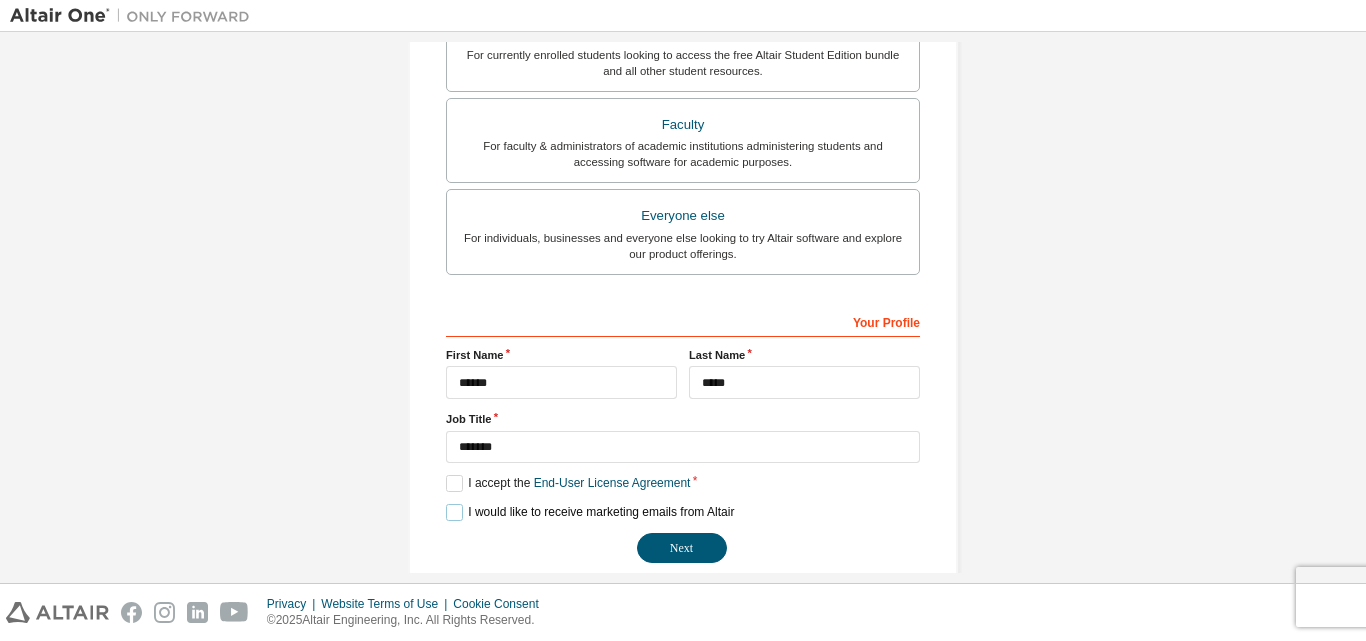 click on "I would like to receive marketing emails from Altair" at bounding box center (590, 512) 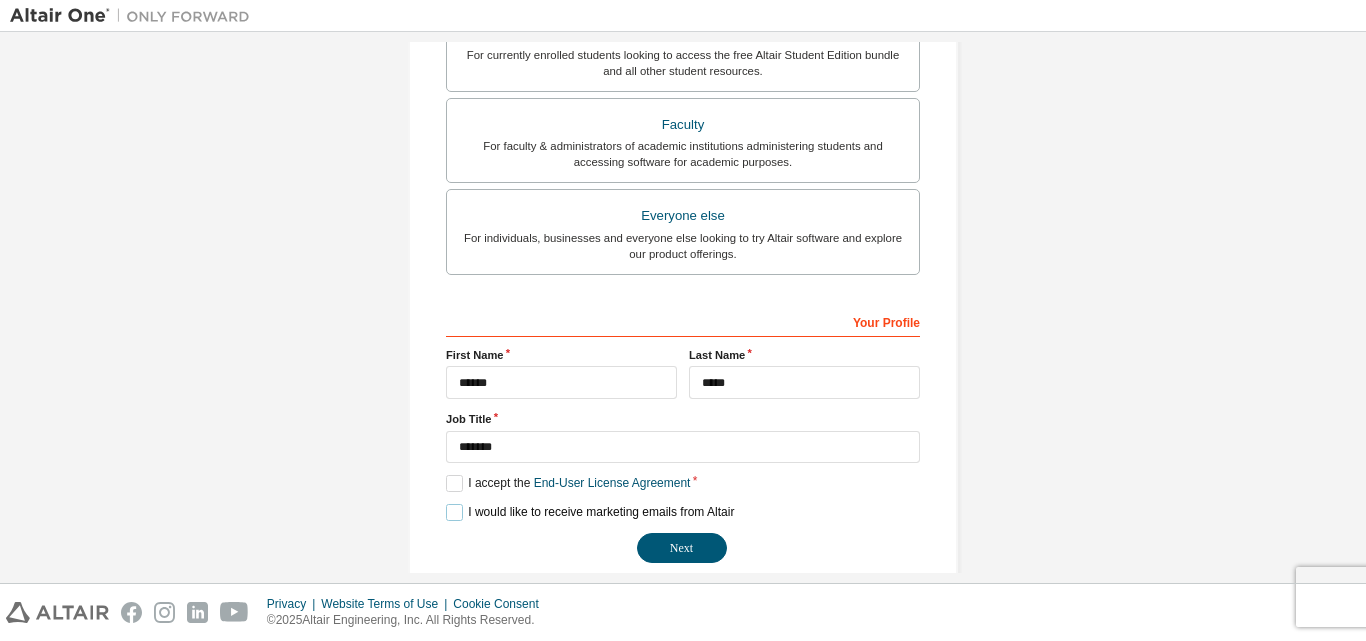 click on "I would like to receive marketing emails from Altair" at bounding box center [590, 512] 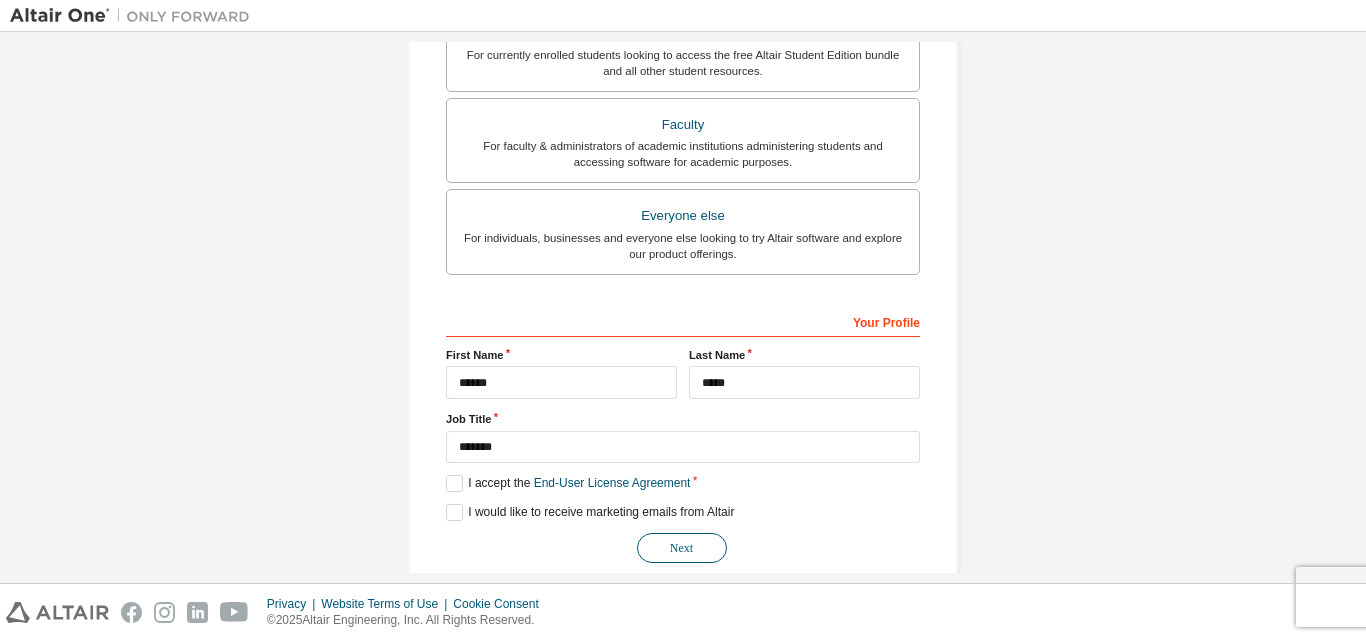 click on "Next" at bounding box center (682, 548) 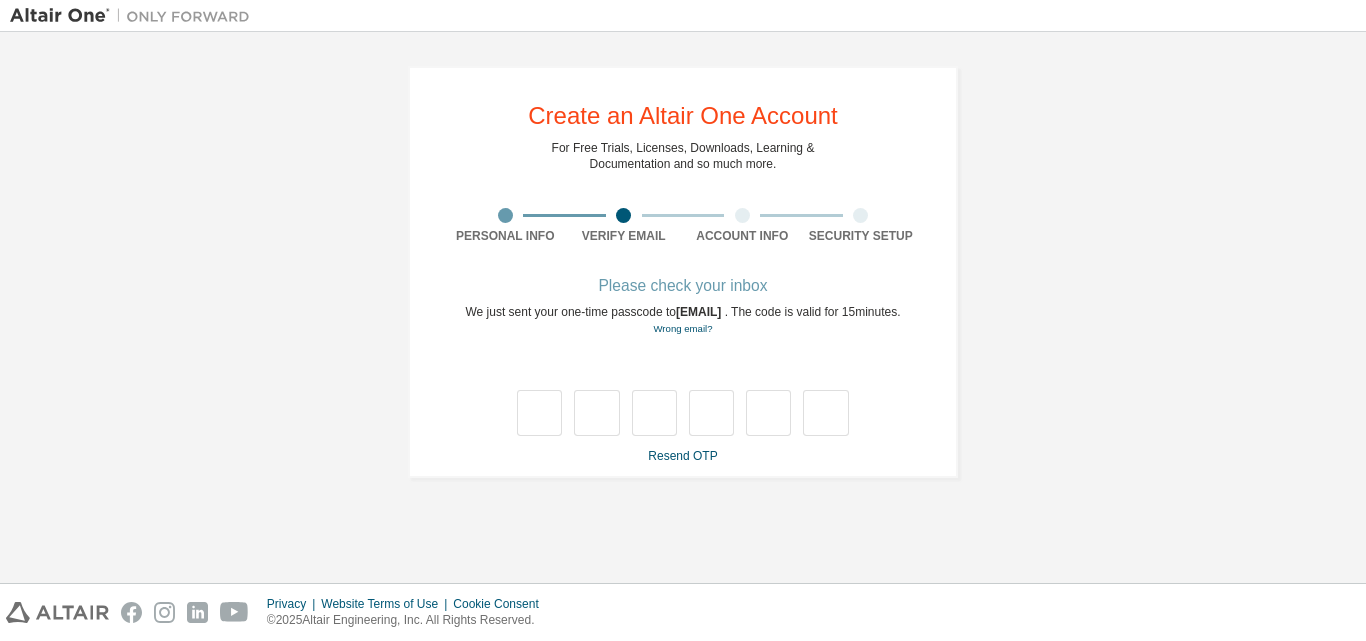 scroll, scrollTop: 0, scrollLeft: 0, axis: both 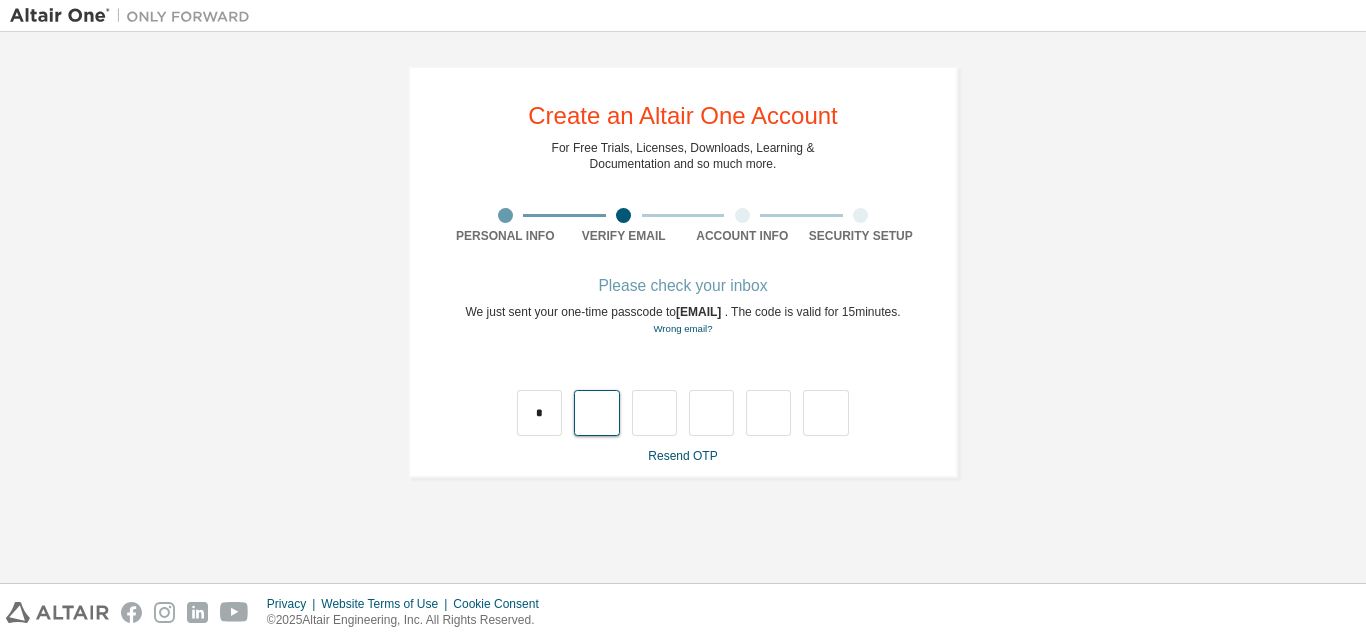 type on "*" 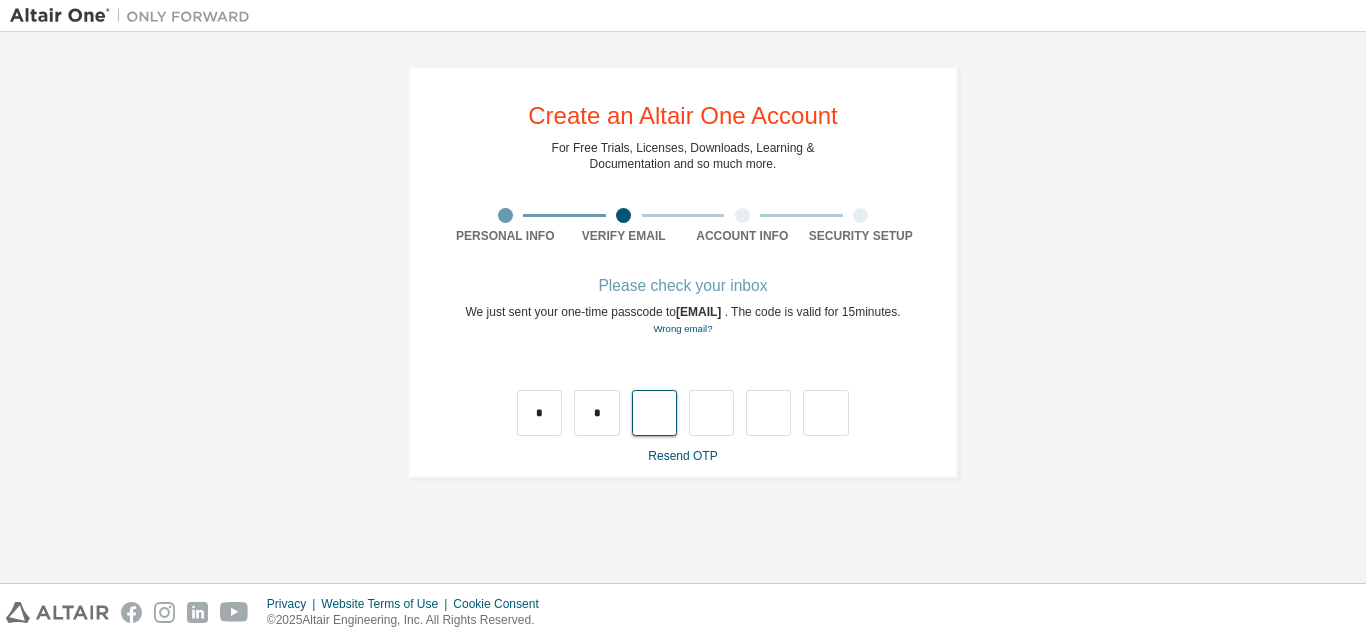 type on "*" 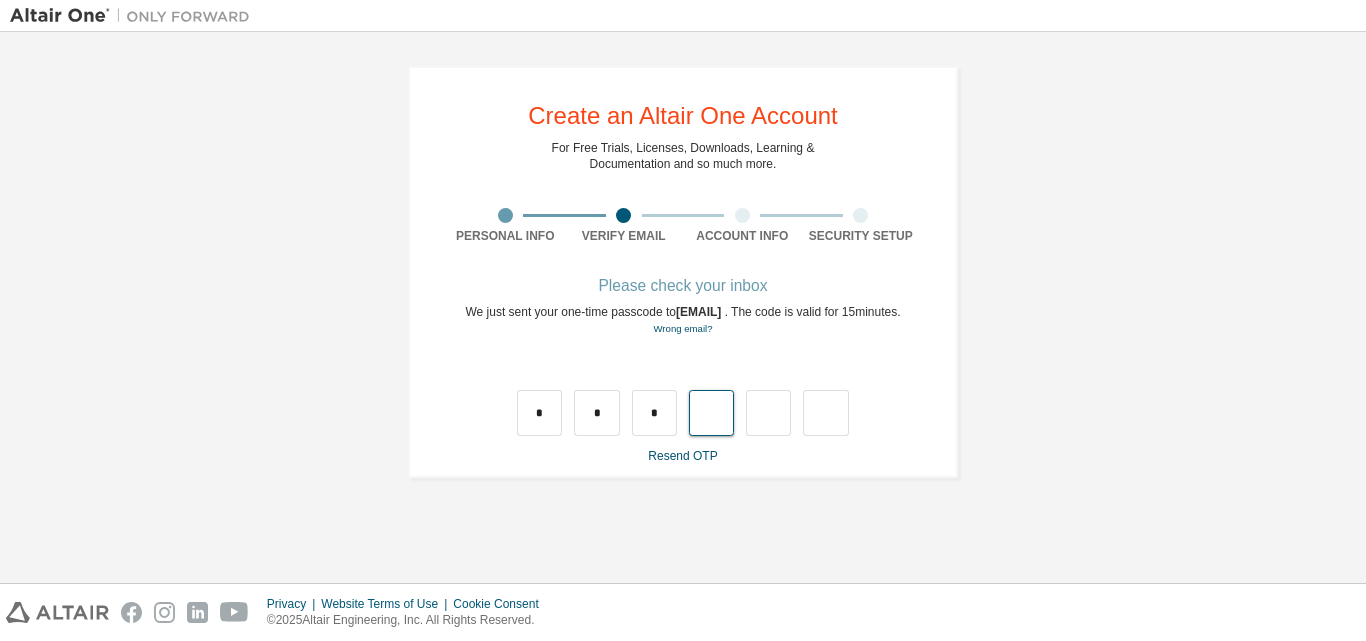 type on "*" 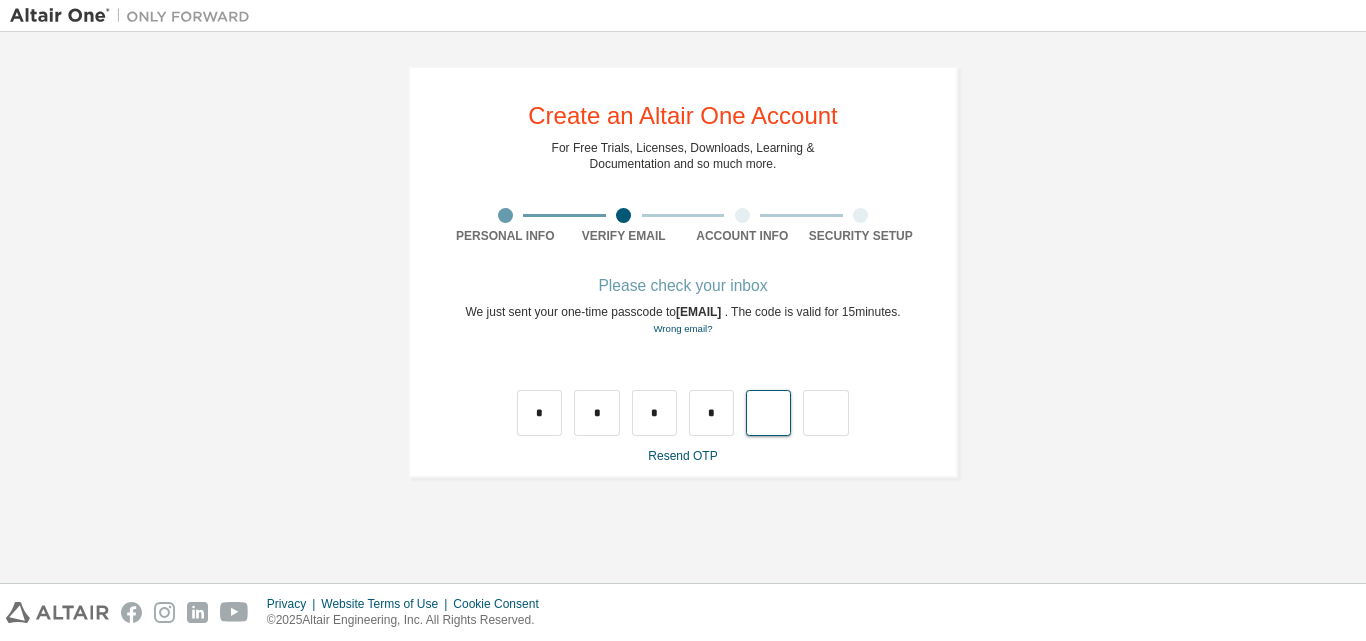 type on "*" 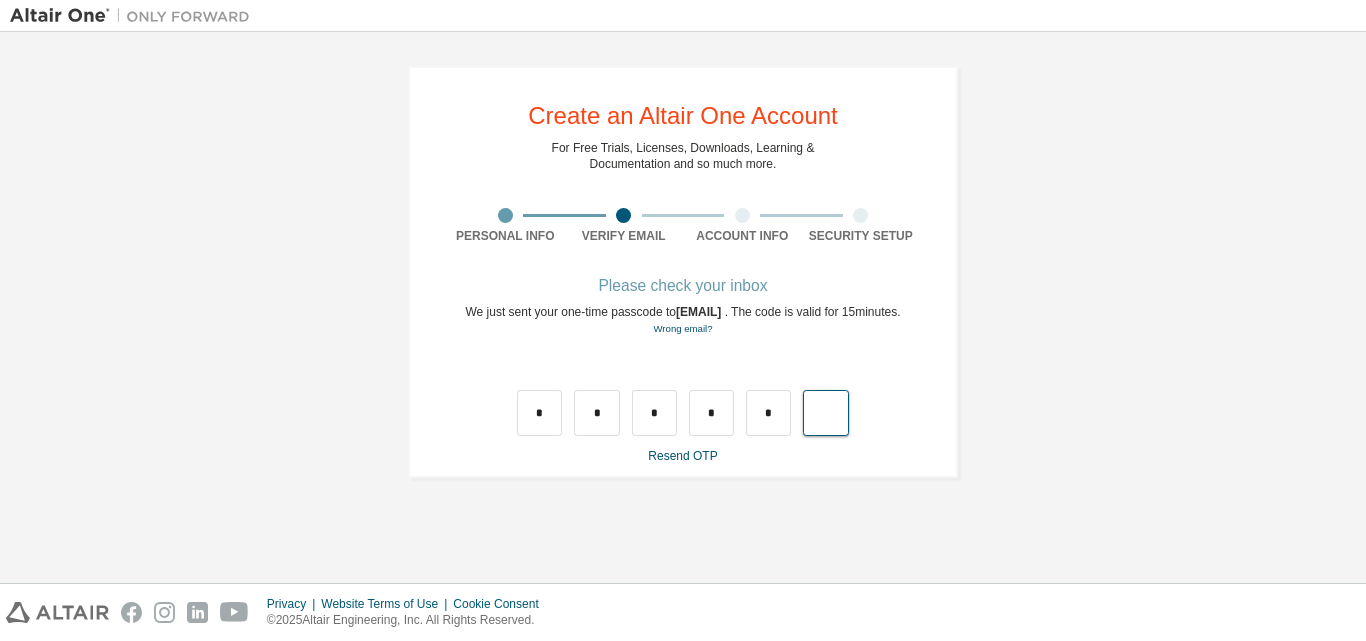 type on "*" 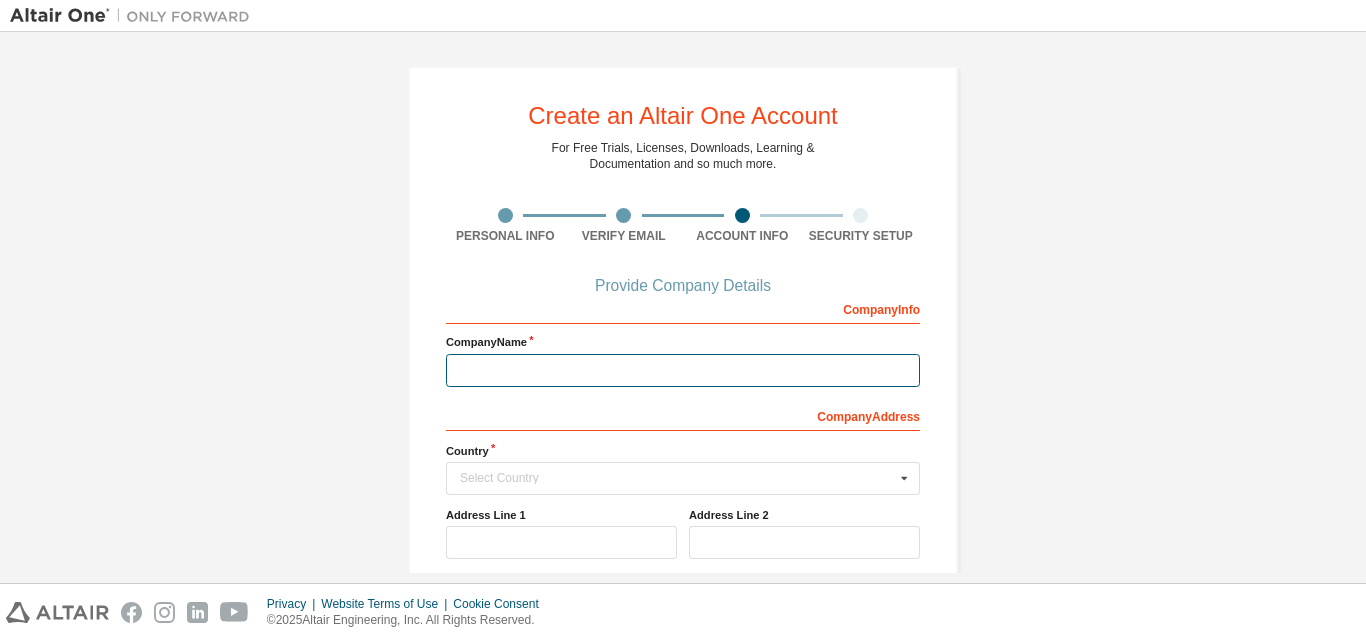 click at bounding box center [683, 370] 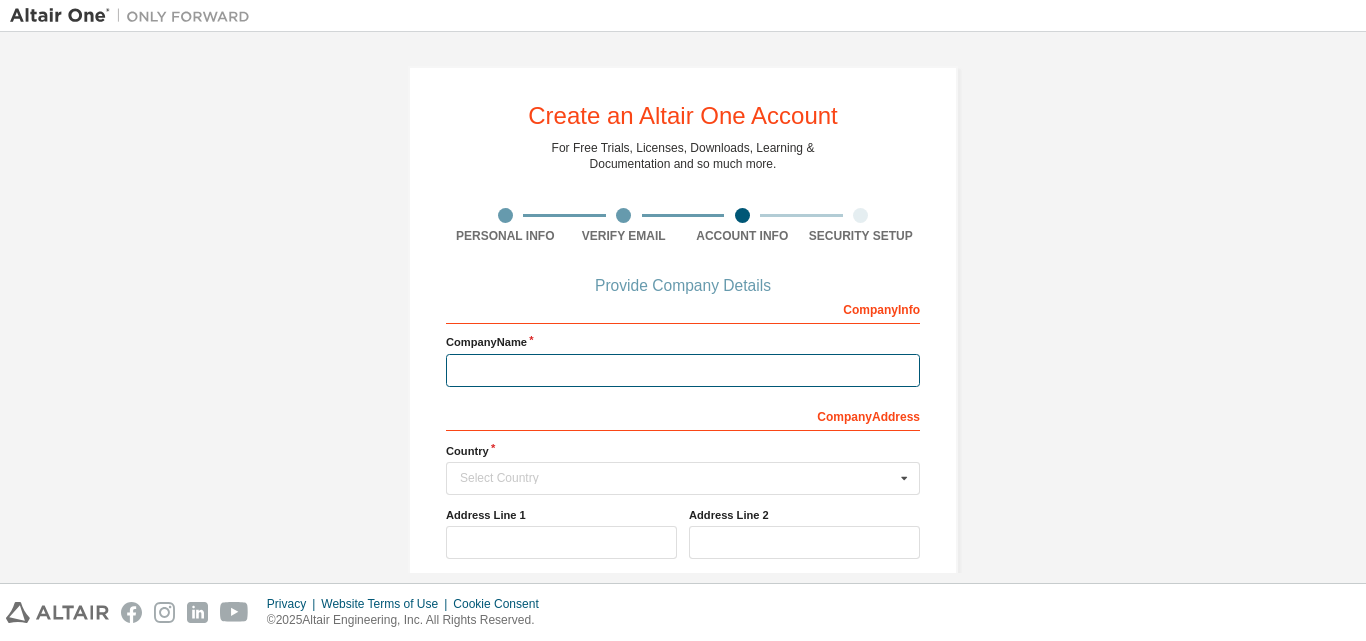type on "**********" 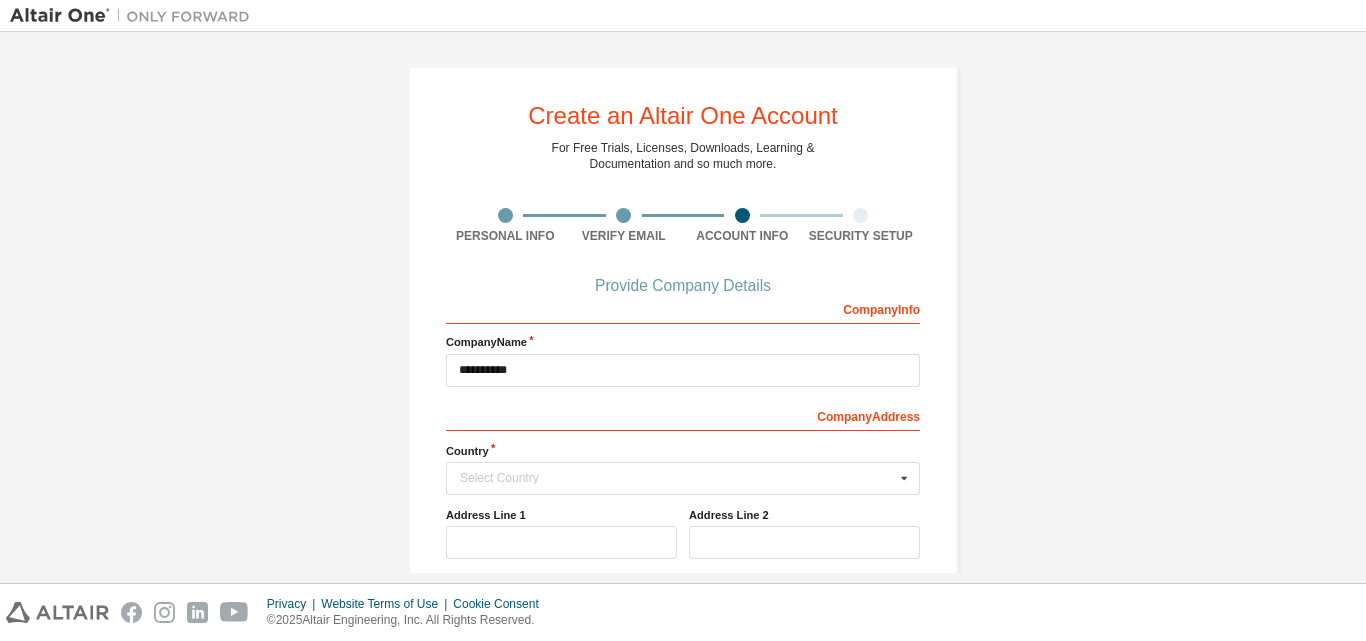 type 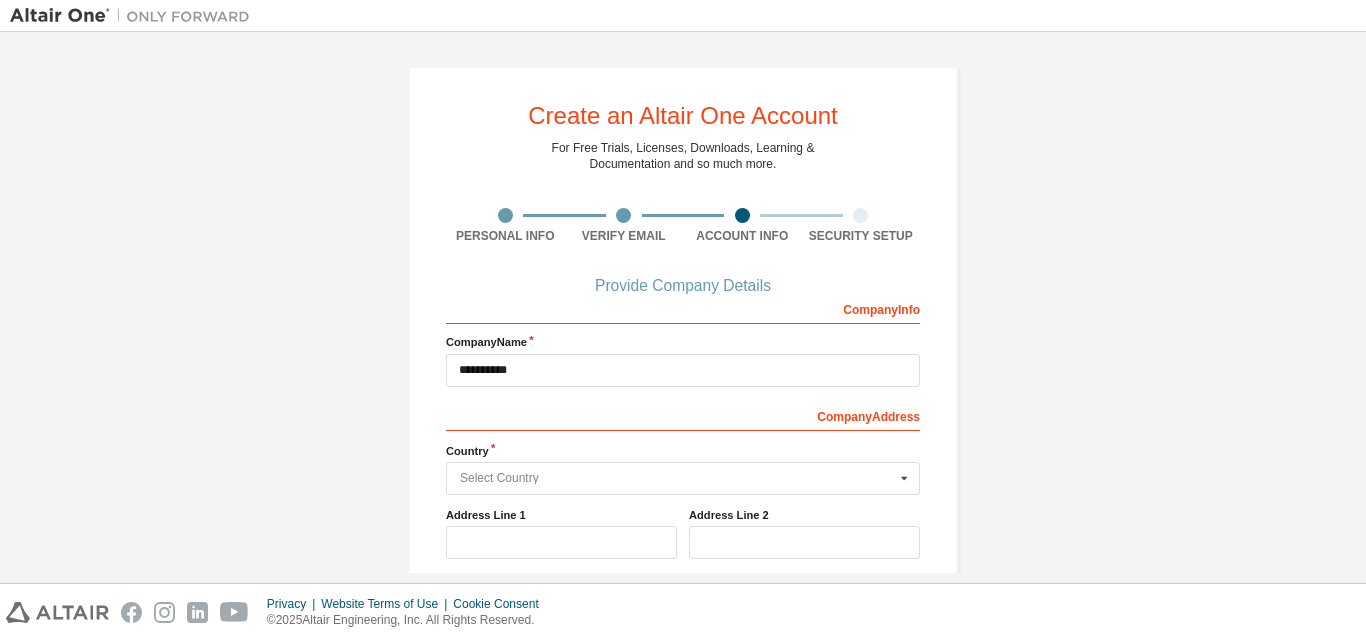 type on "*****" 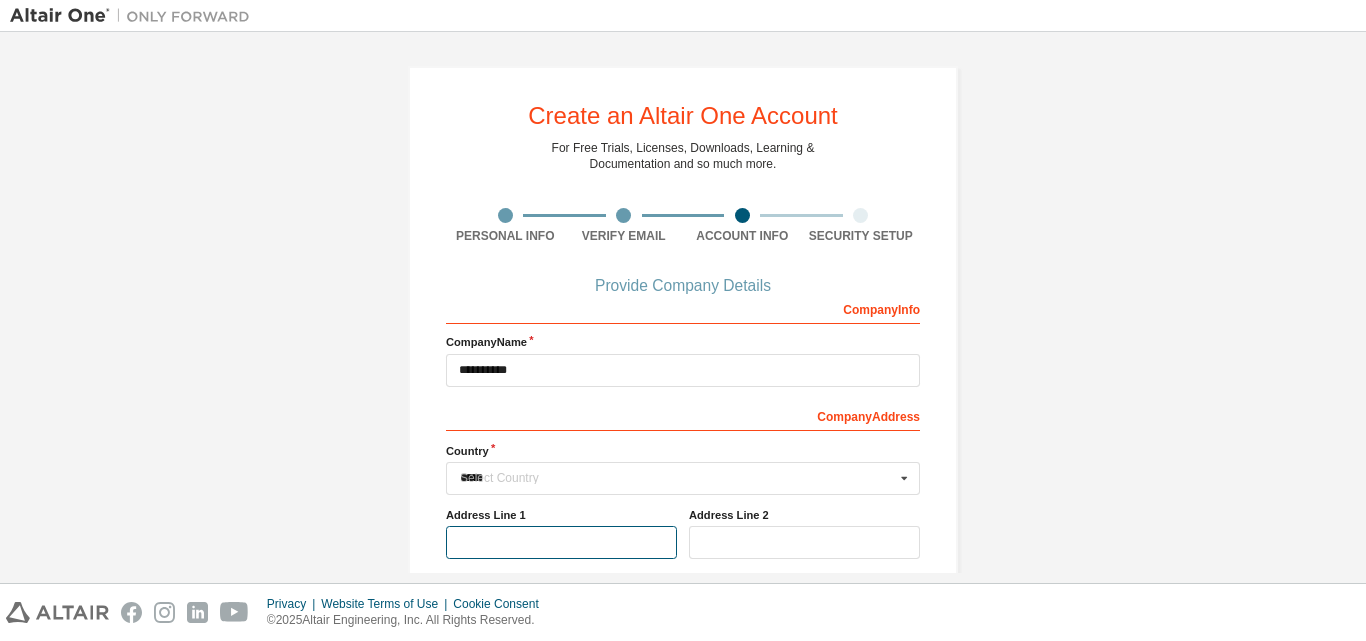 type on "**********" 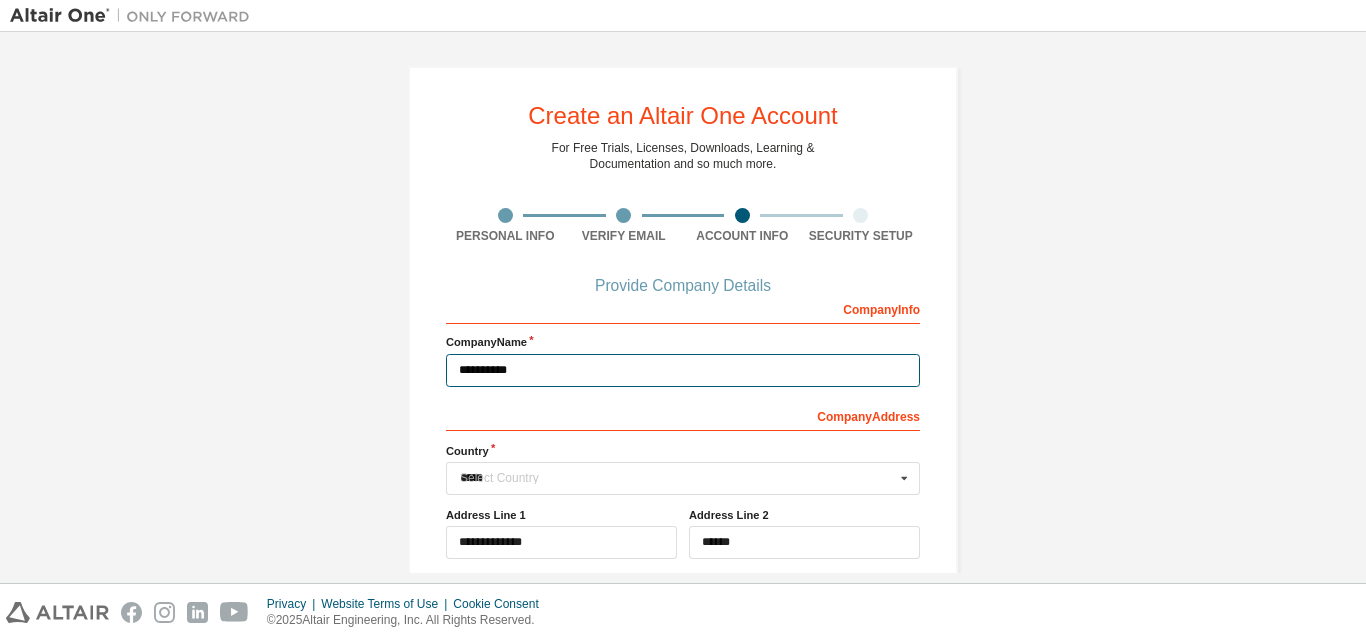 type 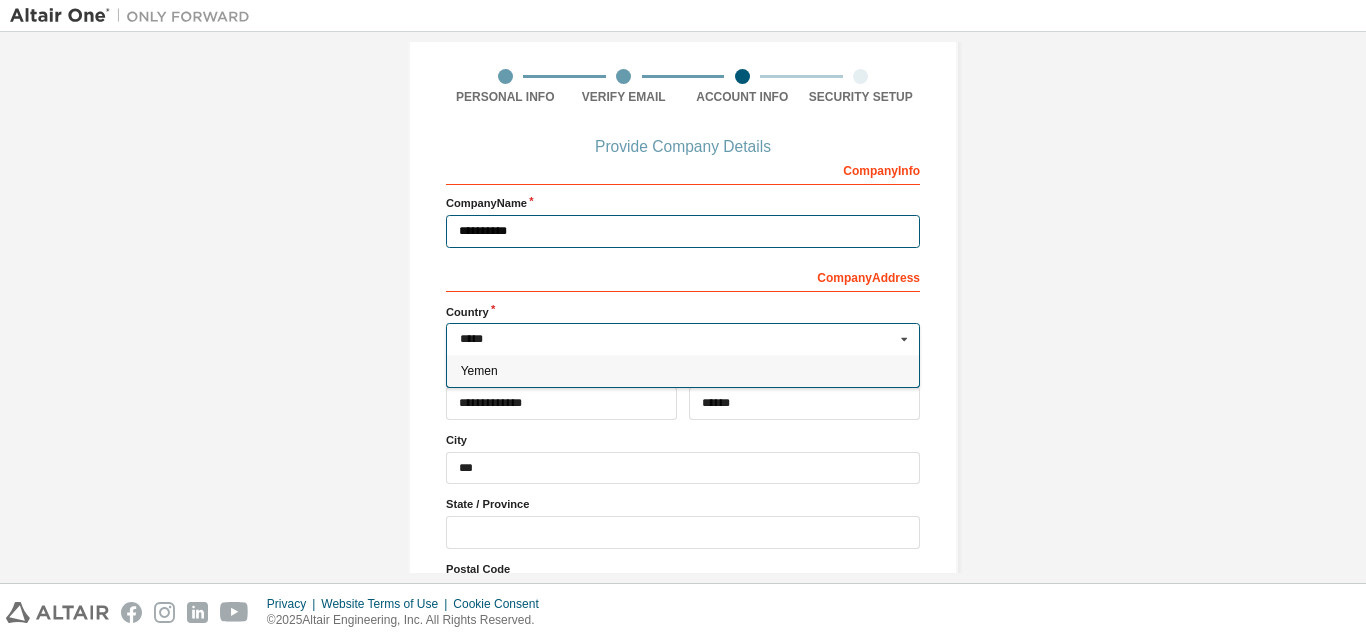 scroll, scrollTop: 273, scrollLeft: 0, axis: vertical 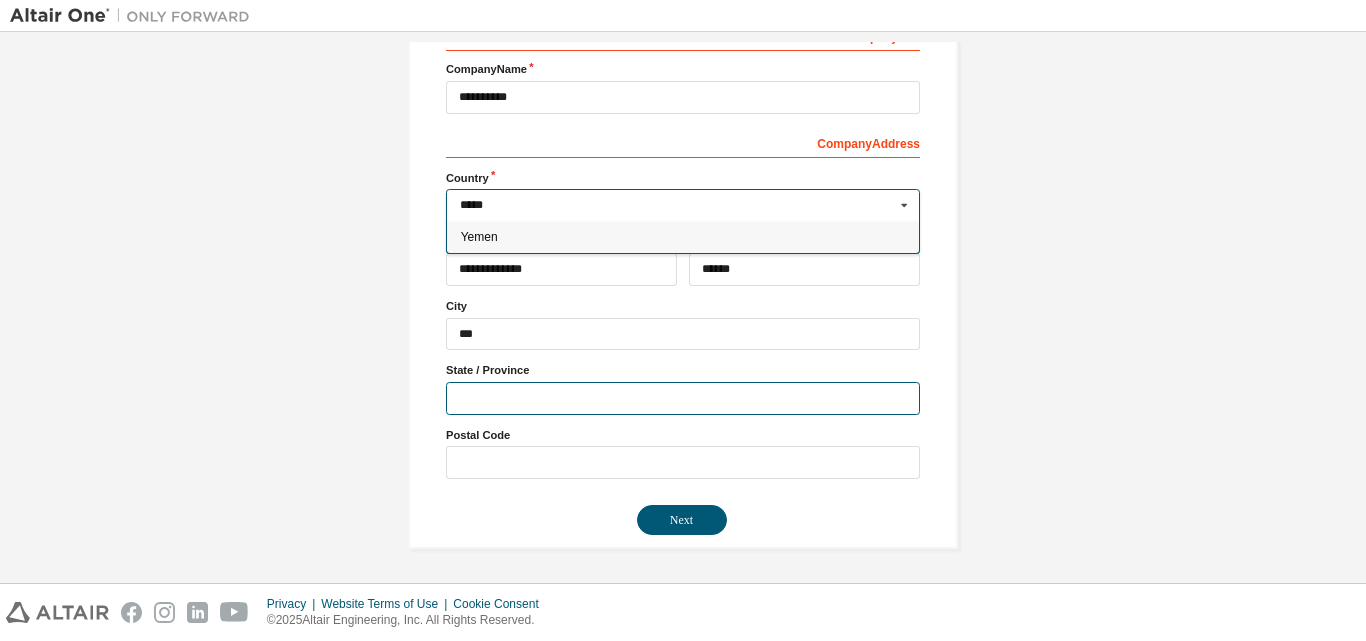 type 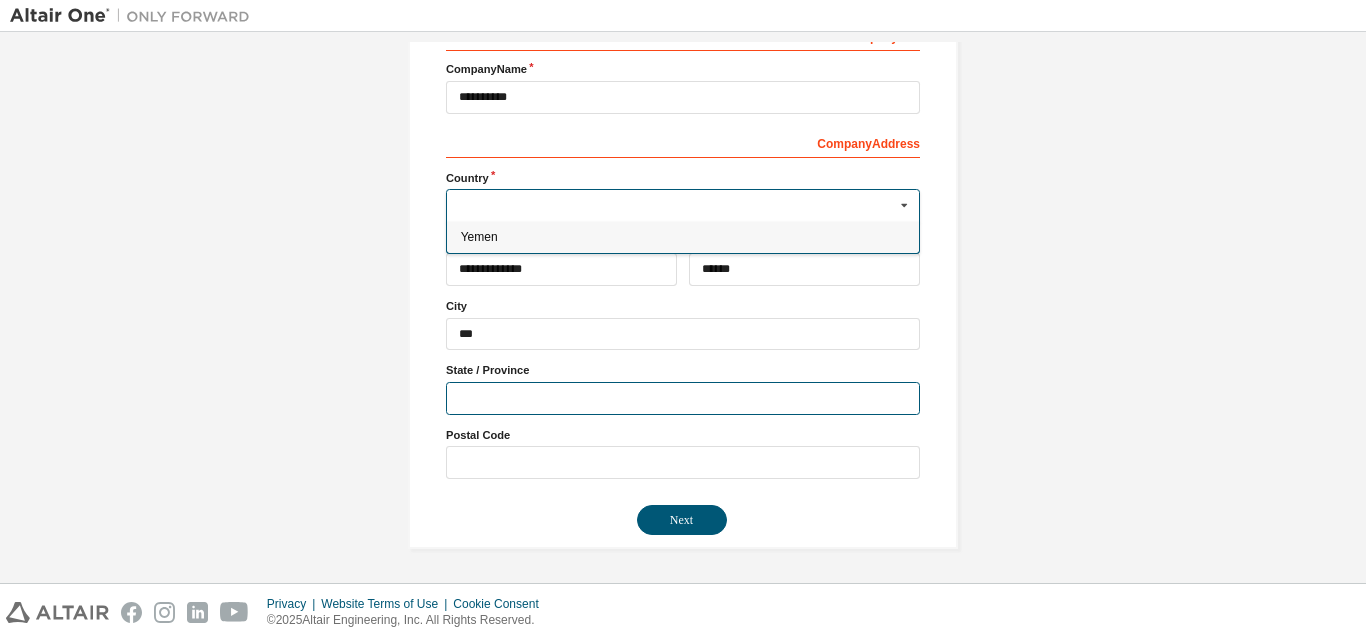 click at bounding box center [683, 398] 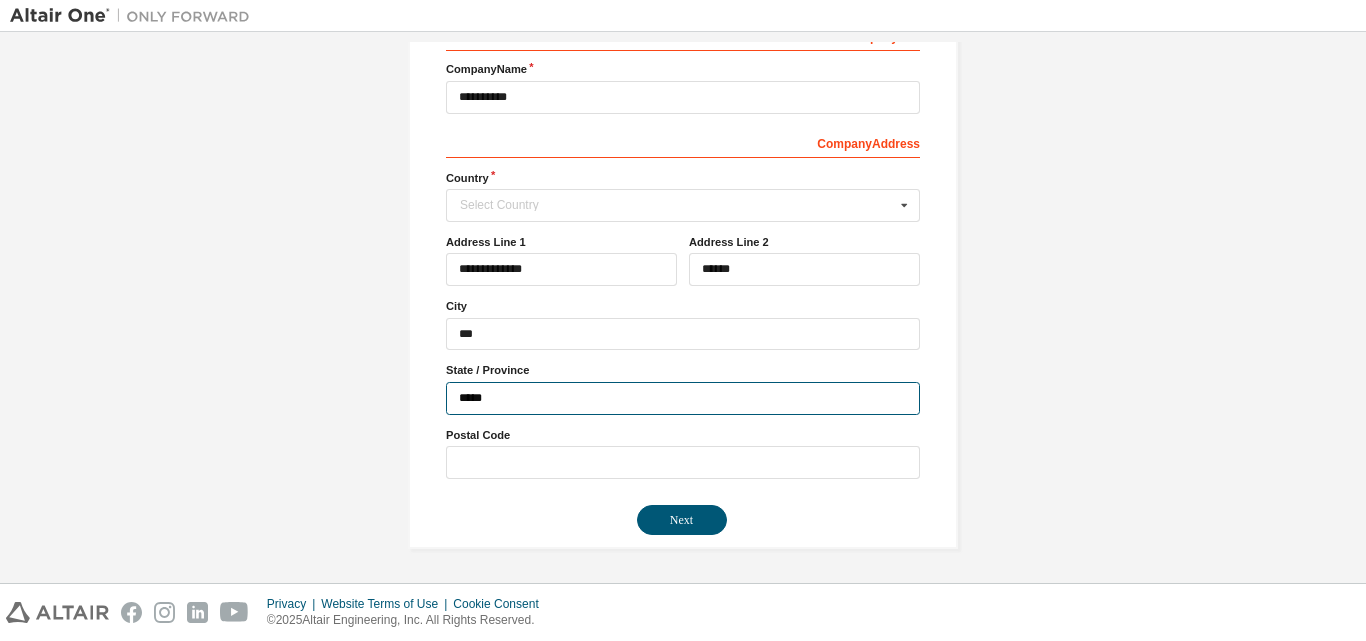 type on "*****" 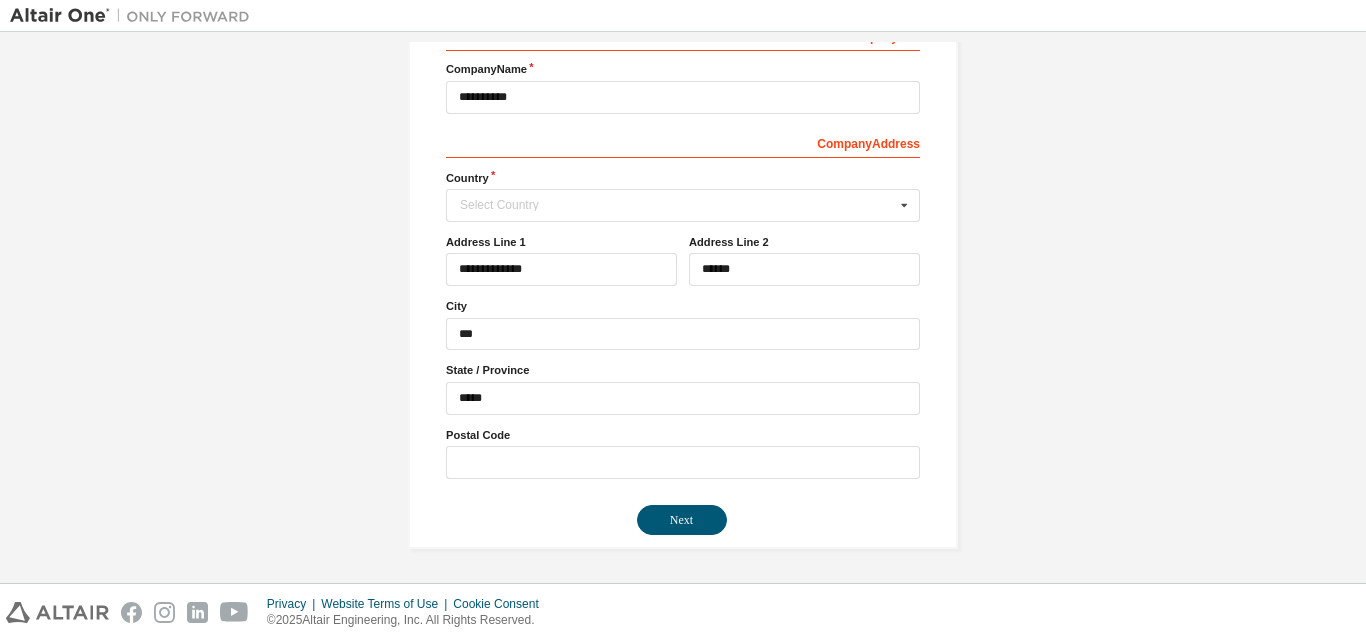 click on "**********" at bounding box center (683, 249) 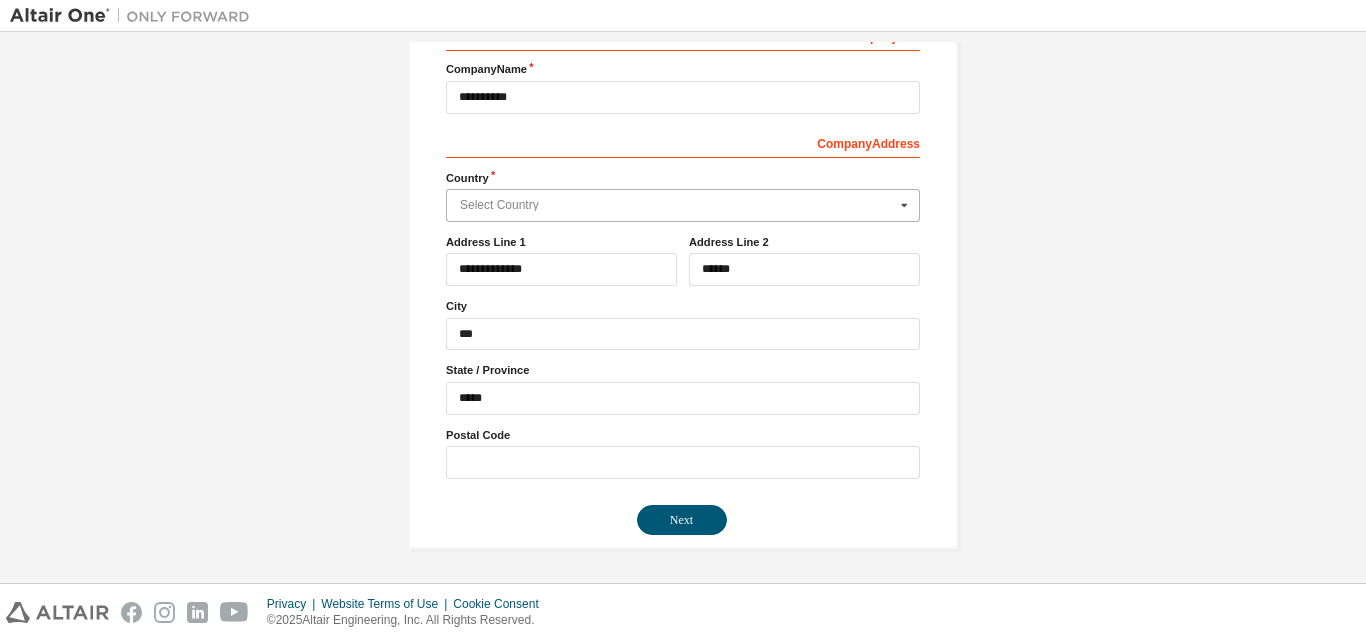 click at bounding box center [684, 205] 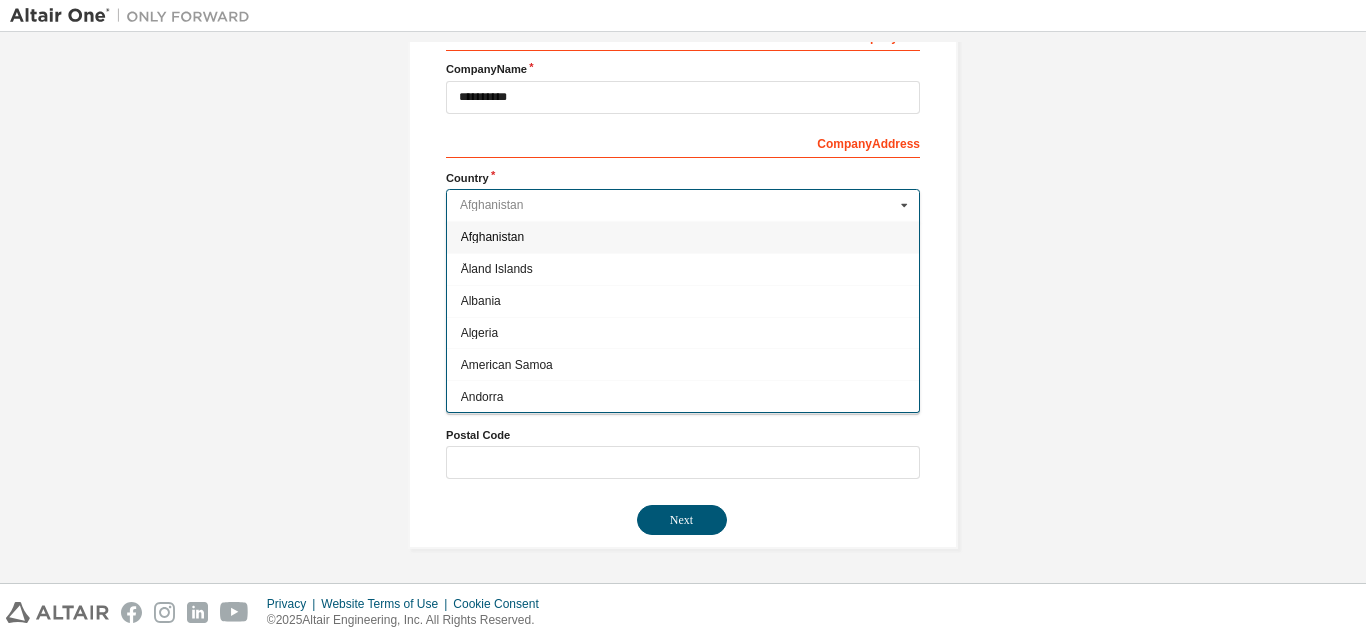 type on "*****" 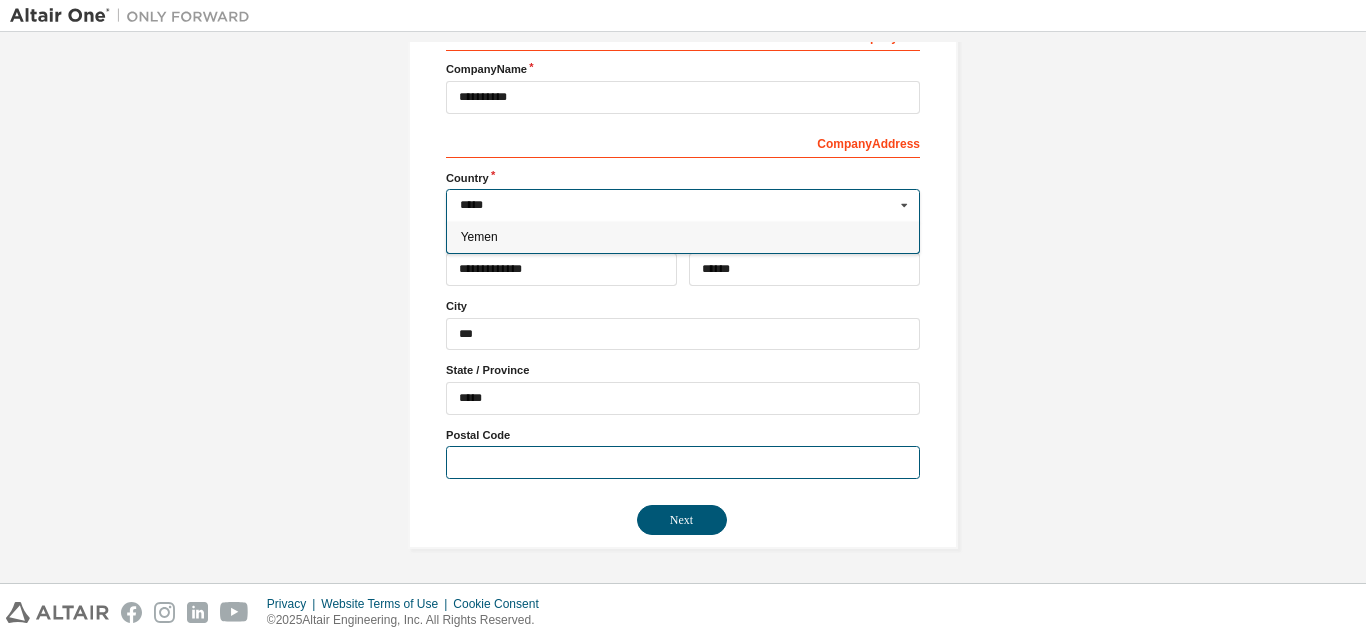 type 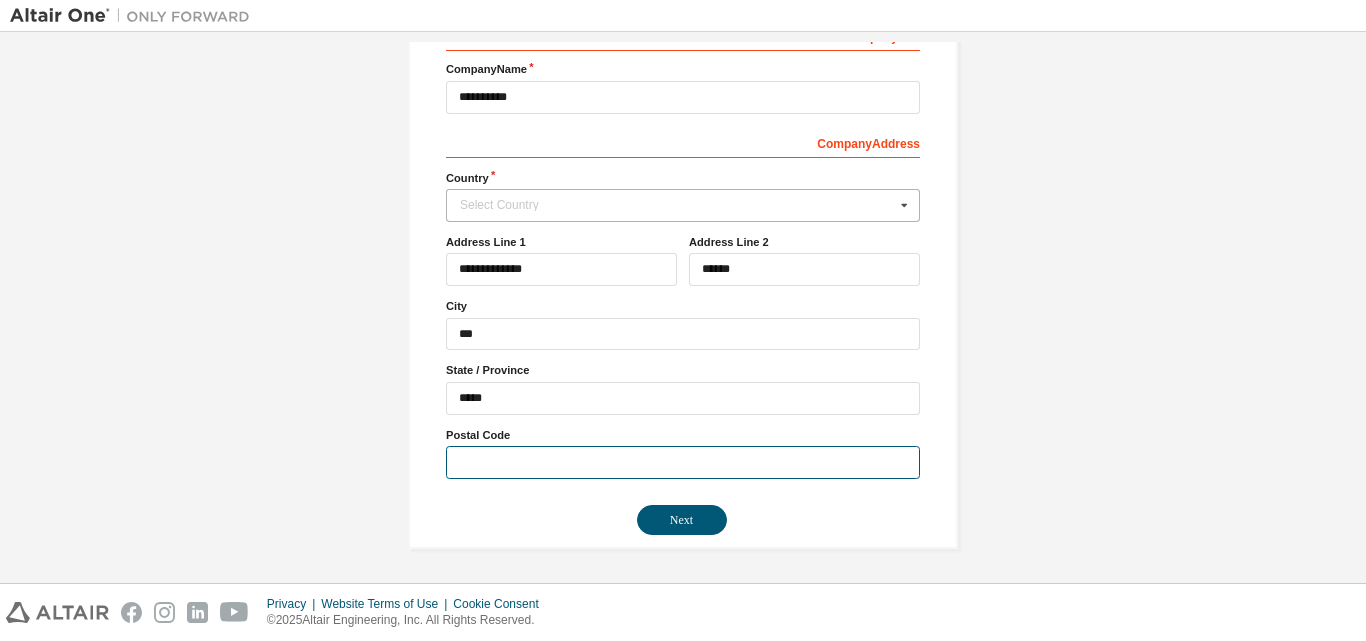 click at bounding box center (683, 462) 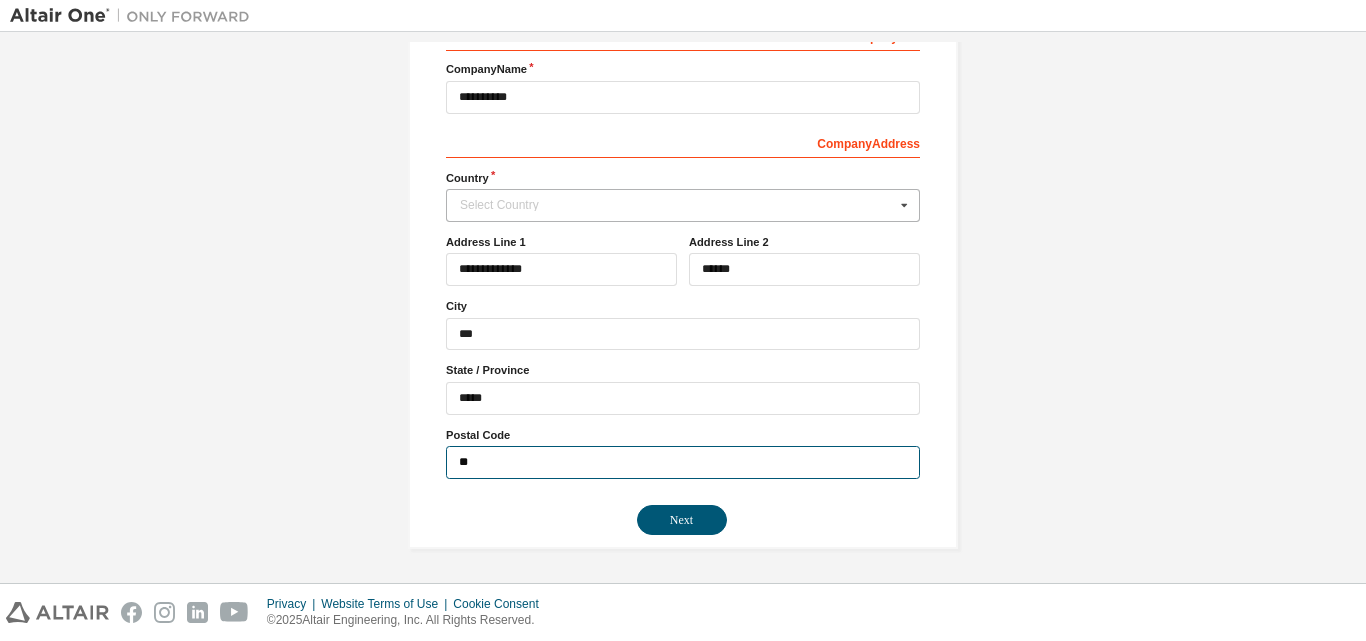 type on "*" 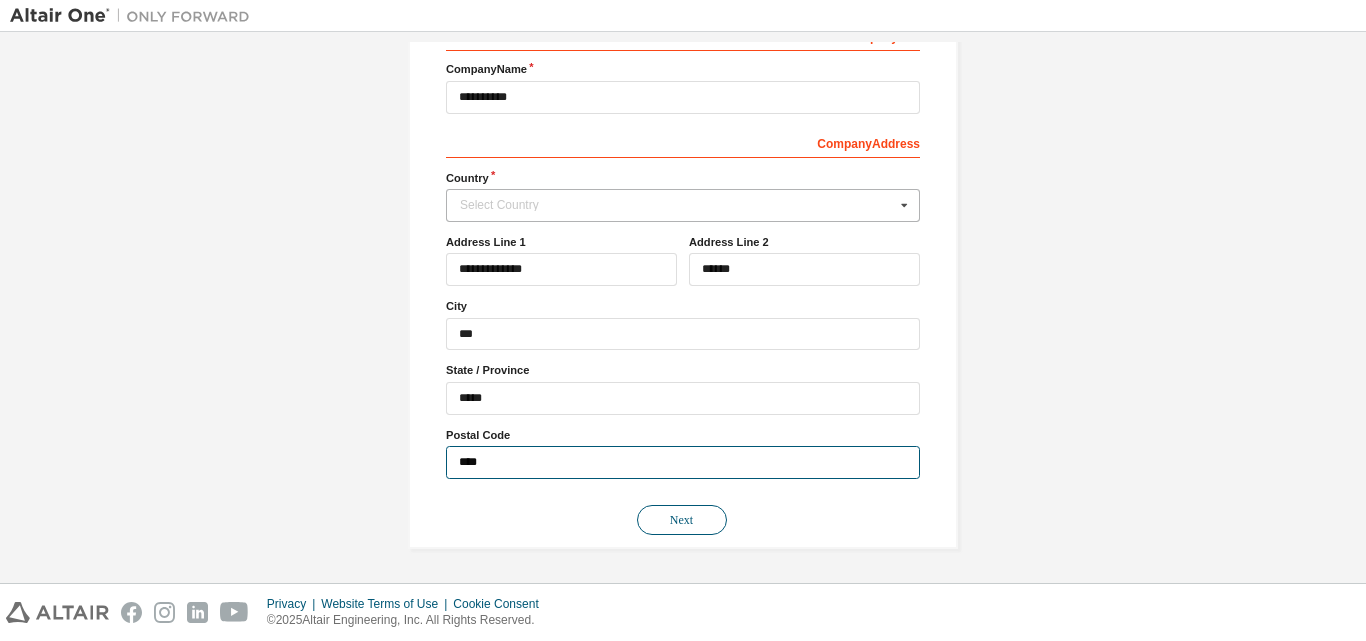 type on "****" 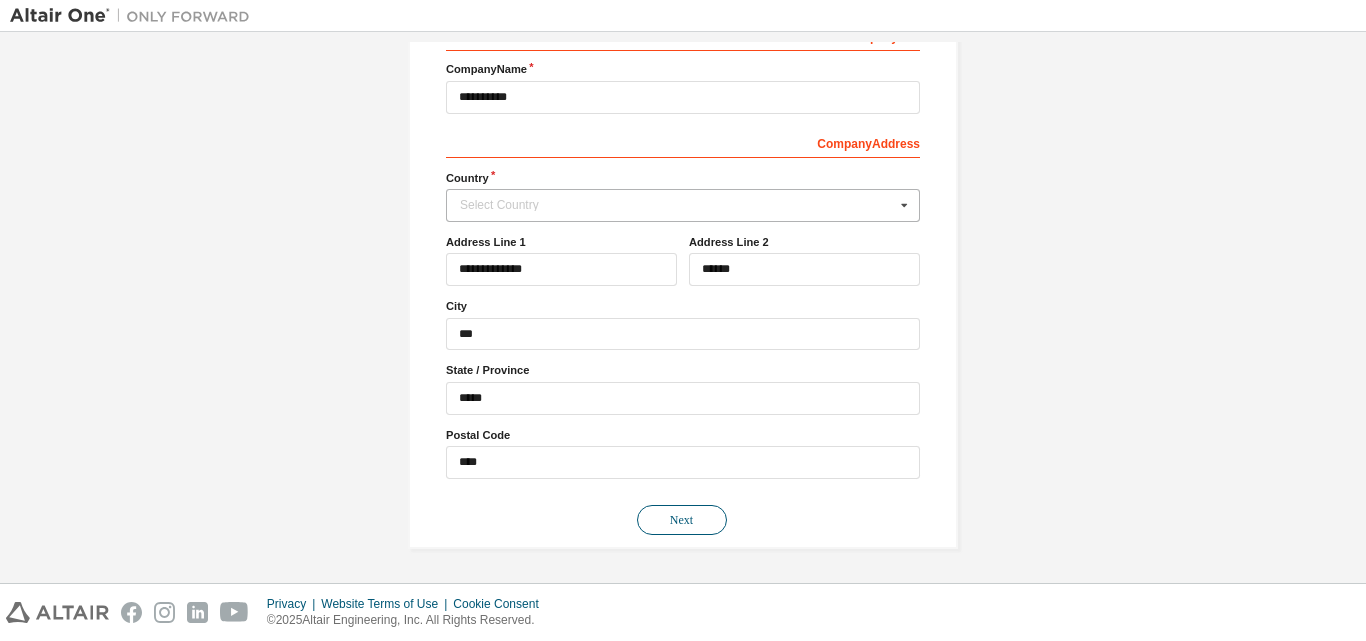 click on "Next" at bounding box center (682, 520) 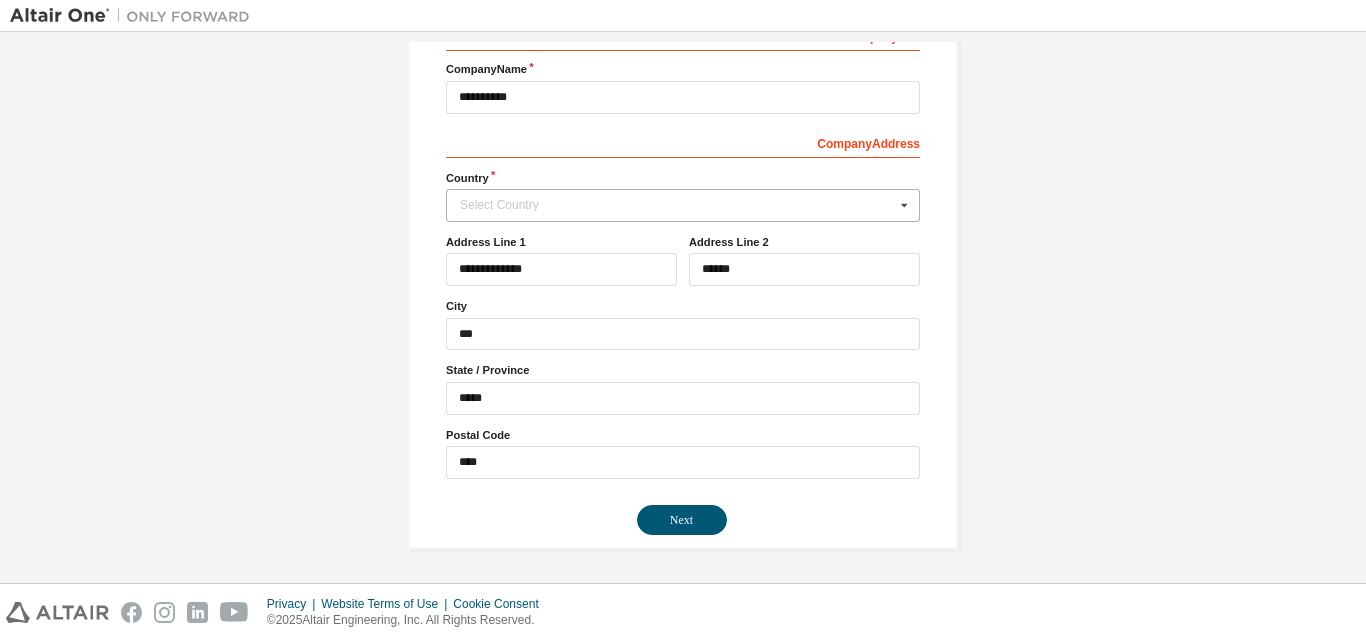 click on "Select Country" at bounding box center [677, 205] 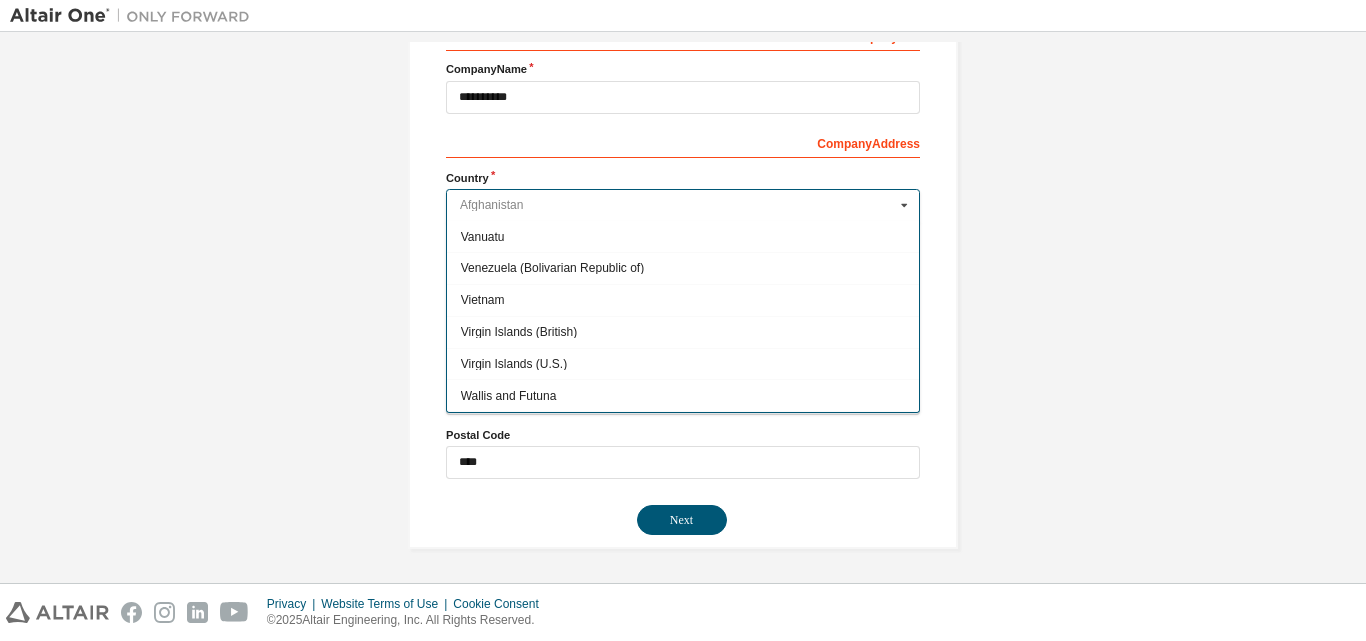 scroll, scrollTop: 7420, scrollLeft: 0, axis: vertical 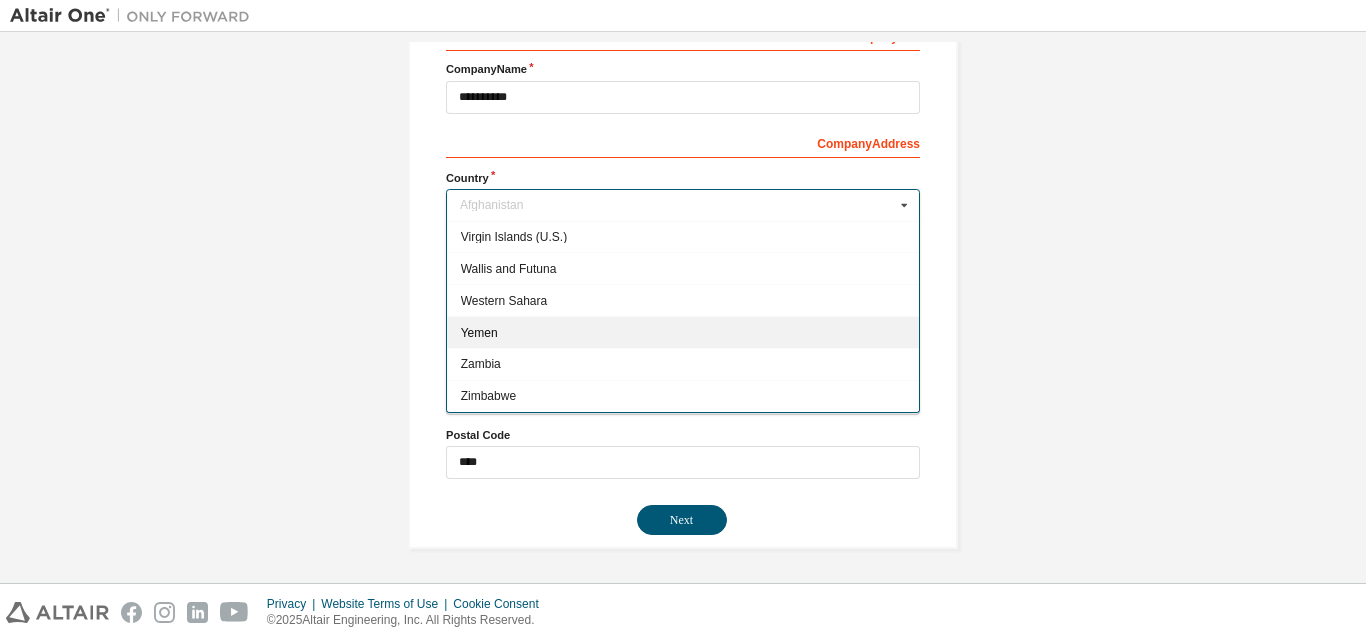 click on "Yemen" at bounding box center [683, 332] 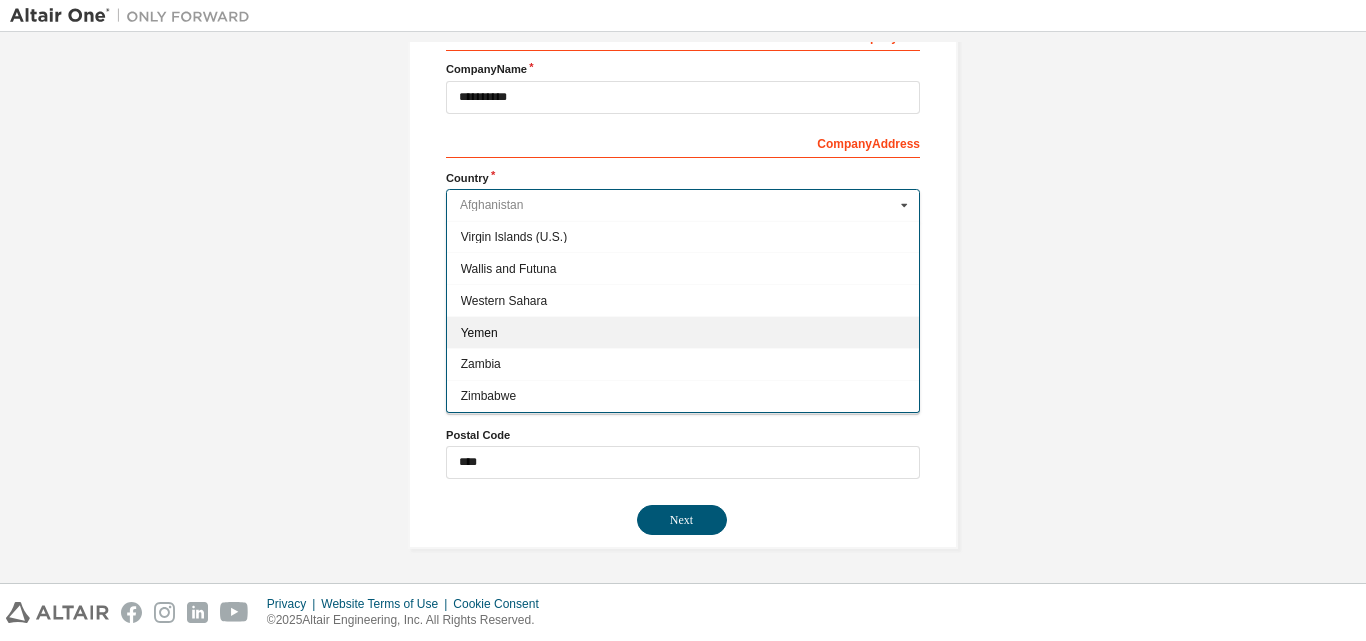 type on "***" 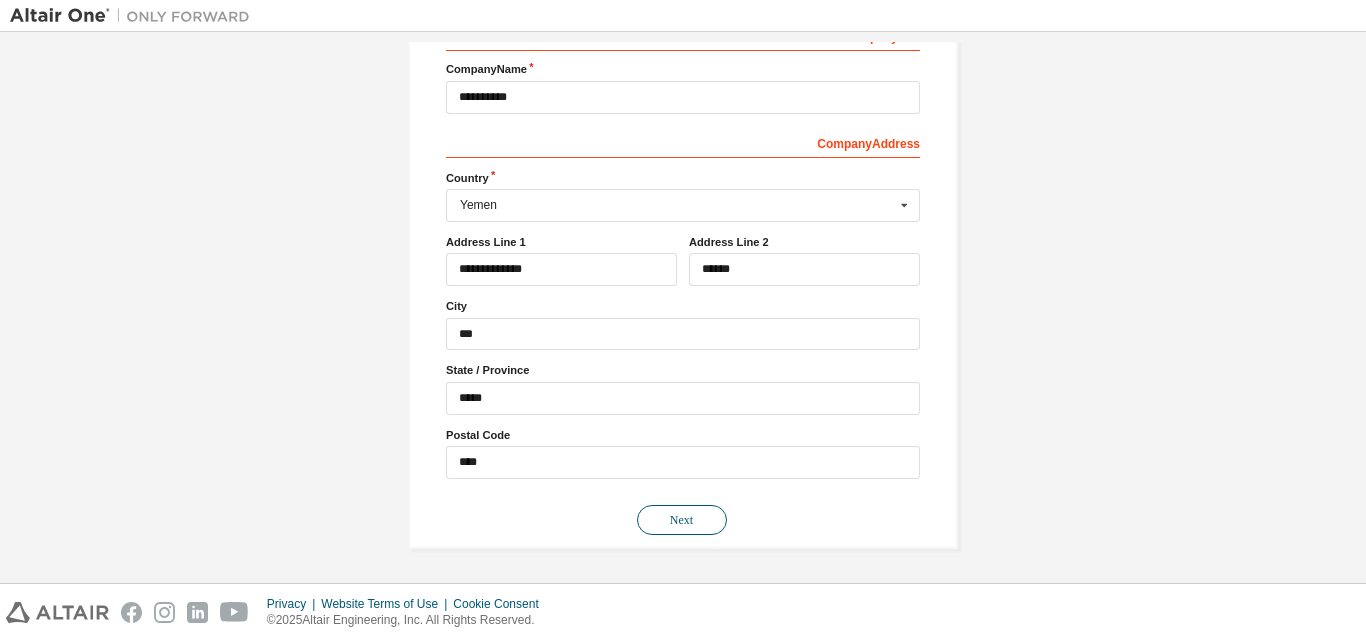 click on "Next" at bounding box center [682, 520] 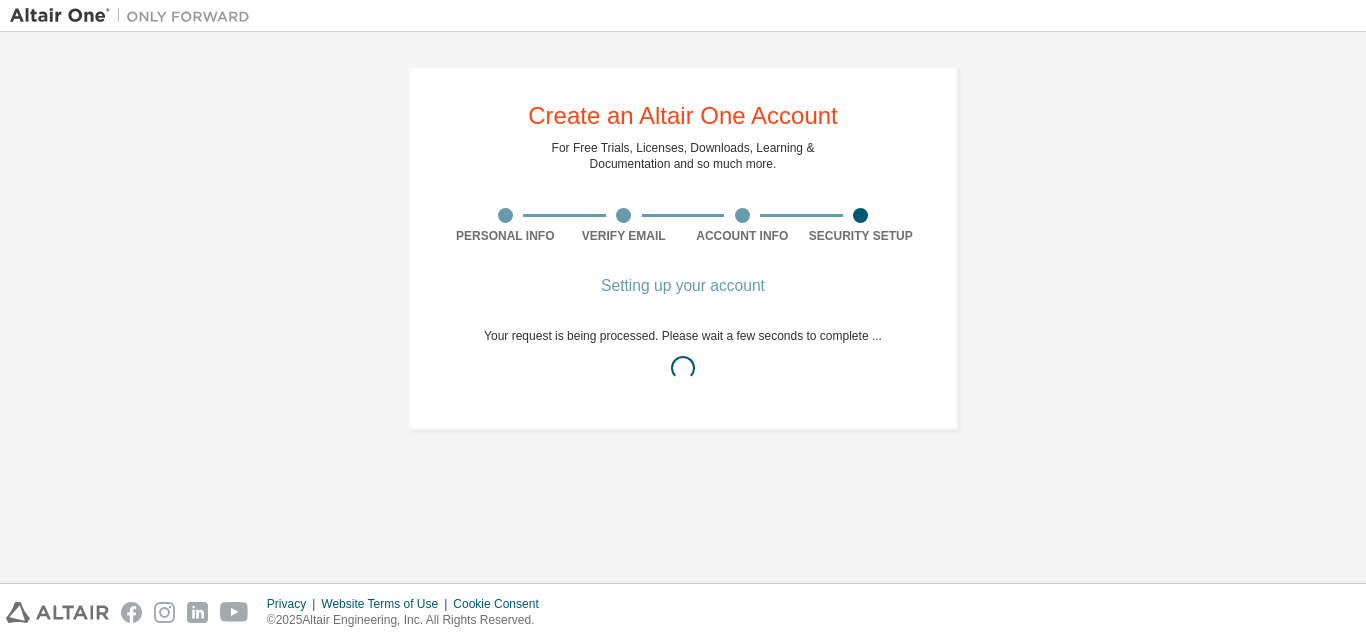 scroll, scrollTop: 0, scrollLeft: 0, axis: both 